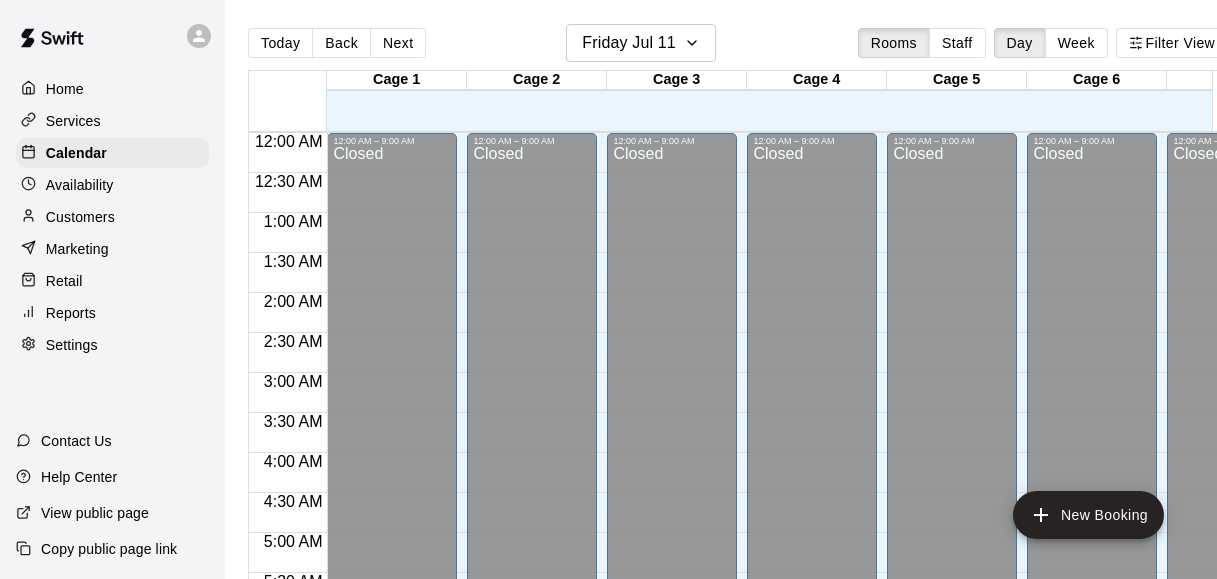 scroll, scrollTop: 0, scrollLeft: 0, axis: both 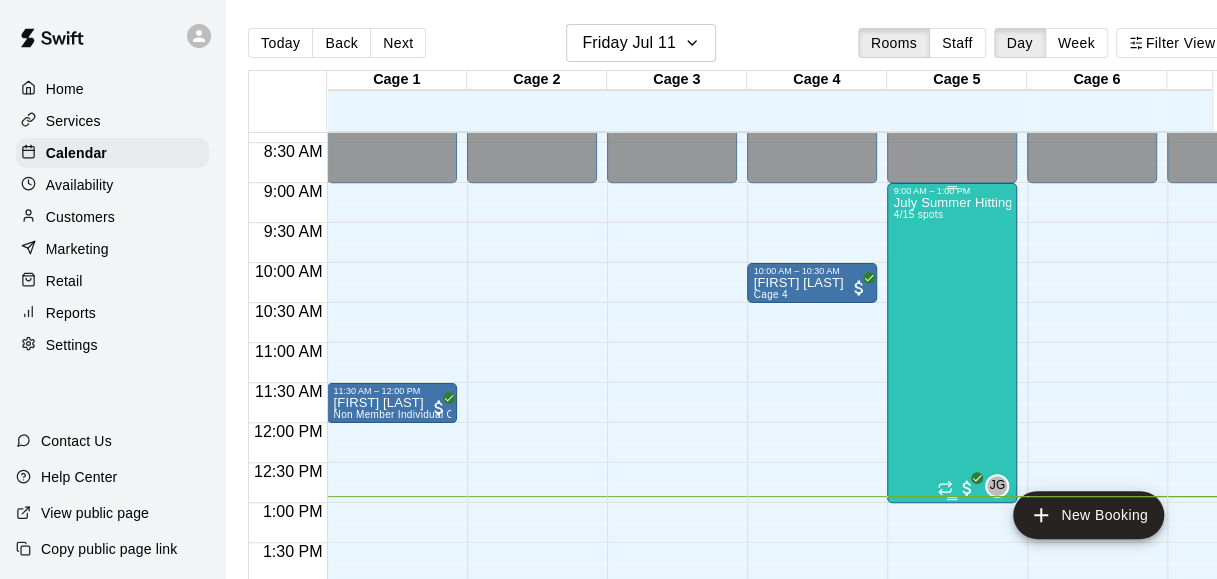 click on "July Summer Hitting Camp Dates 4/15 spots" at bounding box center [952, 485] 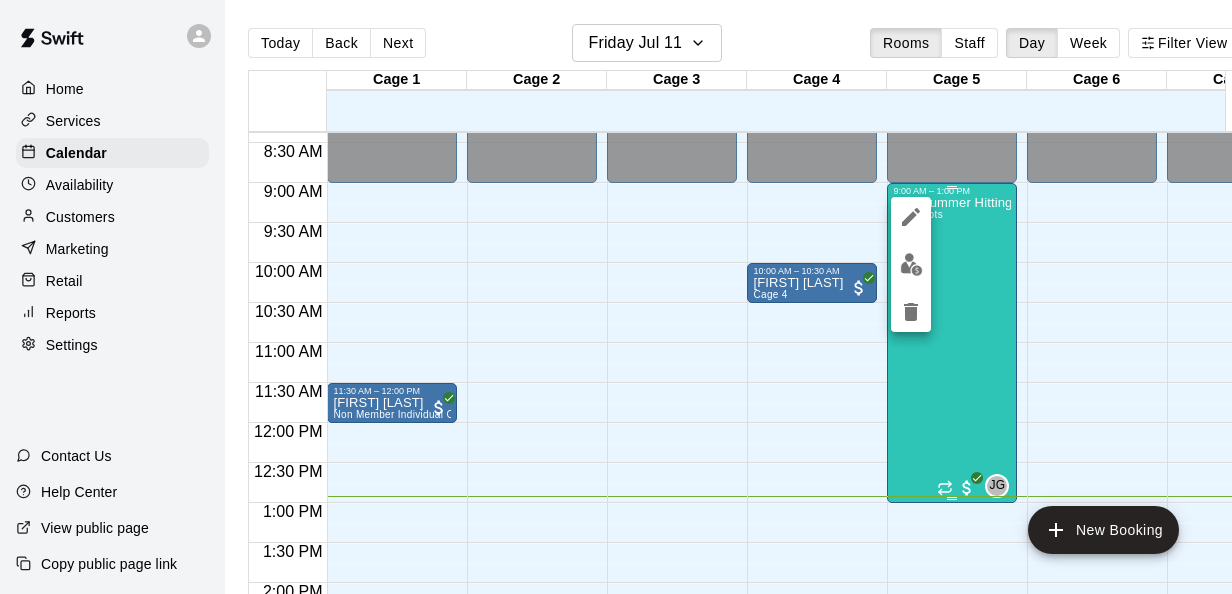 click at bounding box center [616, 297] 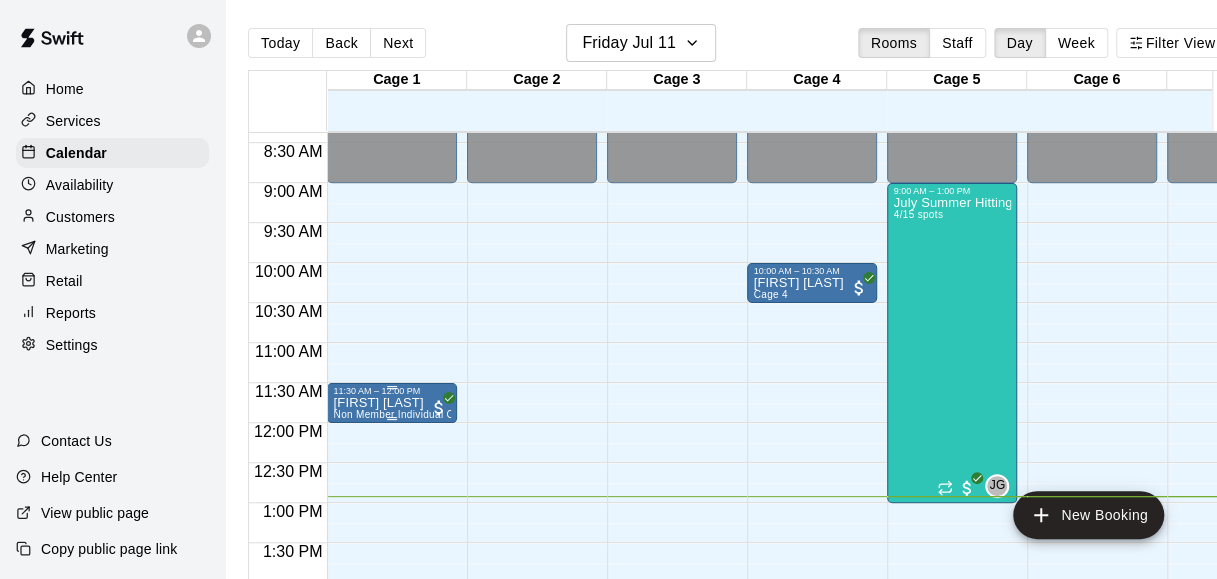 click on "[FIRST] [LAST]" at bounding box center (392, 403) 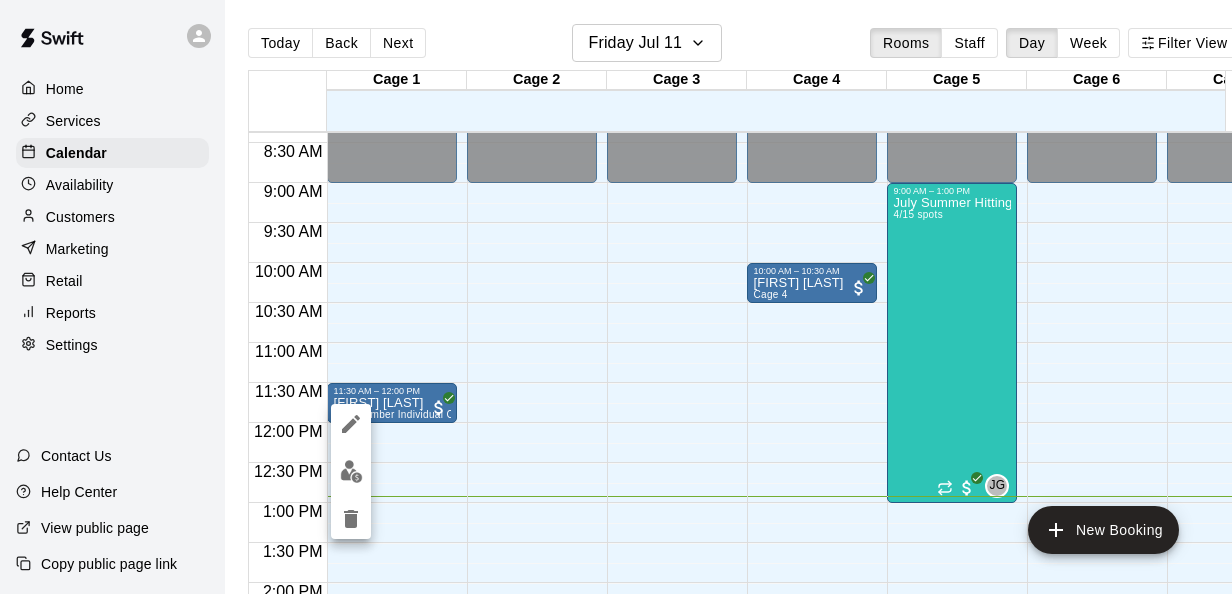 click at bounding box center [616, 297] 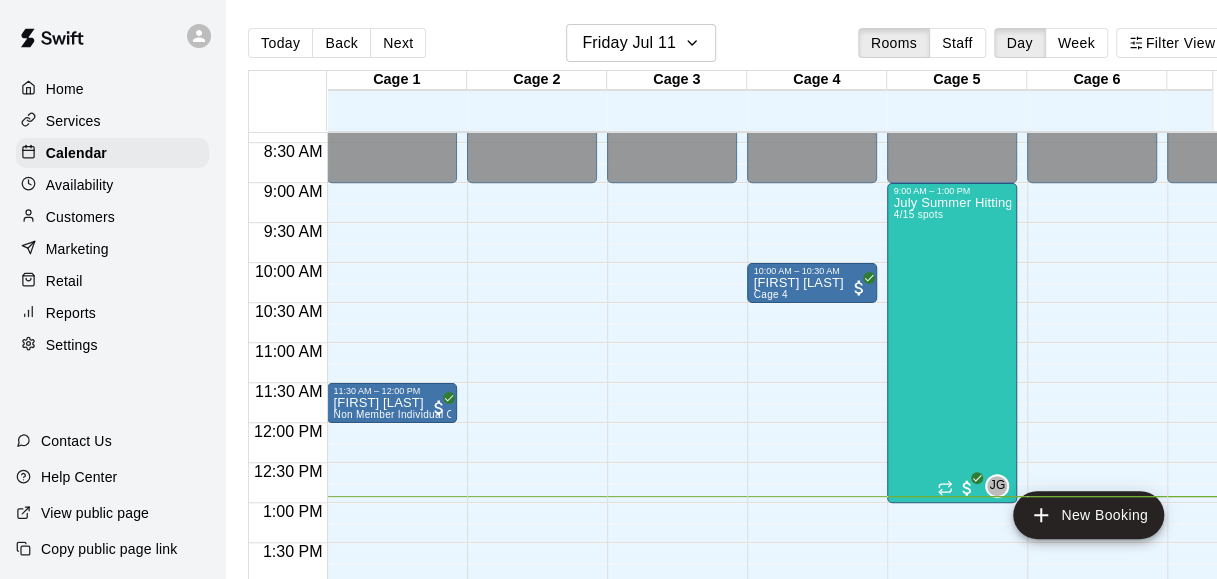 click on "12:00 AM – 9:00 AM Closed 10:00 PM – 11:59 PM Closed" at bounding box center [672, 423] 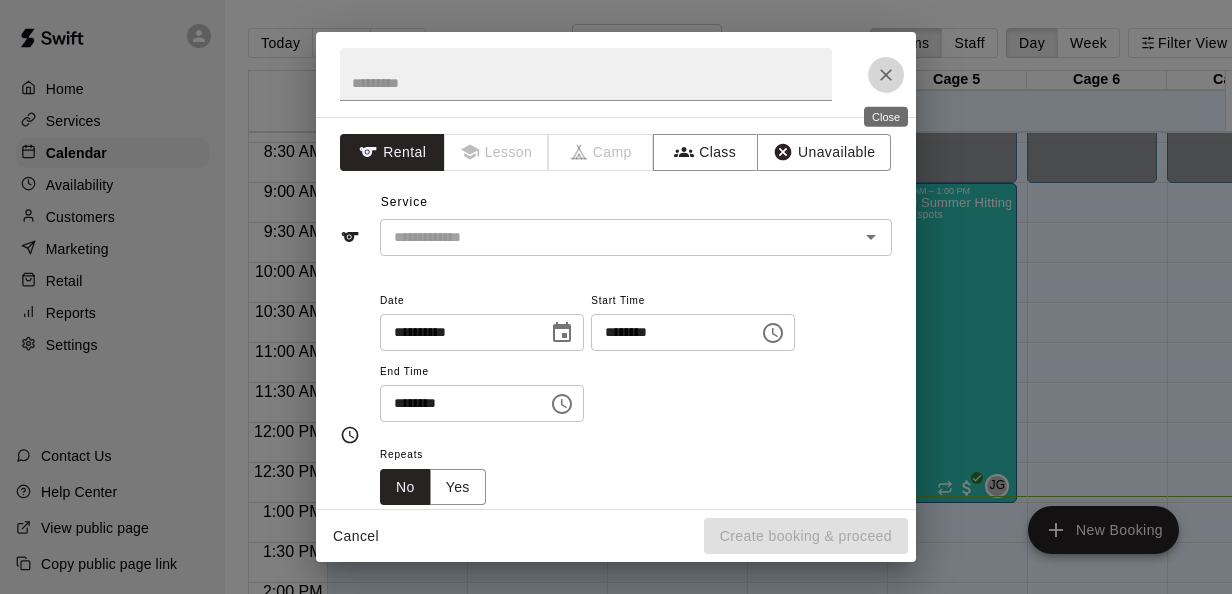click 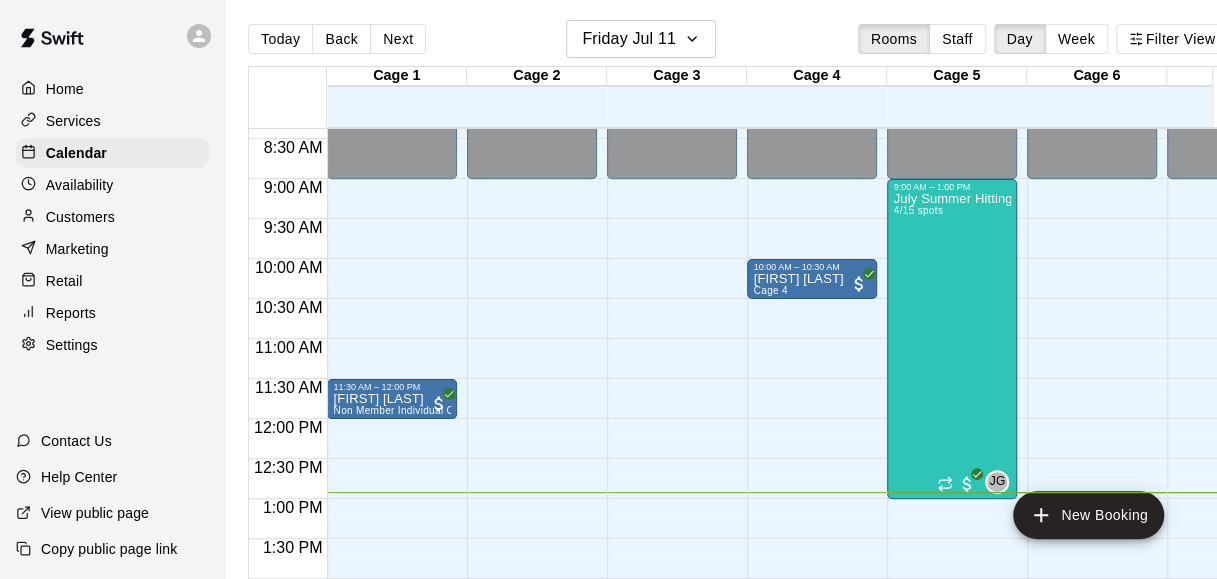 scroll, scrollTop: 47, scrollLeft: 0, axis: vertical 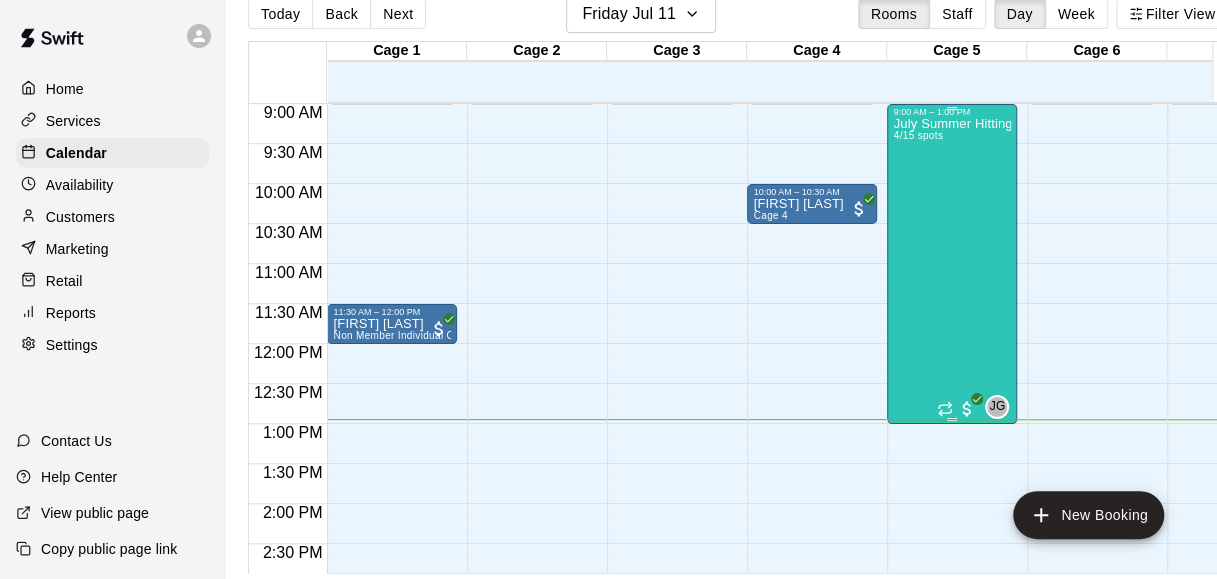 click on "July Summer Hitting Camp Dates 4/15 spots" at bounding box center (952, 406) 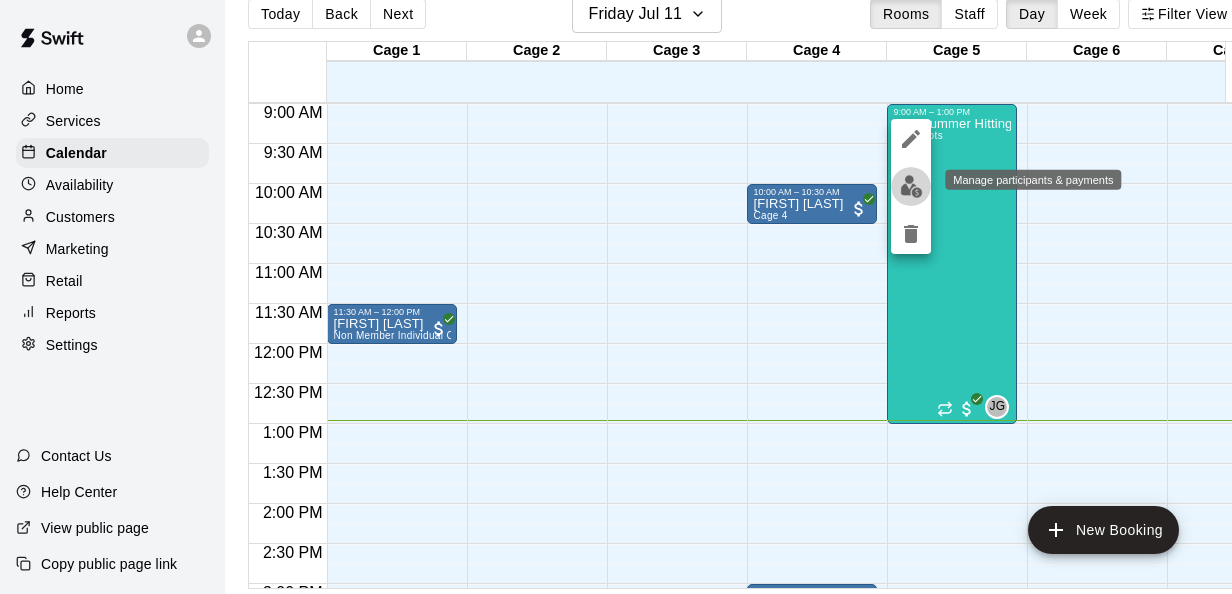click at bounding box center [911, 186] 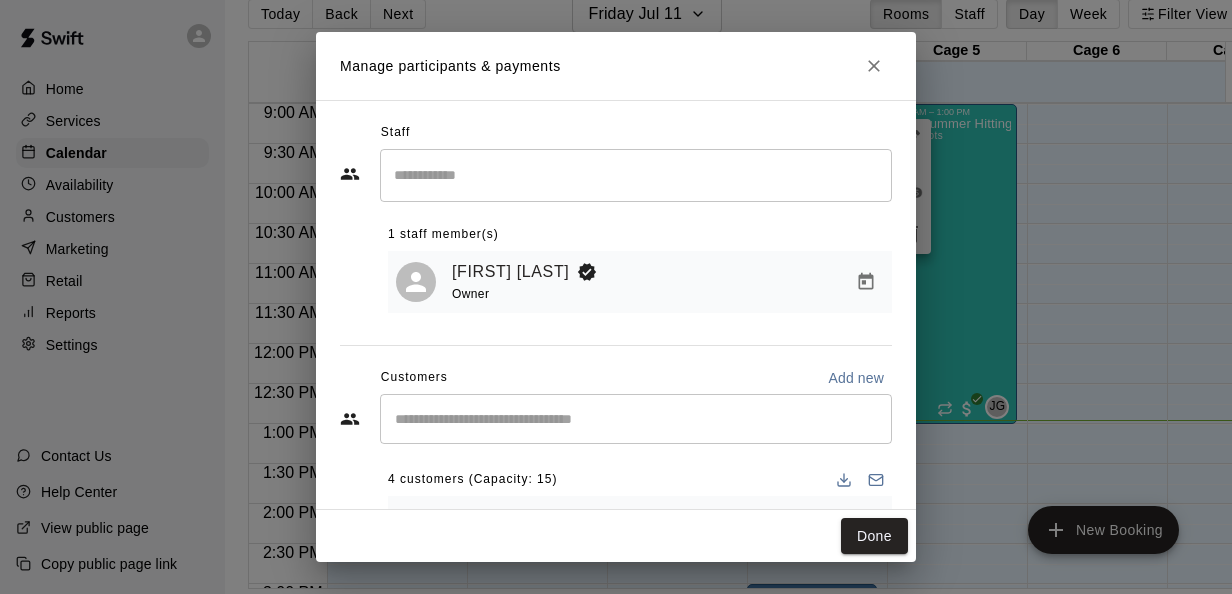 scroll, scrollTop: 174, scrollLeft: 0, axis: vertical 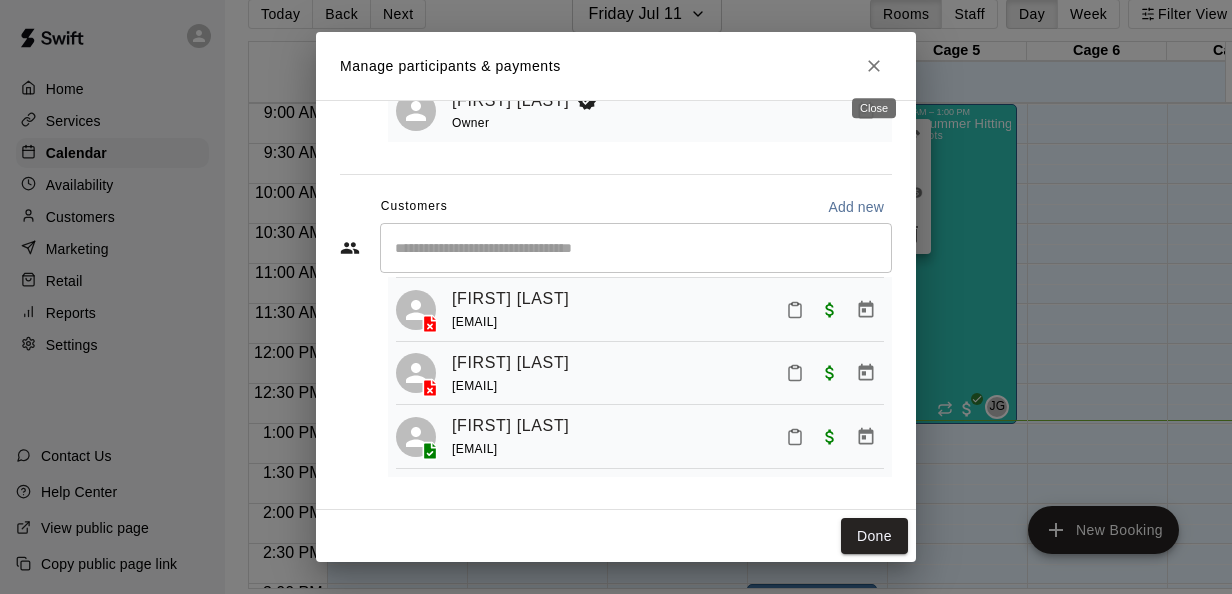 drag, startPoint x: 877, startPoint y: 56, endPoint x: 864, endPoint y: 64, distance: 15.264338 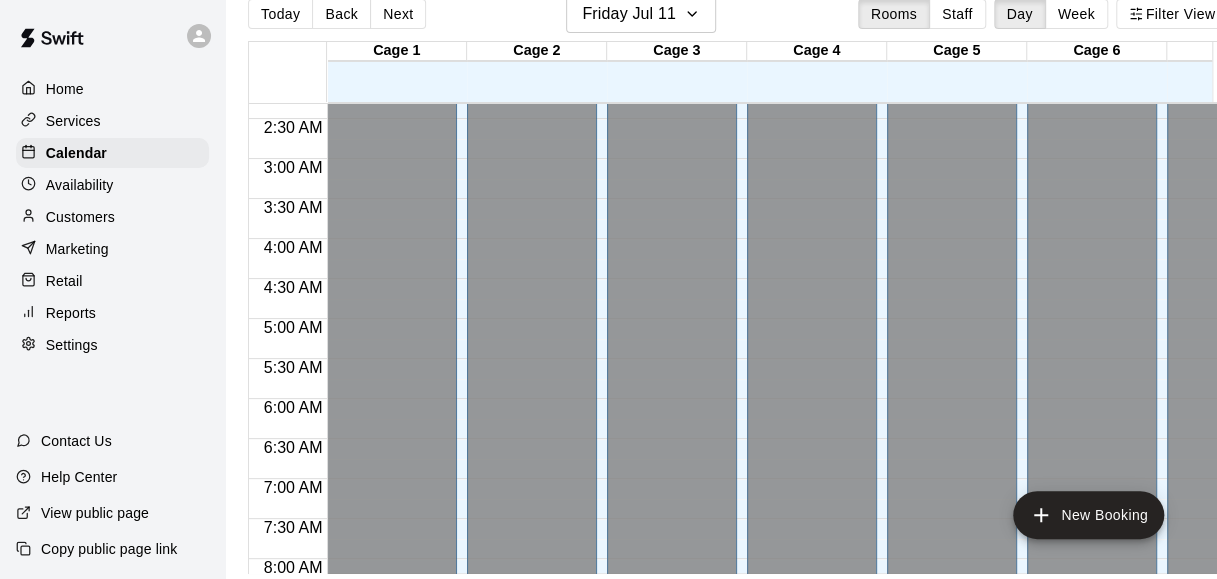 scroll, scrollTop: 0, scrollLeft: 0, axis: both 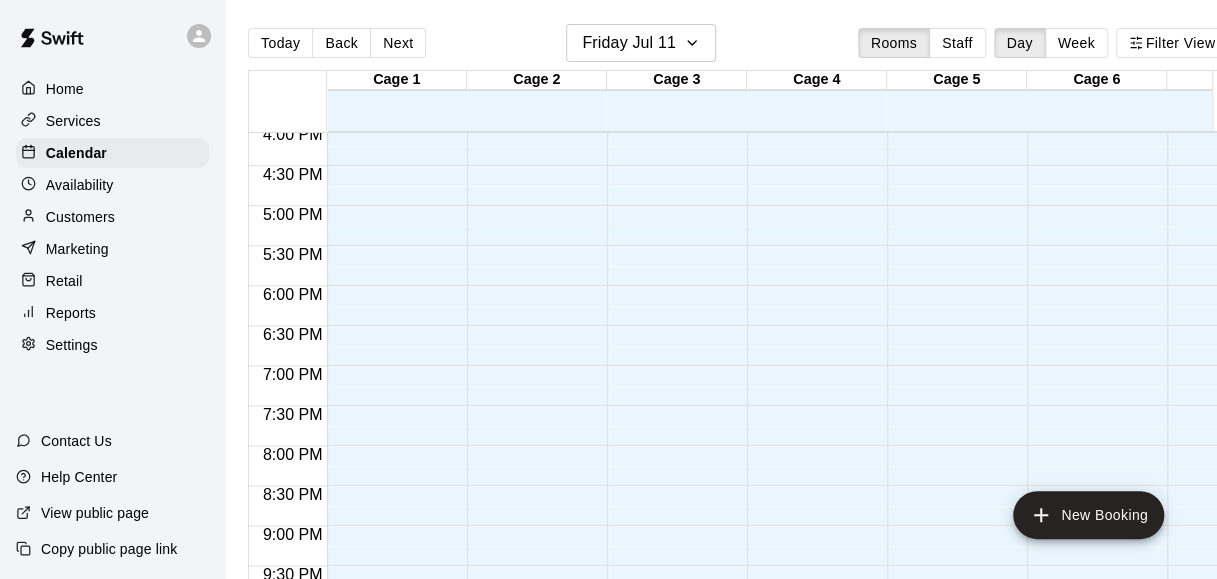 click on "12:00 AM – 9:00 AM Closed 10:00 PM – 11:59 PM Closed" at bounding box center (672, -194) 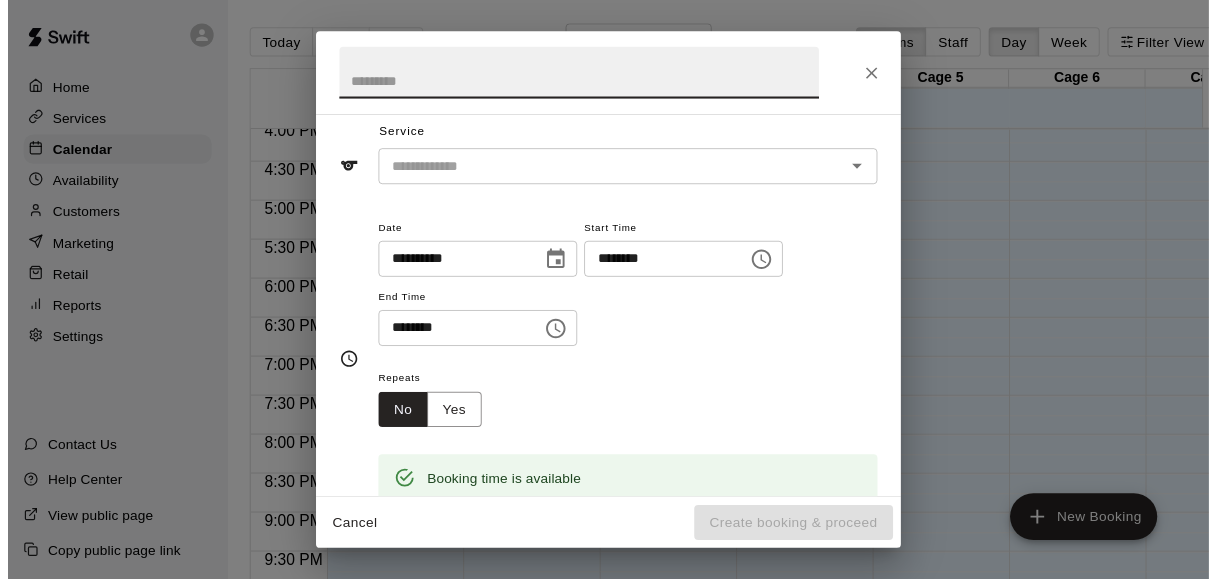 scroll, scrollTop: 71, scrollLeft: 0, axis: vertical 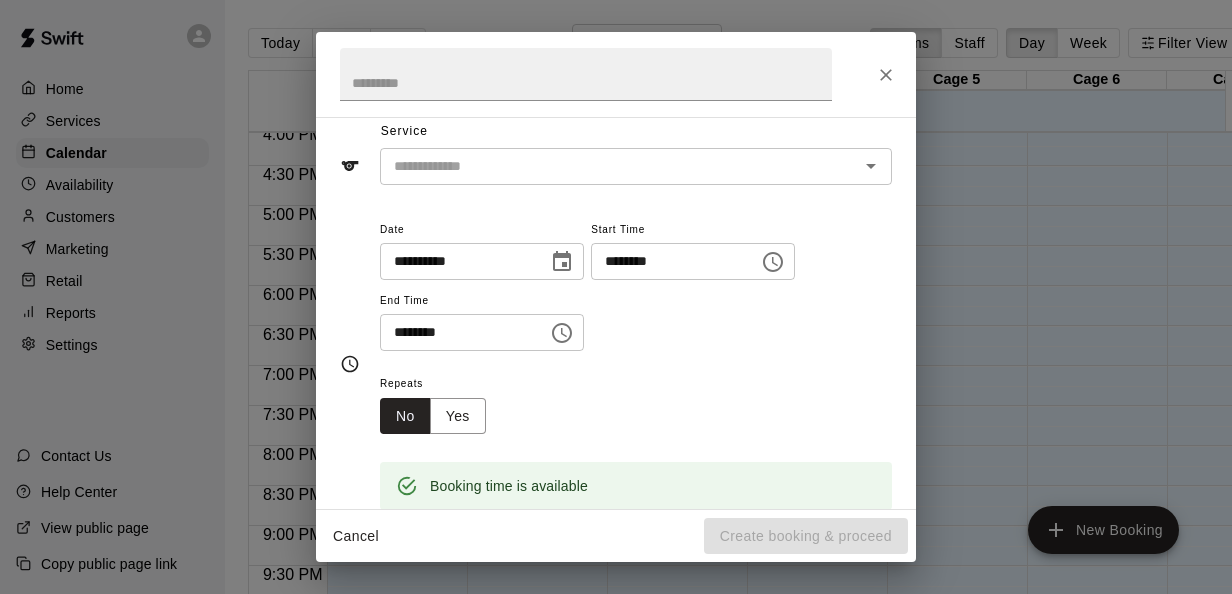 drag, startPoint x: 890, startPoint y: 55, endPoint x: 886, endPoint y: 67, distance: 12.649111 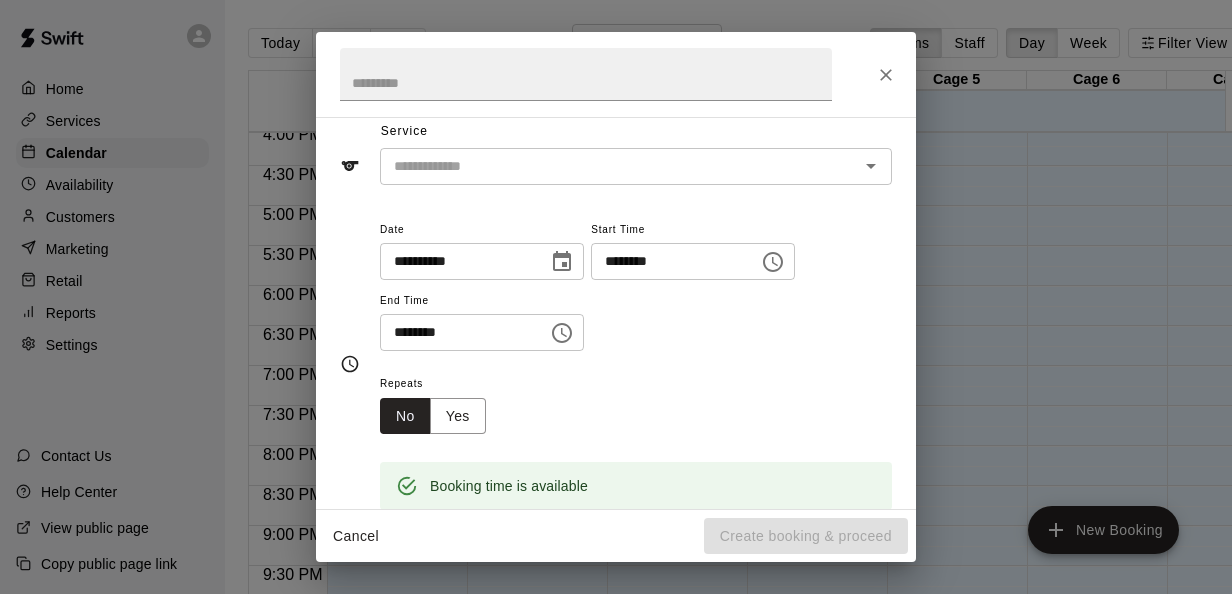 click at bounding box center (616, 74) 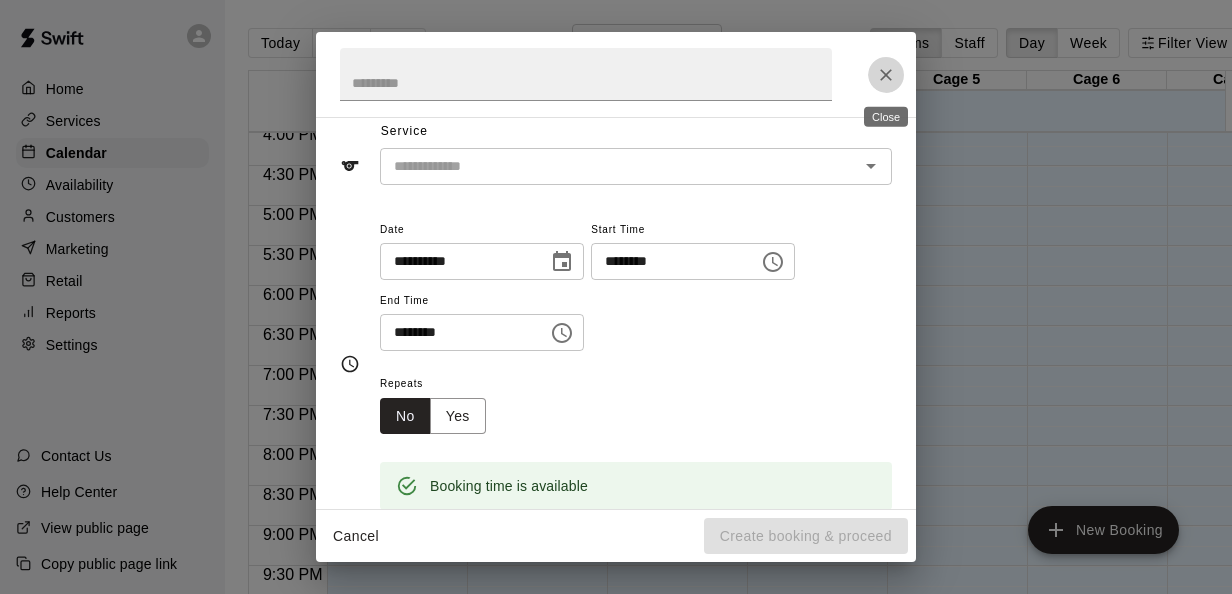 click 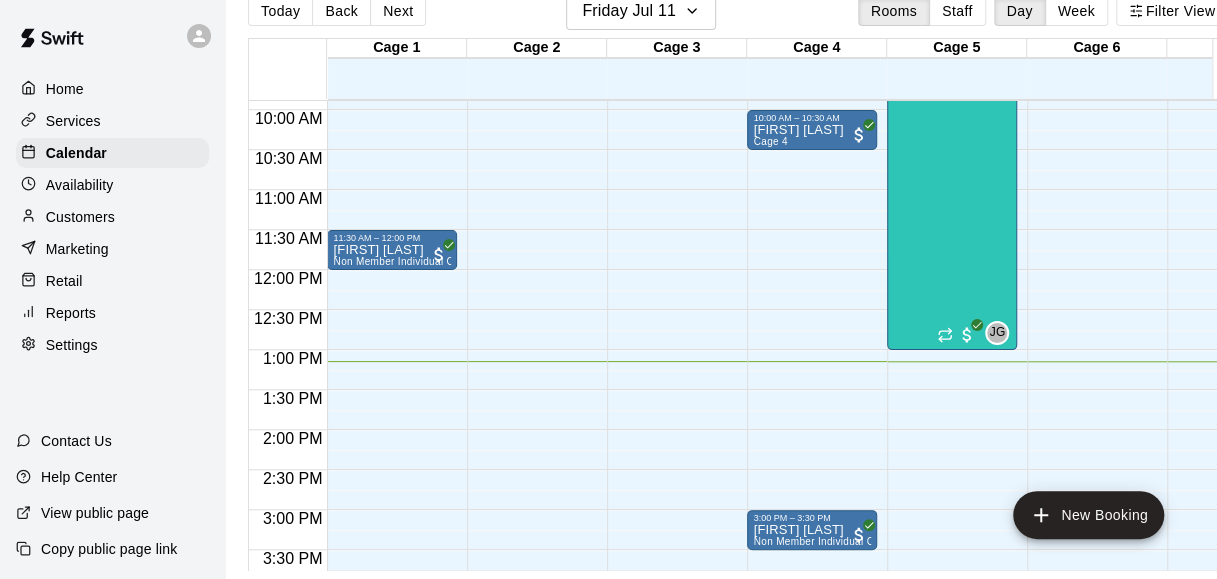 scroll, scrollTop: 782, scrollLeft: 9, axis: both 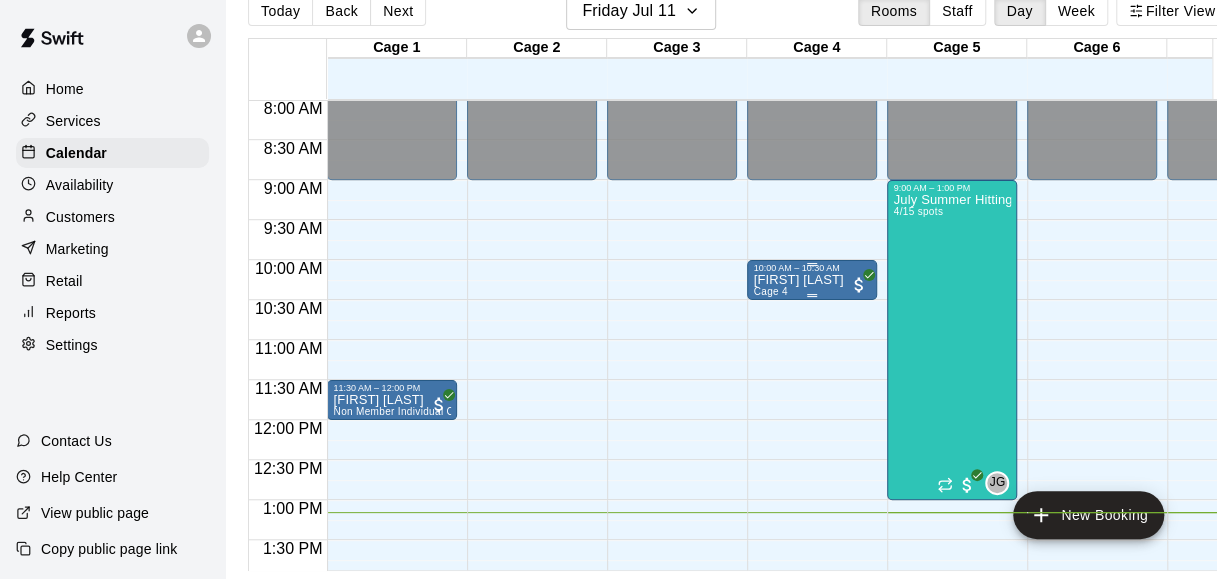 click on "10:00 AM – 10:30 AM" at bounding box center (812, 268) 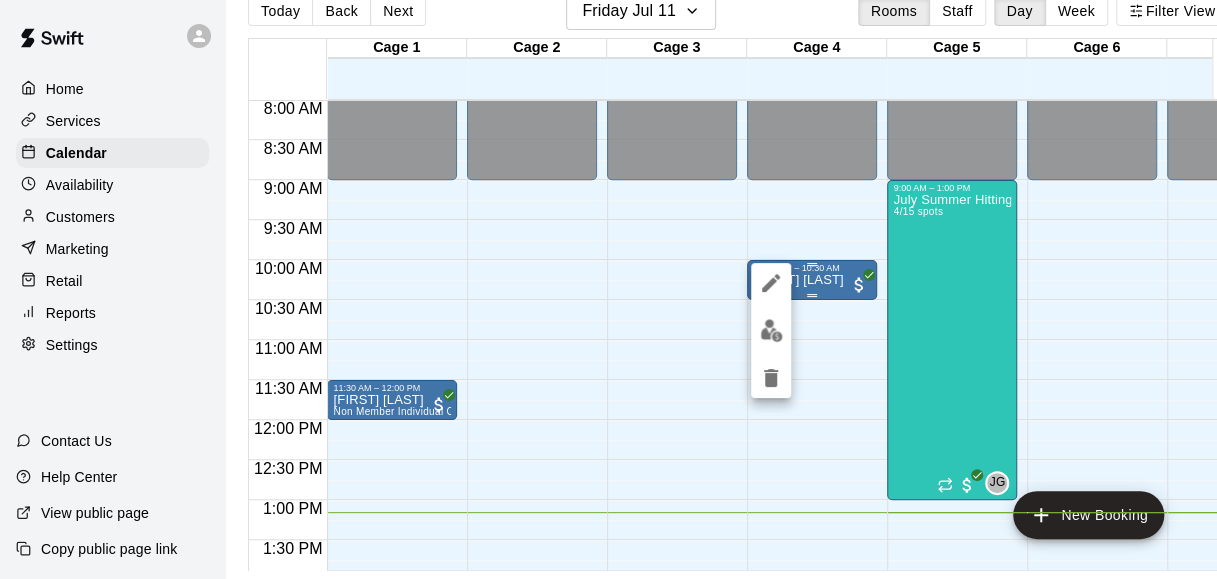 scroll, scrollTop: 32, scrollLeft: 0, axis: vertical 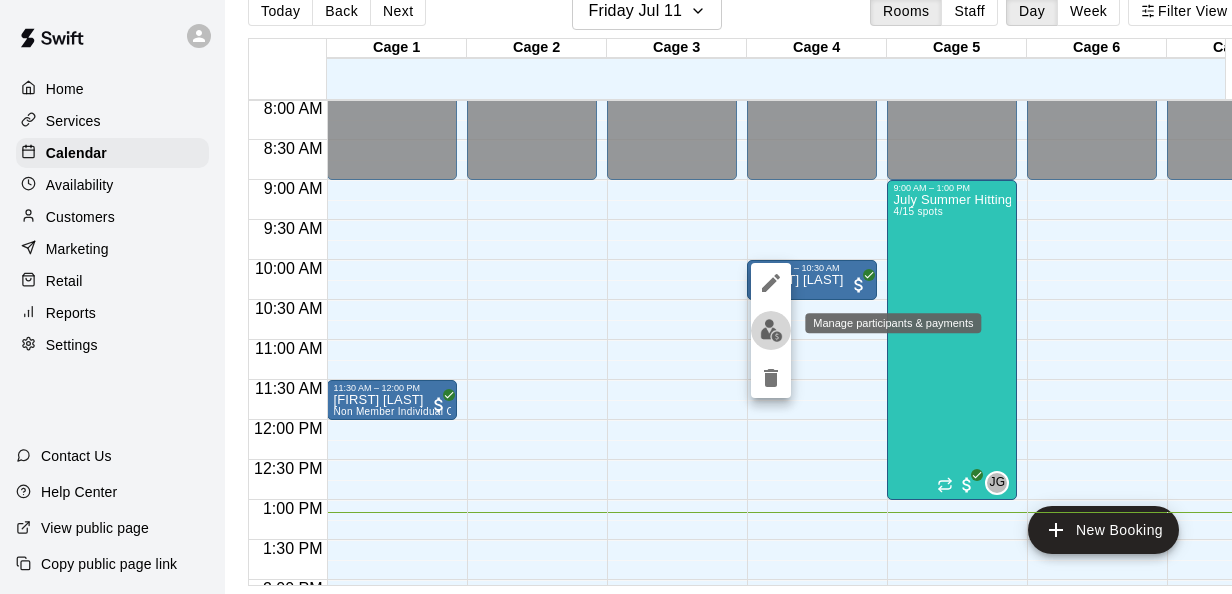 click at bounding box center [771, 330] 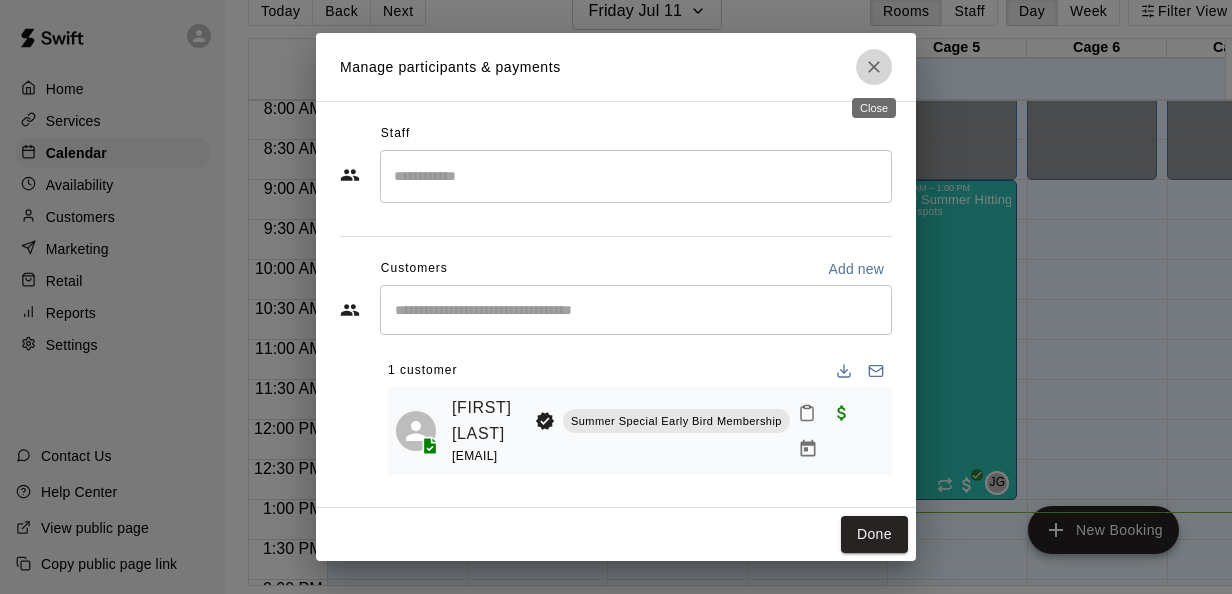 click 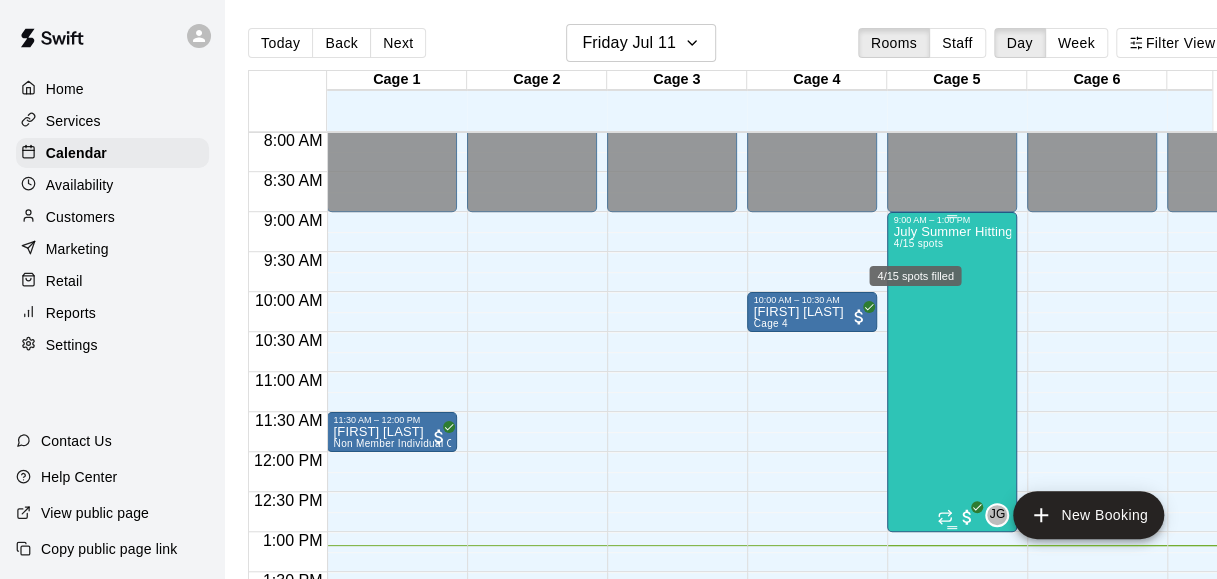 scroll, scrollTop: 47, scrollLeft: 0, axis: vertical 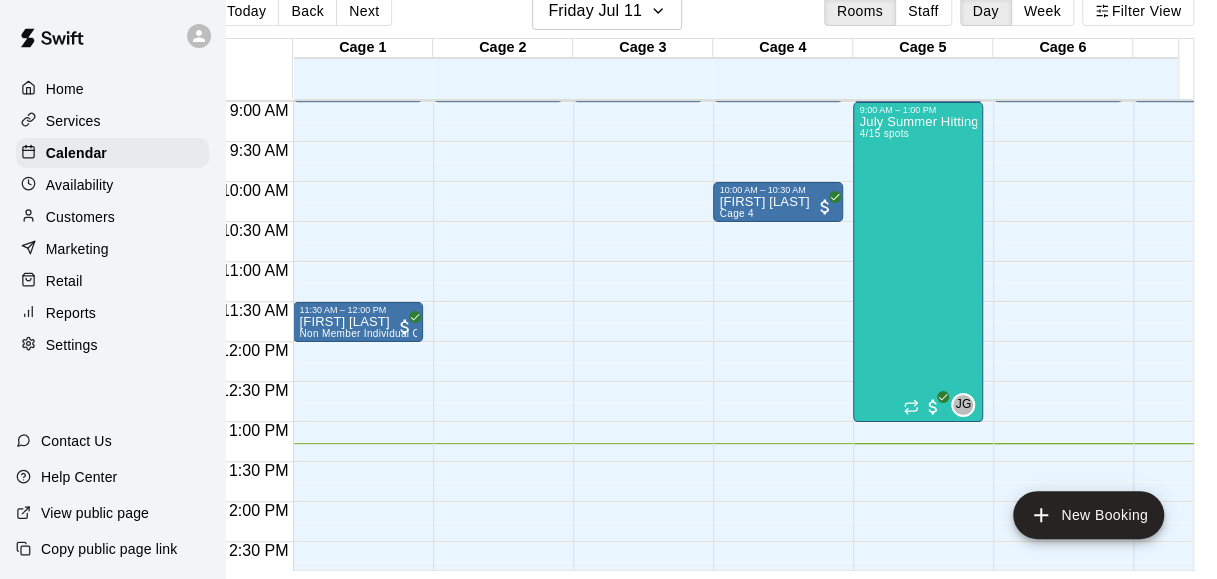 click on "Customers" at bounding box center (112, 217) 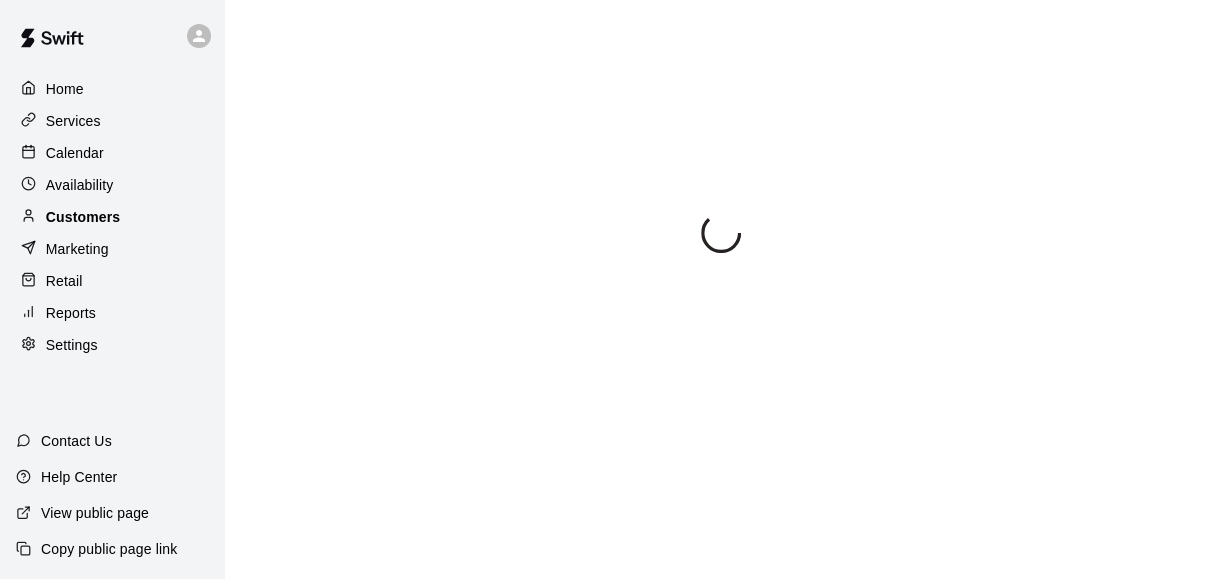 scroll, scrollTop: 0, scrollLeft: 0, axis: both 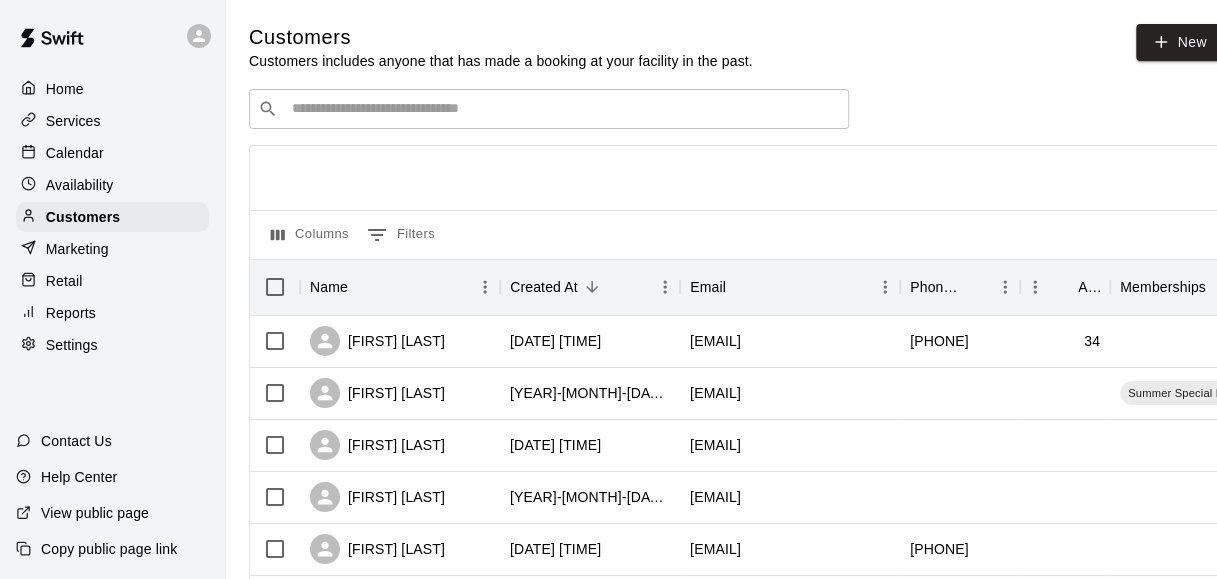 click at bounding box center [563, 109] 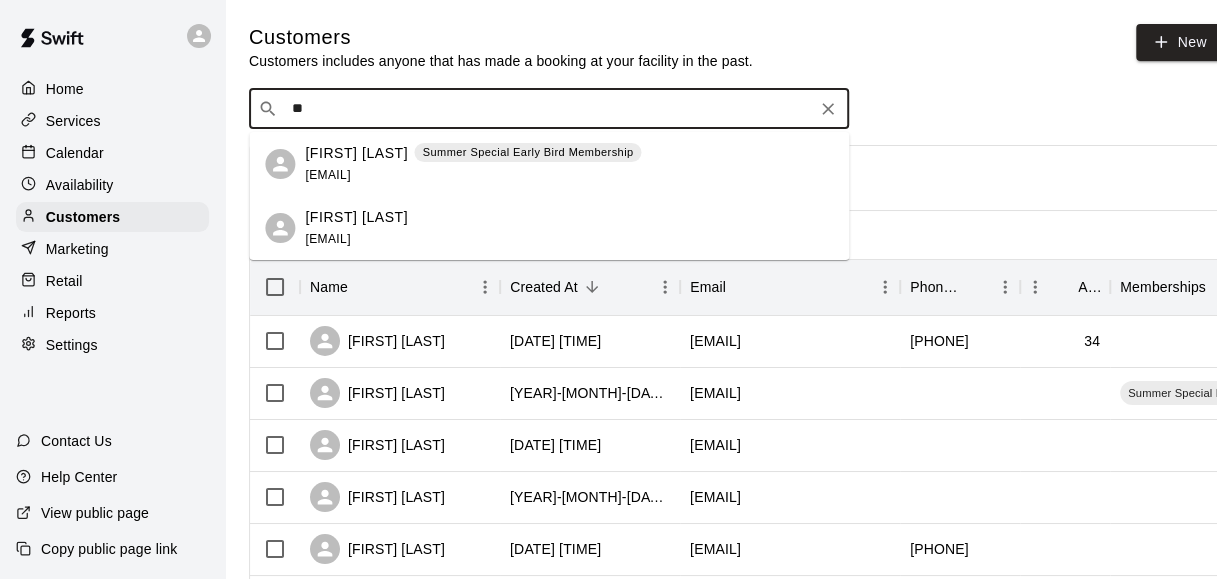 type on "*" 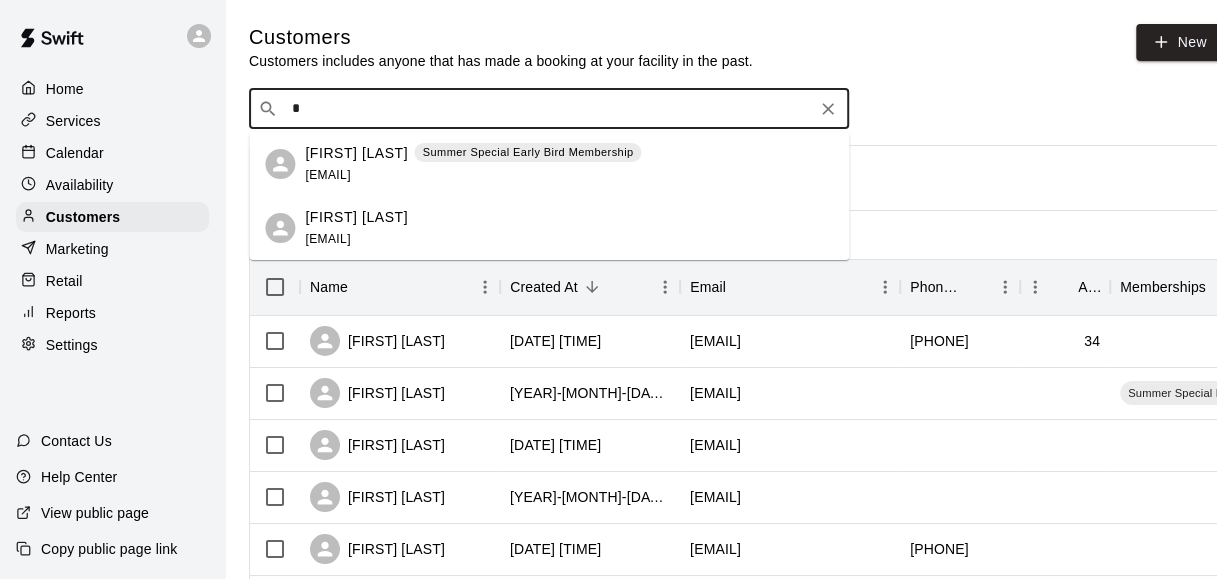 type 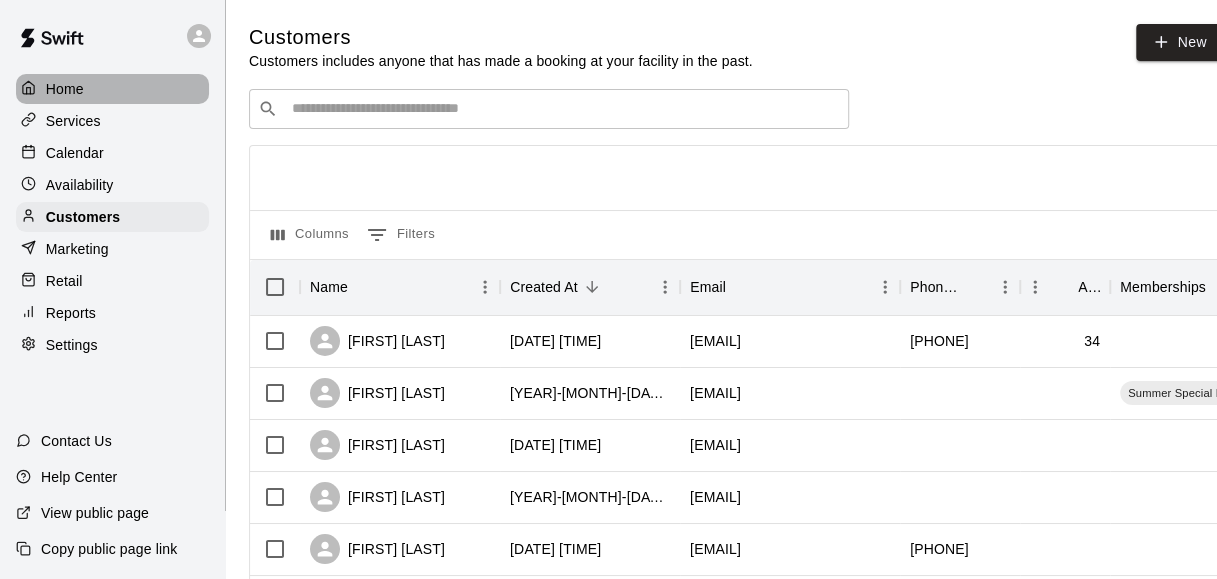 click on "Home" at bounding box center [112, 89] 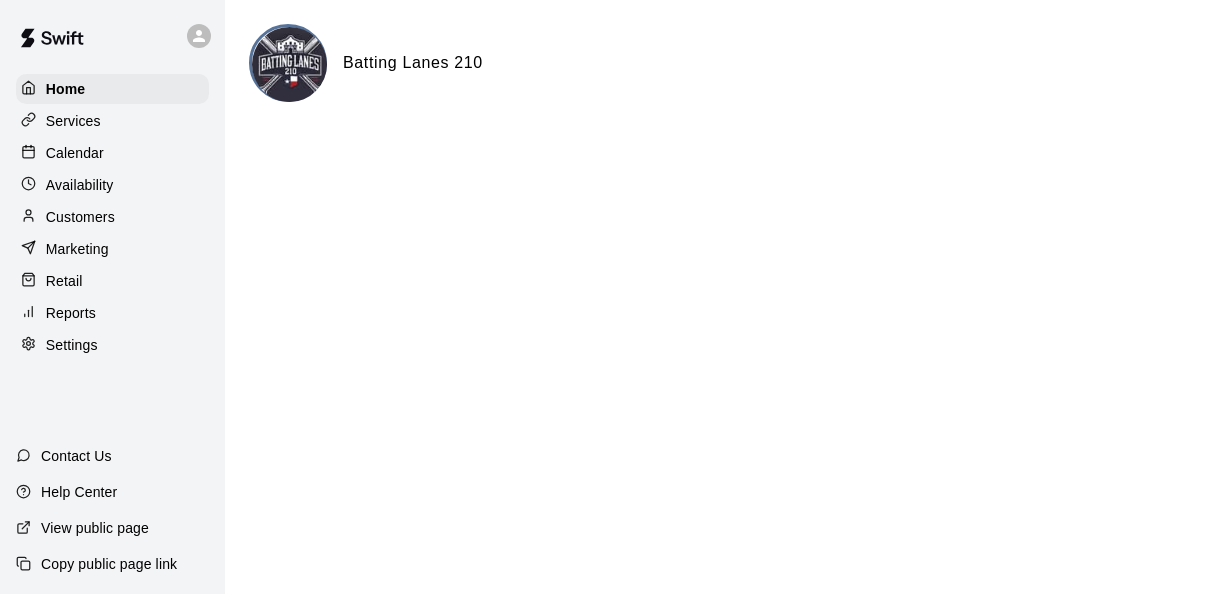 click on "Services" at bounding box center [112, 121] 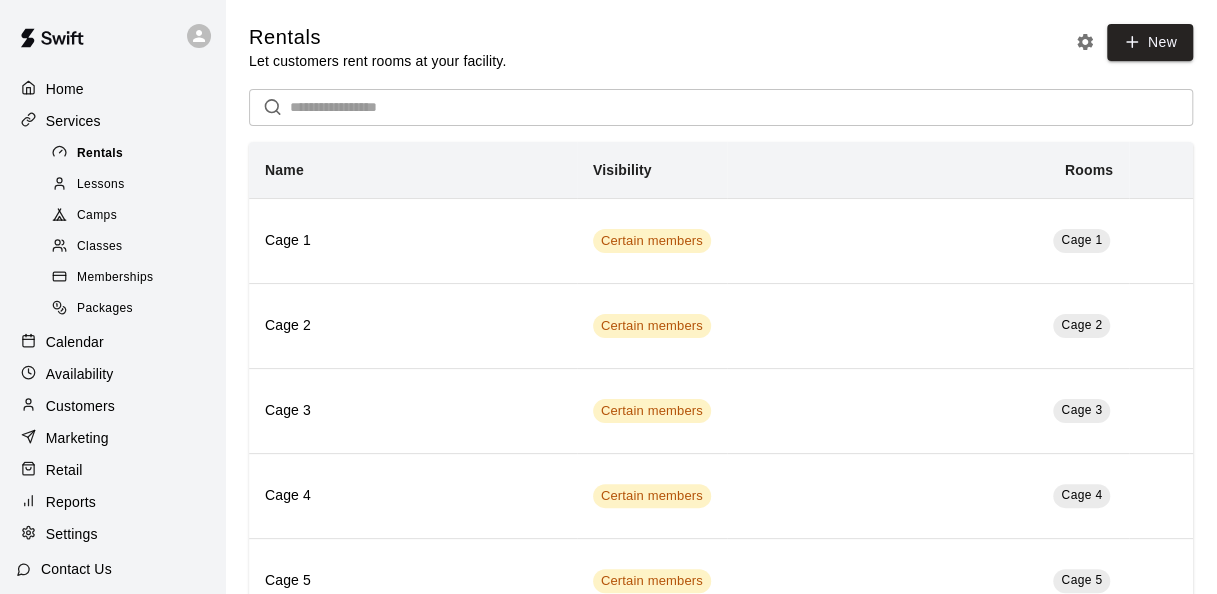 click on "Rentals" at bounding box center [132, 154] 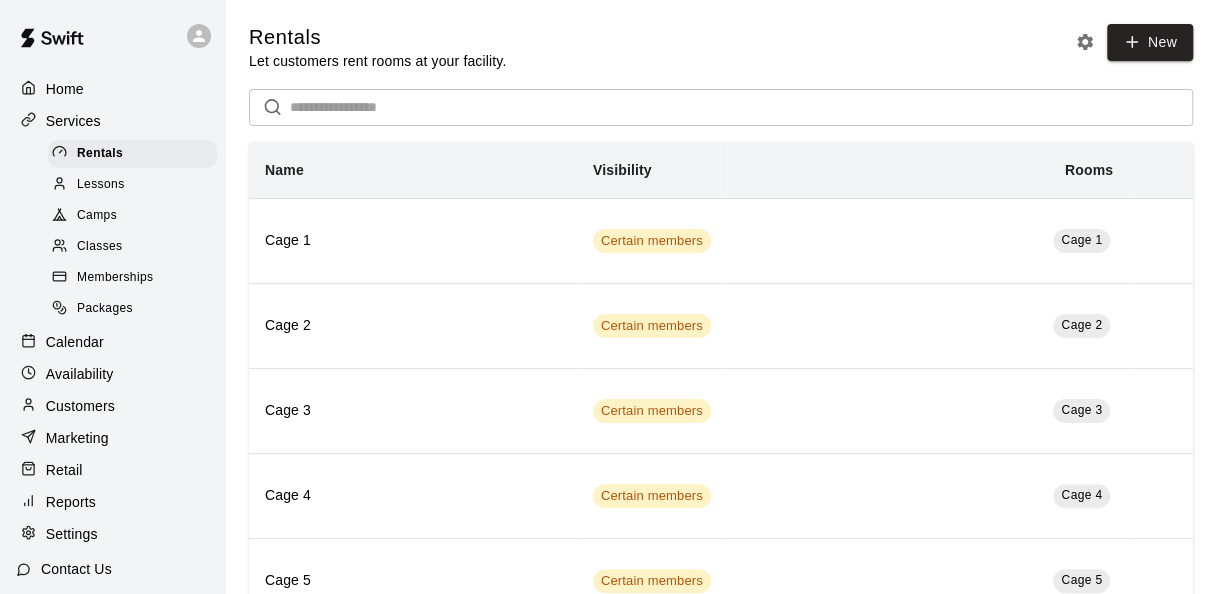 click on "Calendar" at bounding box center [112, 342] 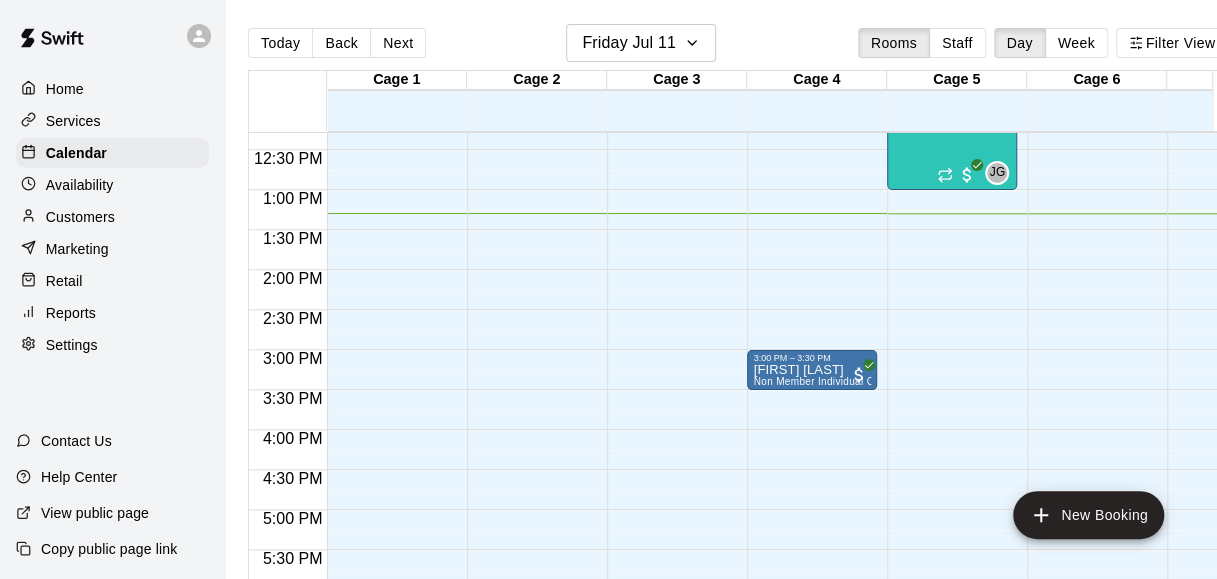 scroll, scrollTop: 996, scrollLeft: 8, axis: both 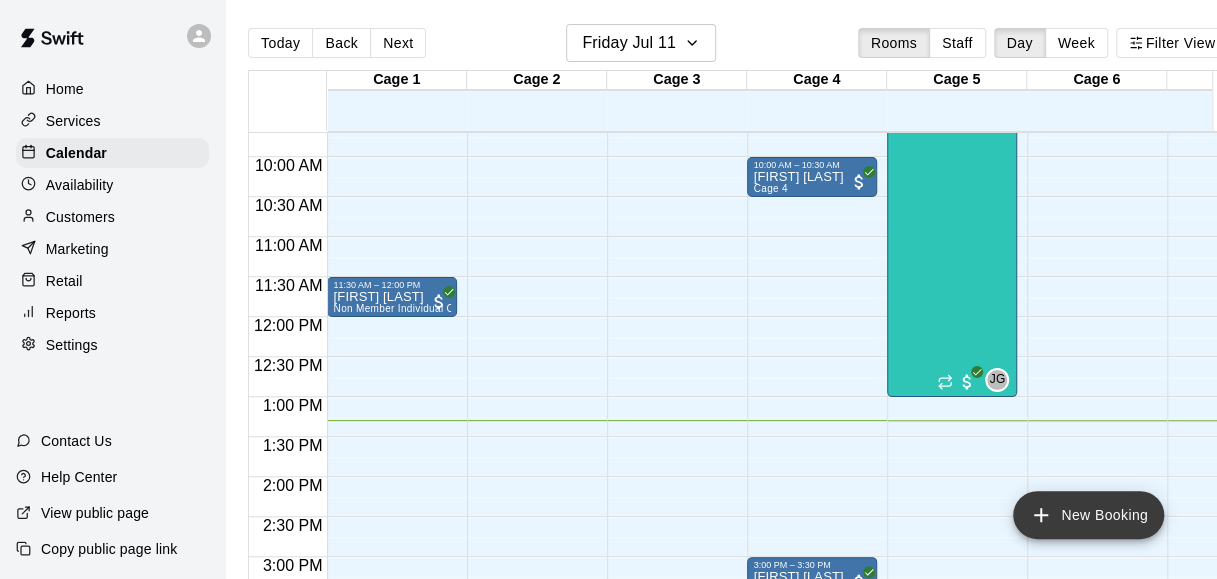 click 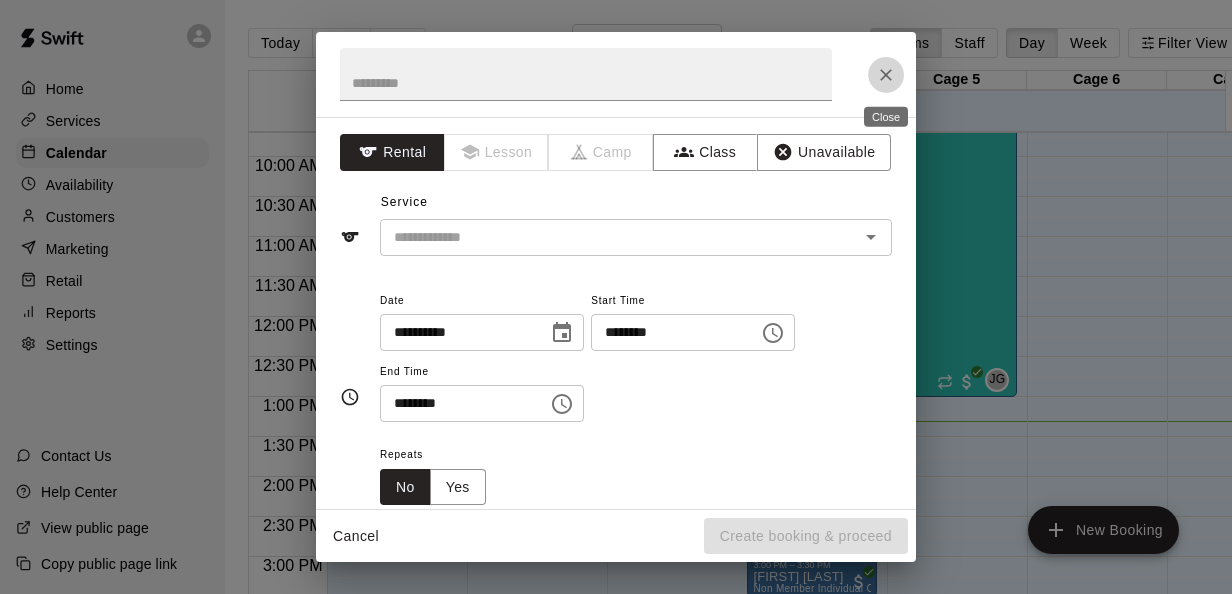 click 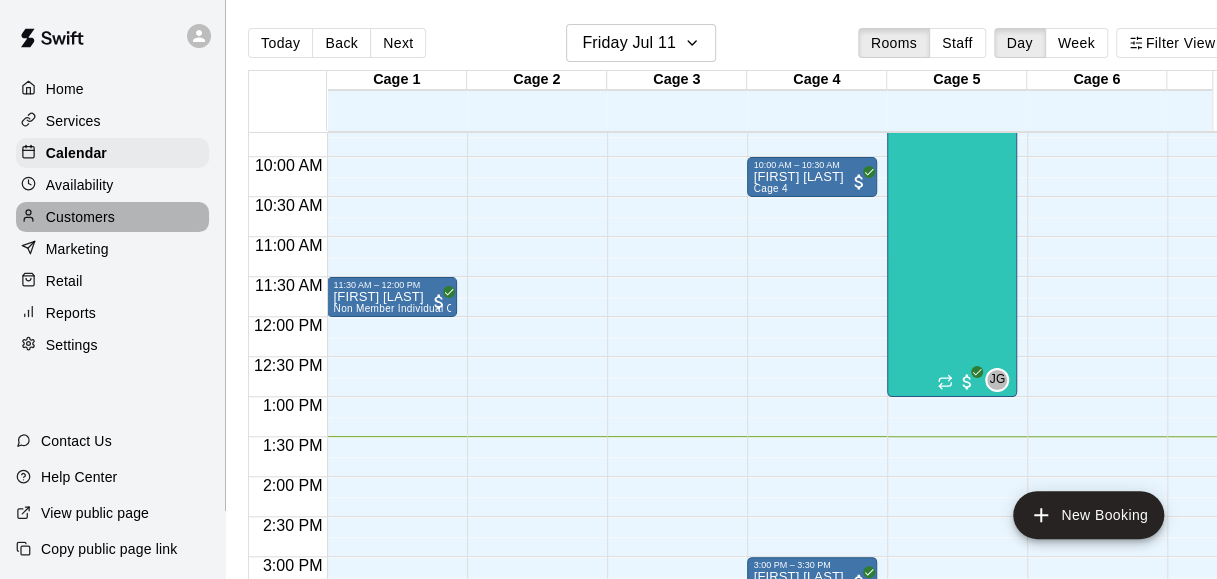 click on "Customers" at bounding box center (112, 217) 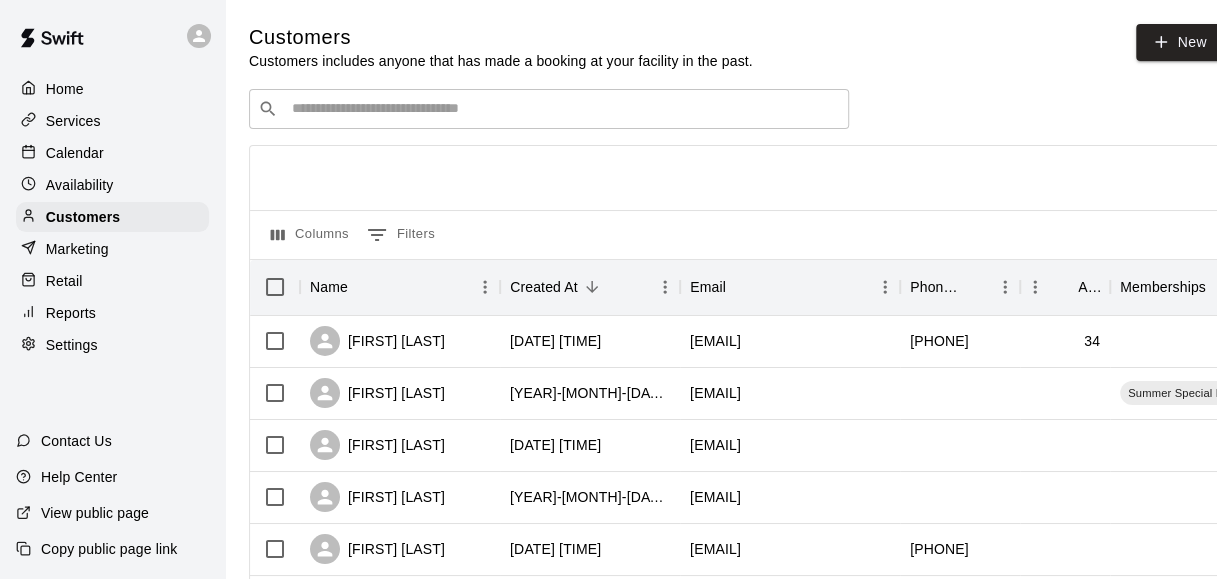 click at bounding box center [563, 109] 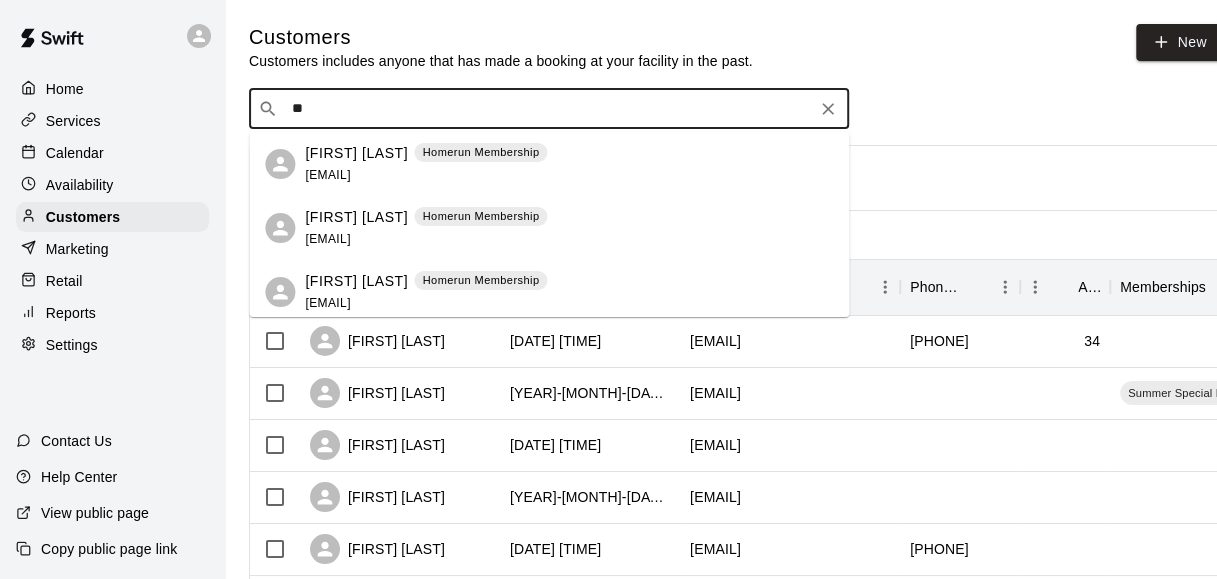 type on "*" 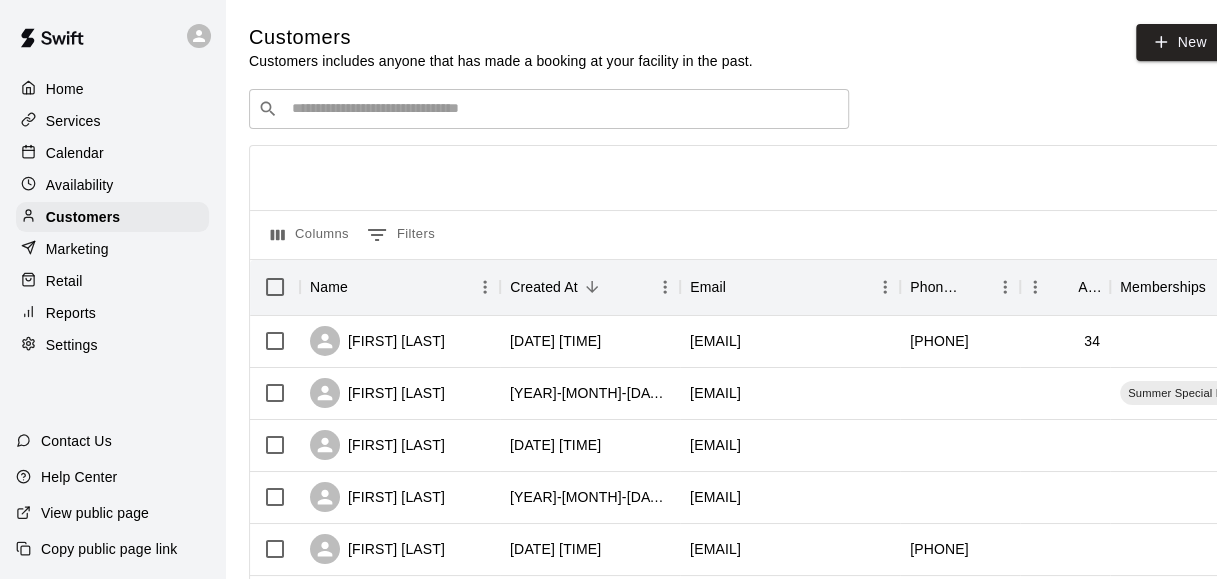 click at bounding box center [736, 178] 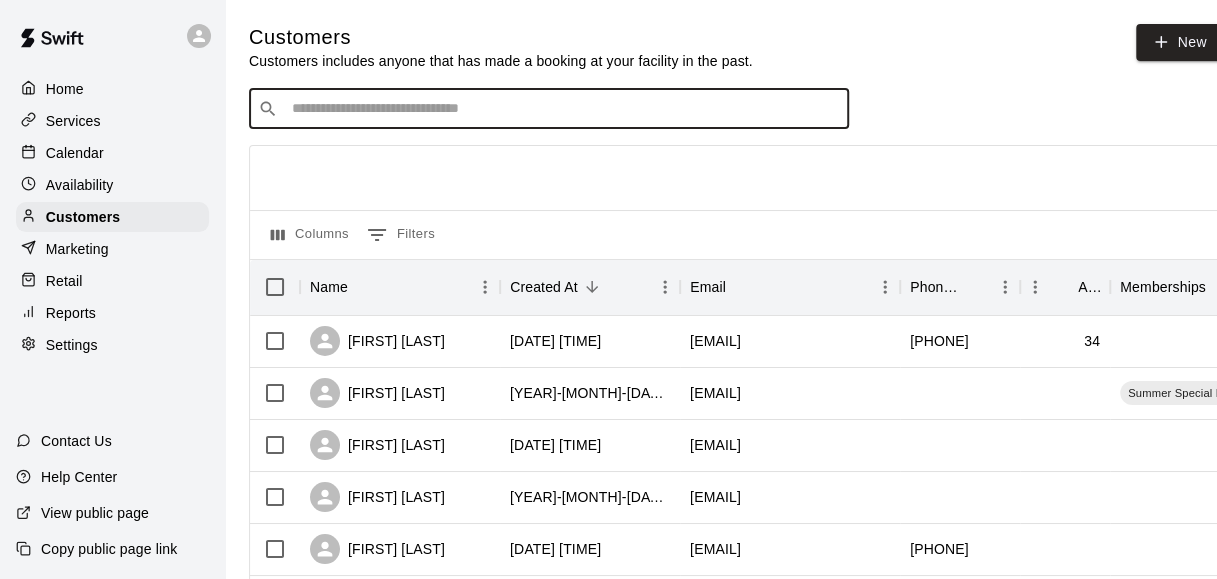 drag, startPoint x: 383, startPoint y: 167, endPoint x: 329, endPoint y: 113, distance: 76.36753 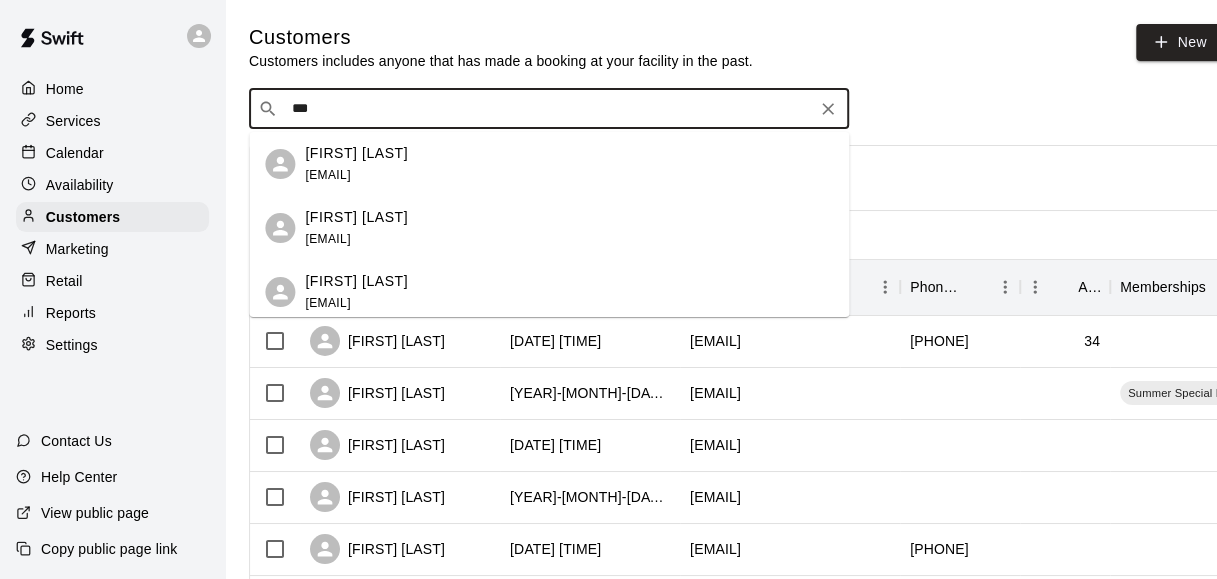type on "****" 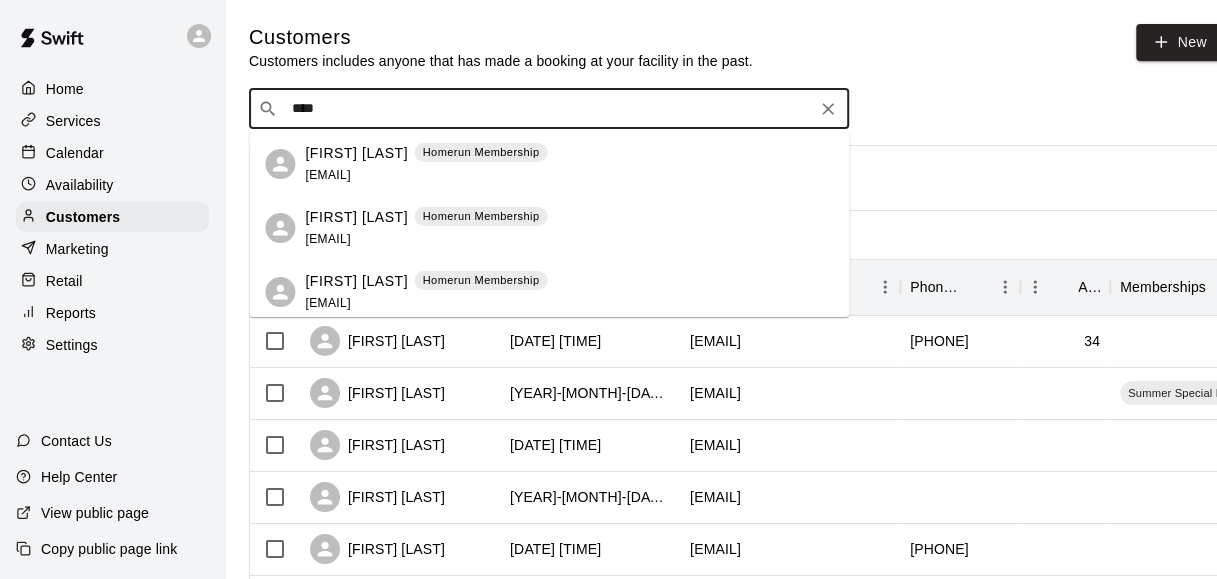 click on "[FIRST] [LAST]" at bounding box center (356, 153) 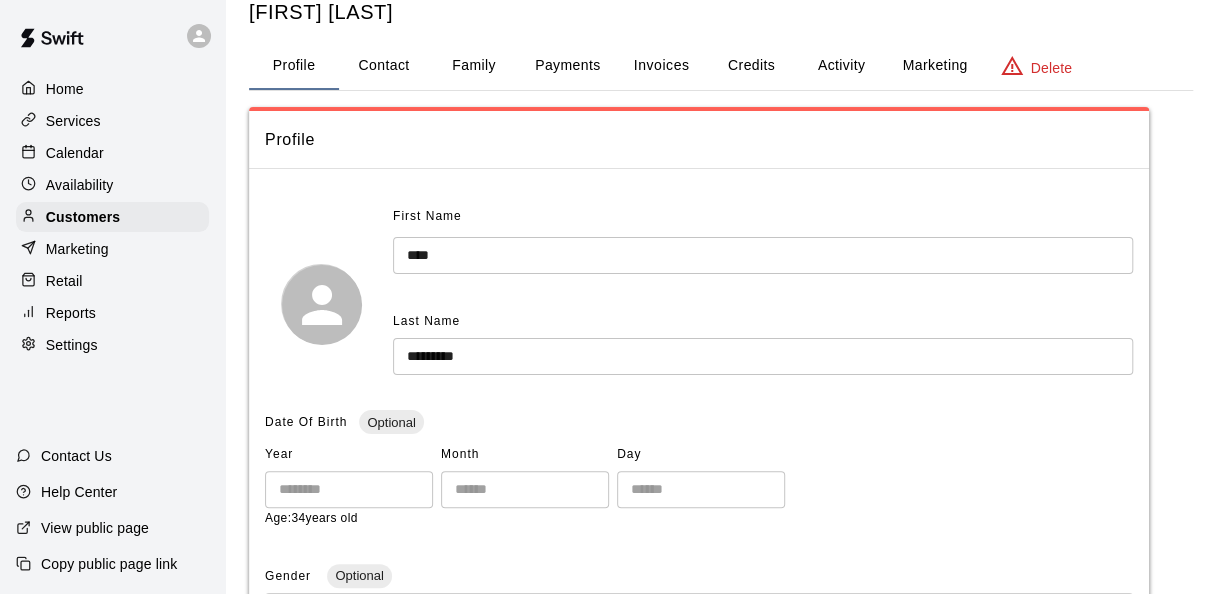 scroll, scrollTop: 56, scrollLeft: 0, axis: vertical 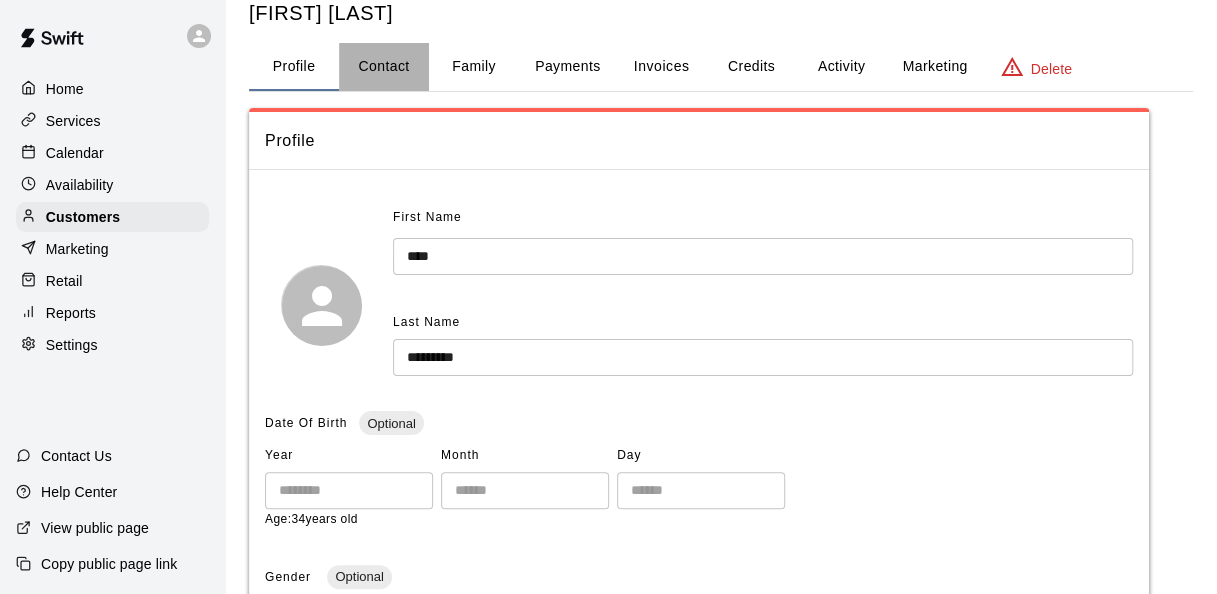 click on "Contact" at bounding box center (384, 67) 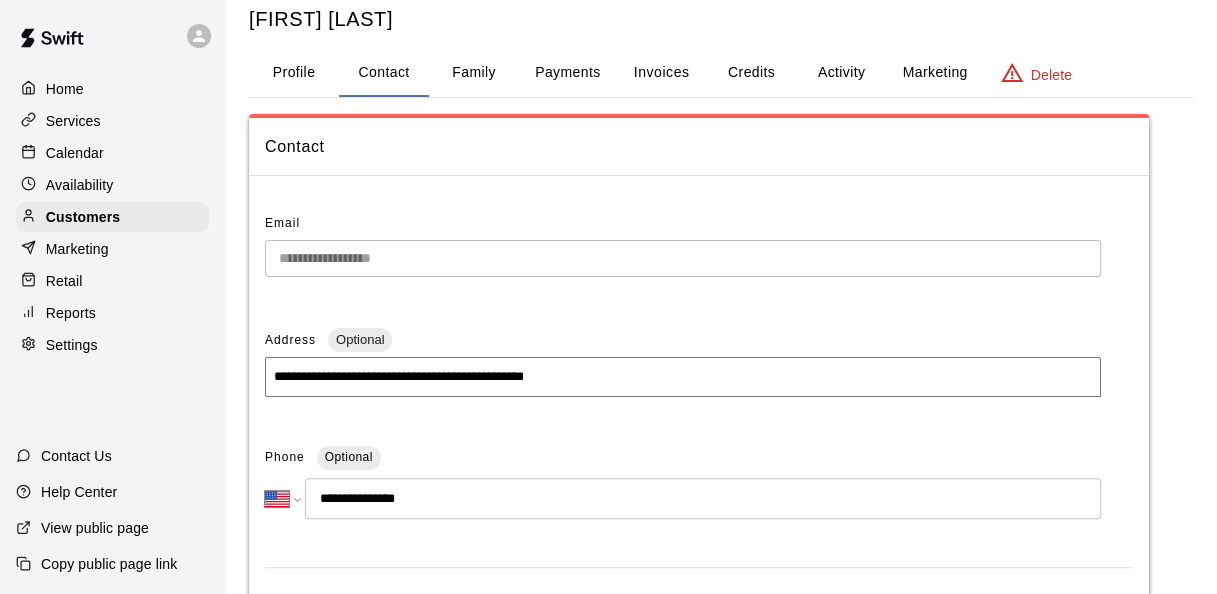 scroll, scrollTop: 0, scrollLeft: 0, axis: both 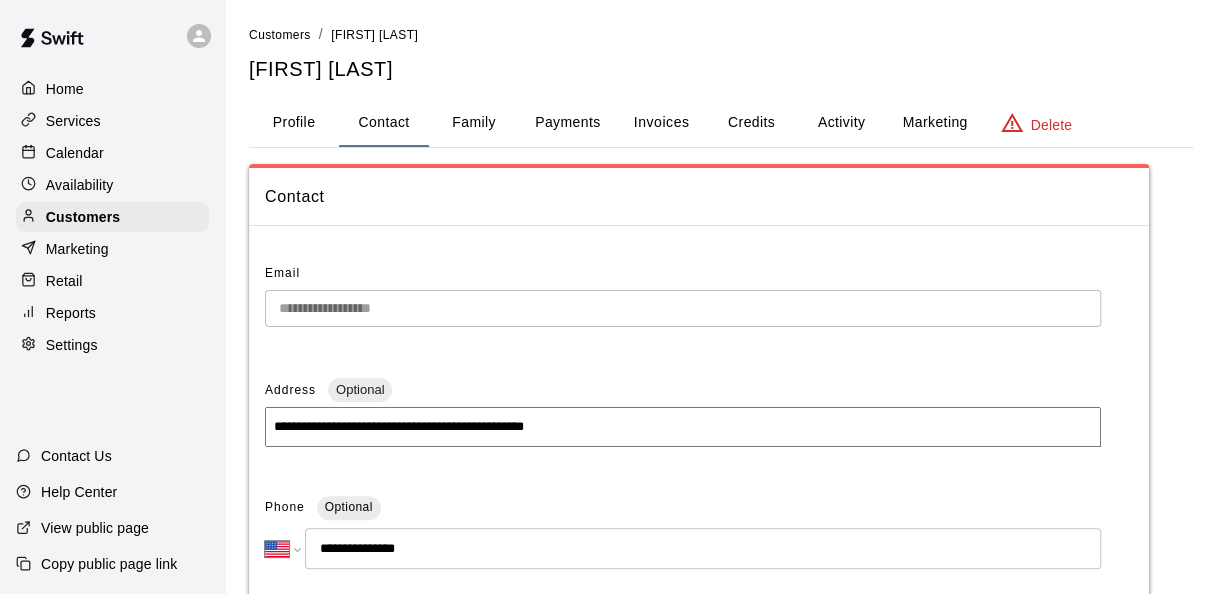 click on "Profile" at bounding box center [294, 123] 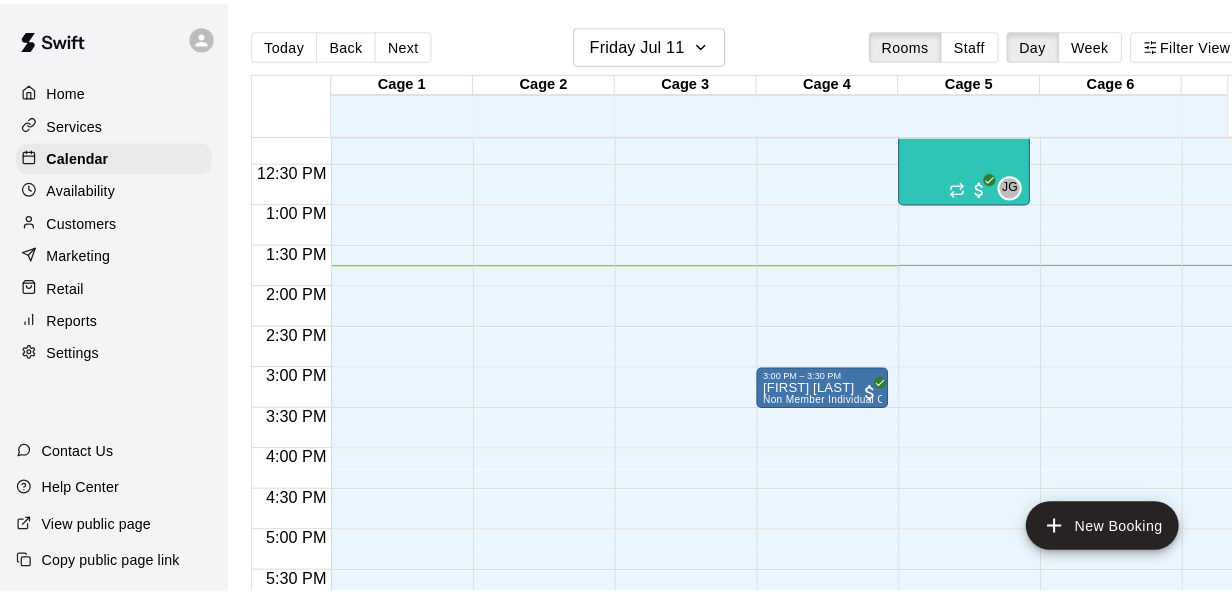 scroll, scrollTop: 973, scrollLeft: 0, axis: vertical 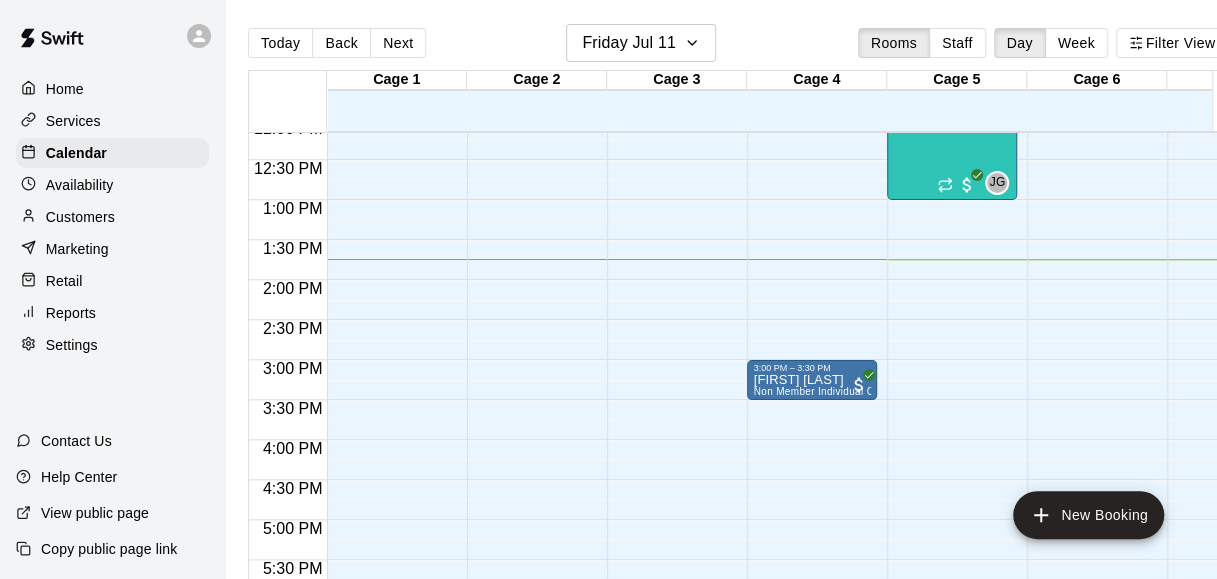 click on "[TIME] – [TIME] Closed [TIME] – [TIME] July Summer Hitting Camp Dates 4/15 spots JG 0 [TIME] – [TIME] Closed" at bounding box center [952, 120] 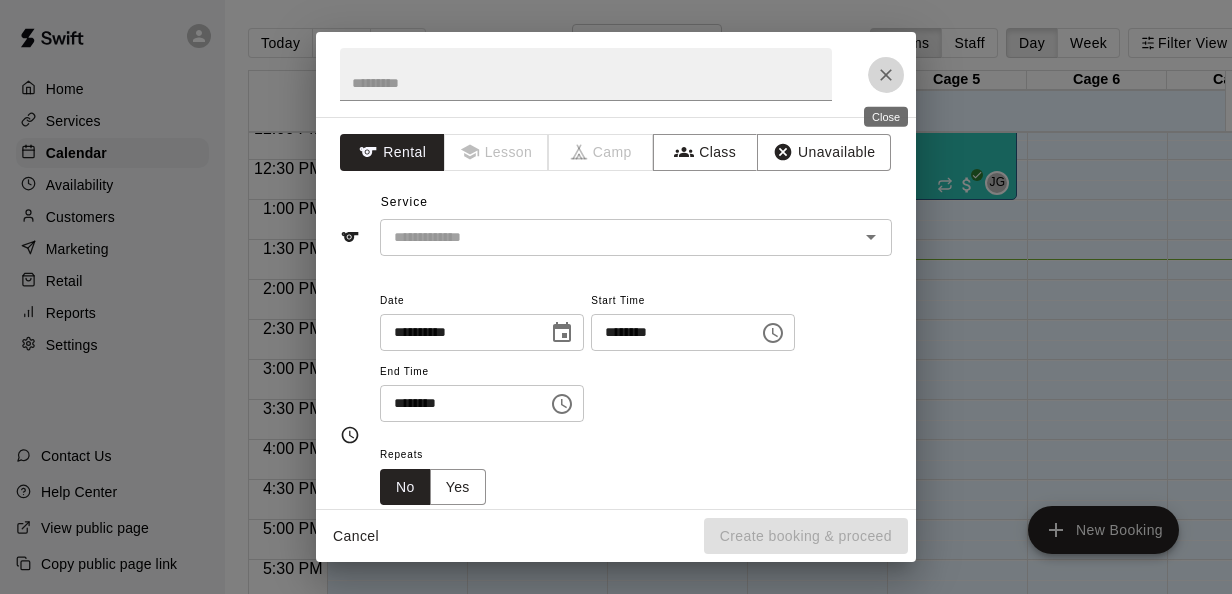 click 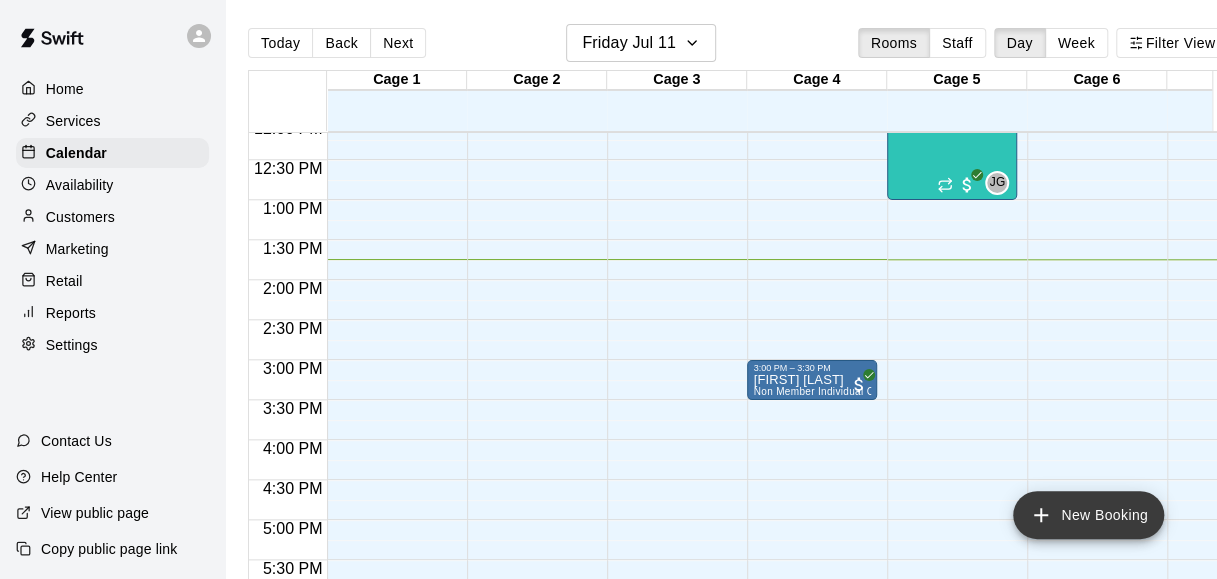 click on "New Booking" at bounding box center [1088, 515] 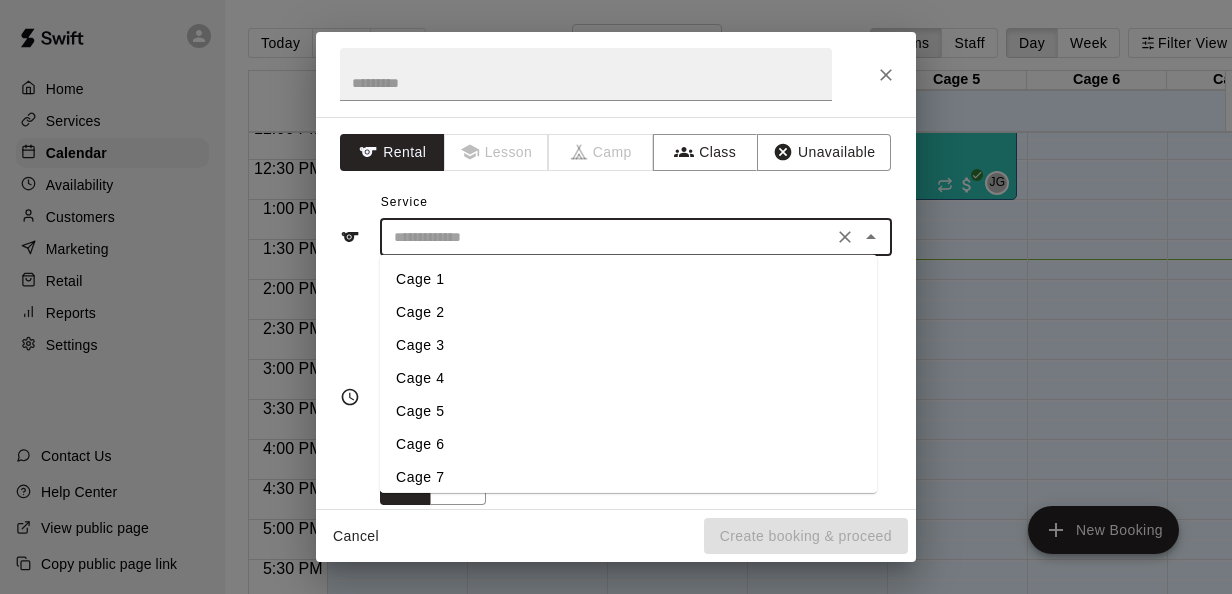 click at bounding box center (606, 237) 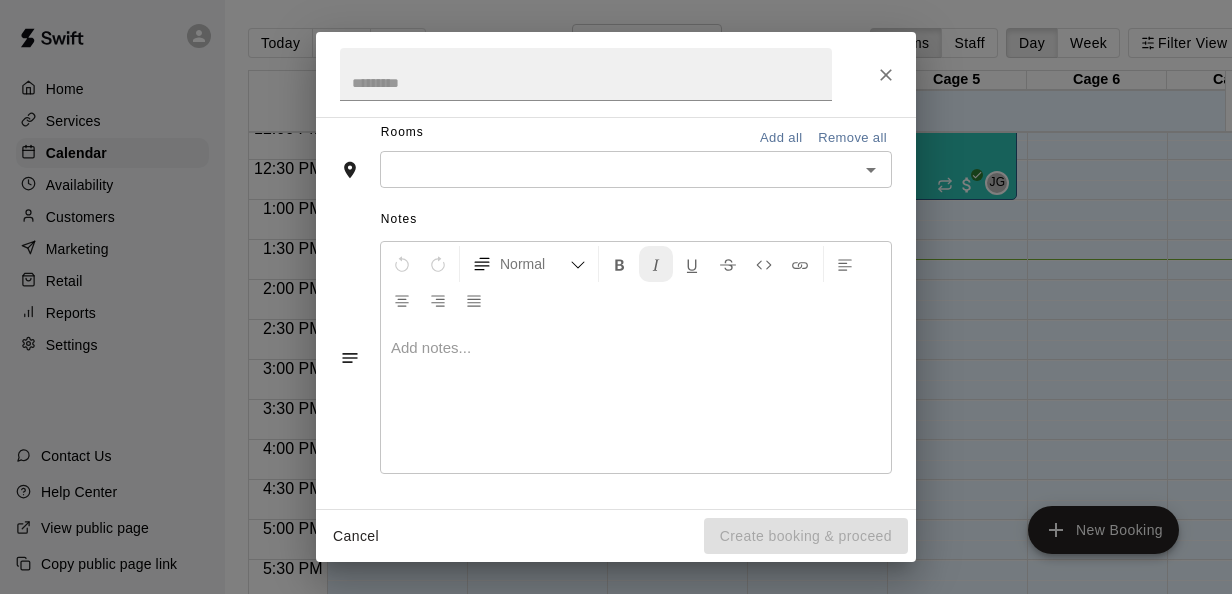 scroll, scrollTop: 0, scrollLeft: 0, axis: both 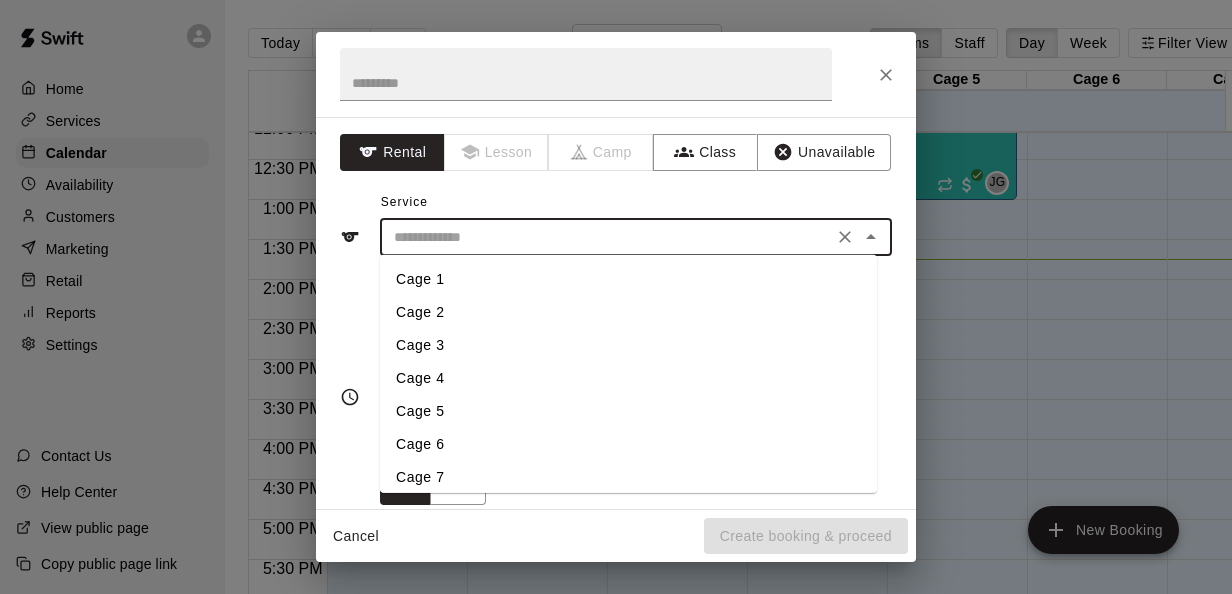 click at bounding box center (606, 237) 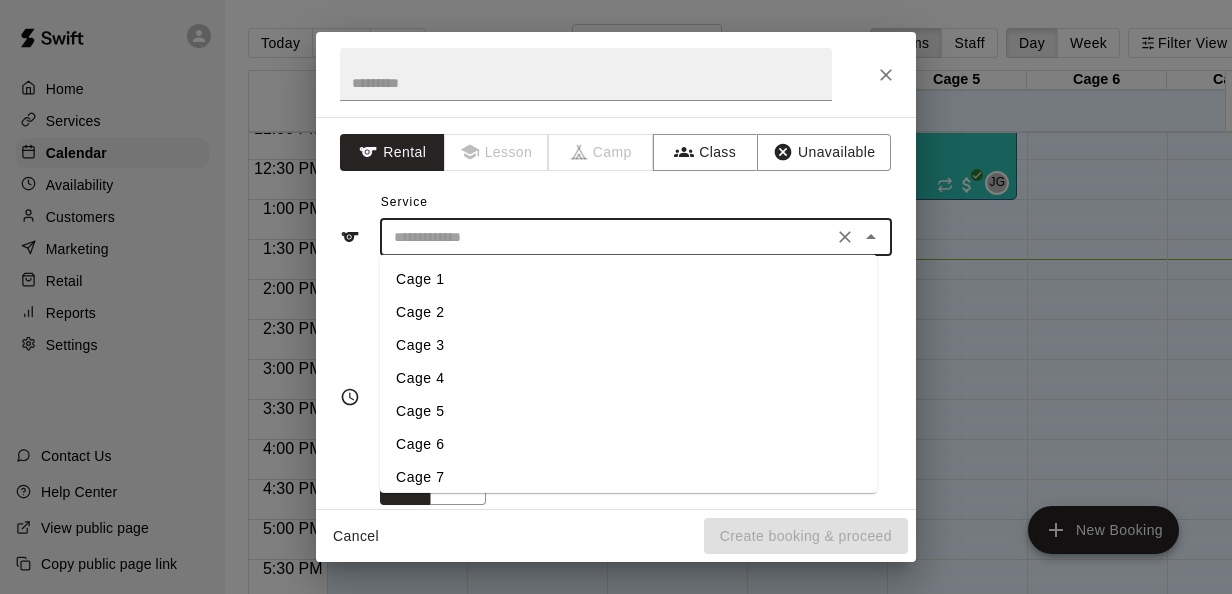 click at bounding box center (606, 237) 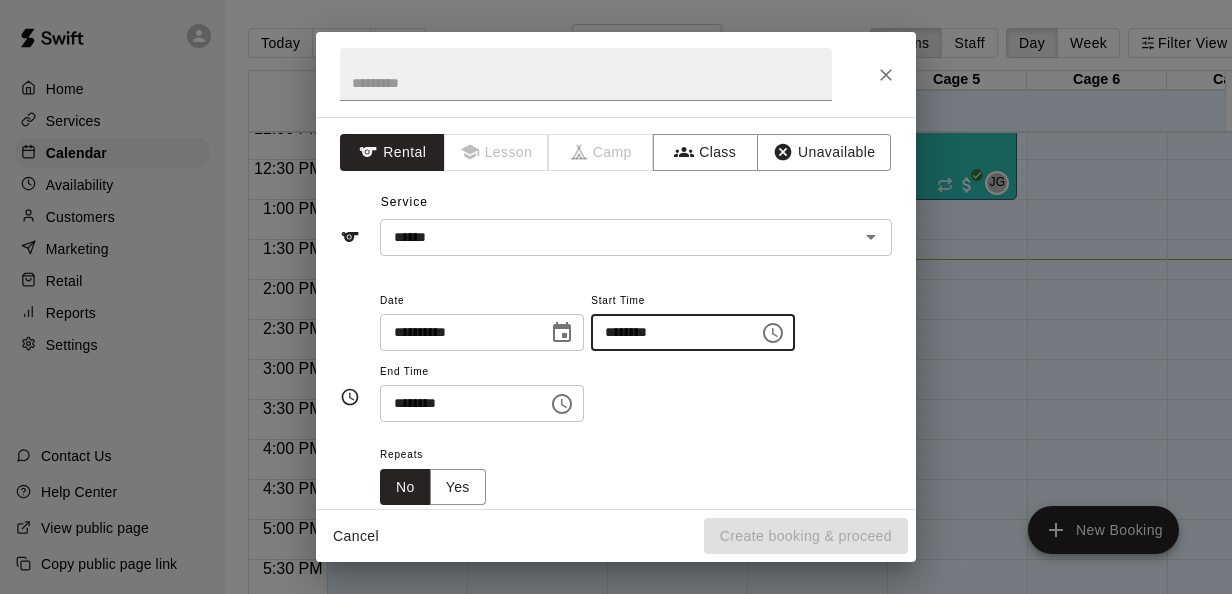 click on "********" at bounding box center (668, 332) 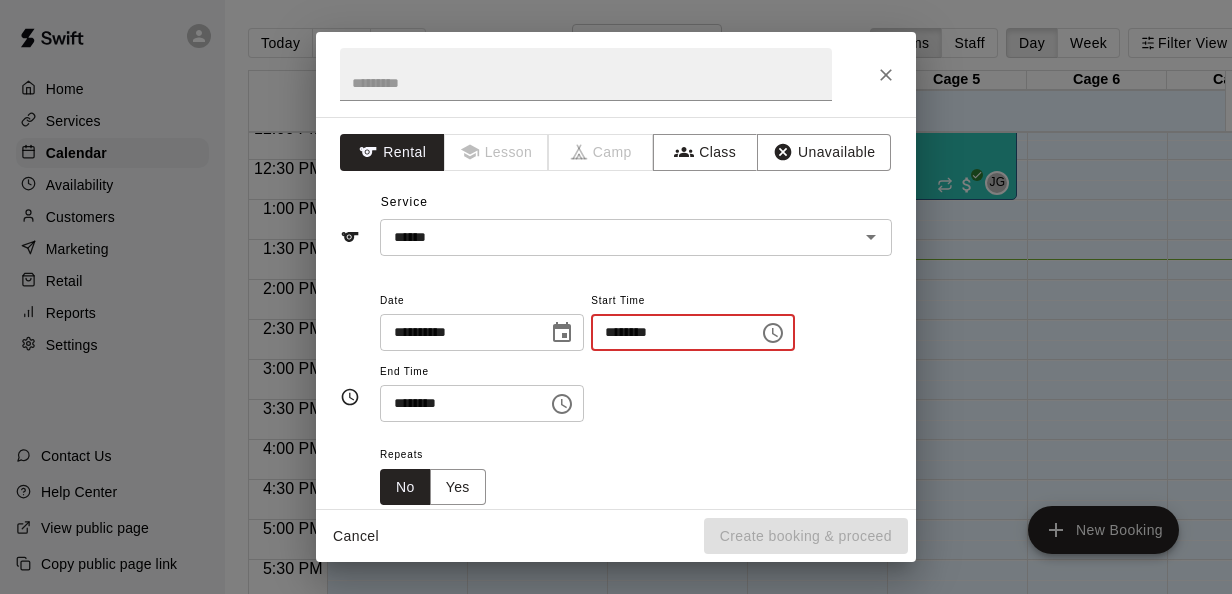 click on "********" at bounding box center [668, 332] 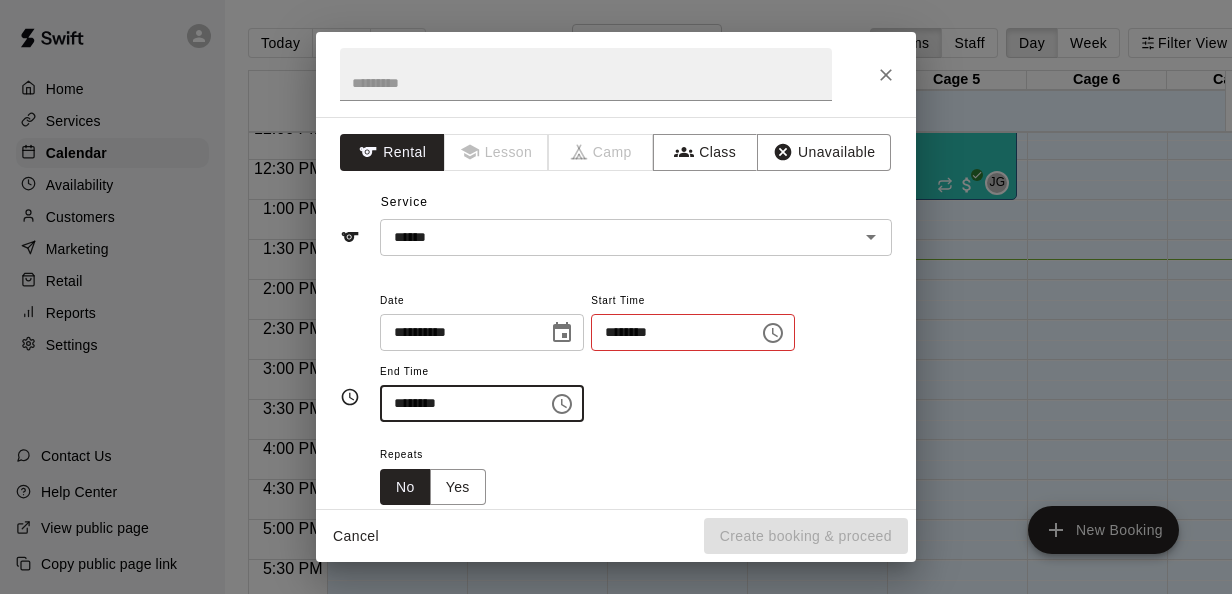 click on "********" at bounding box center [457, 403] 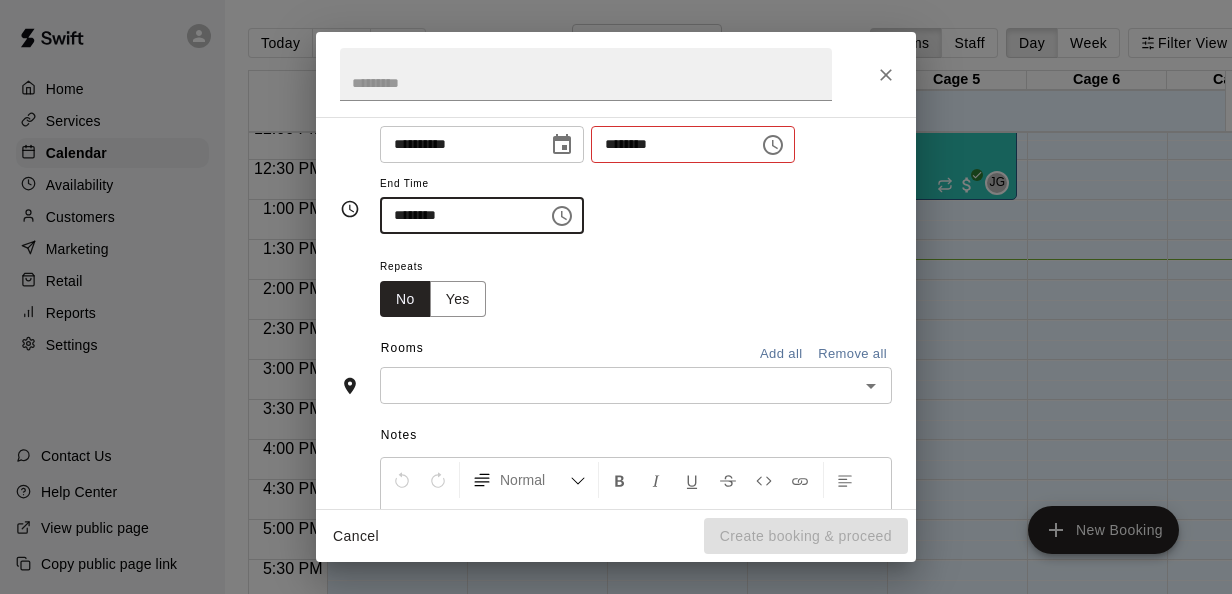 scroll, scrollTop: 191, scrollLeft: 0, axis: vertical 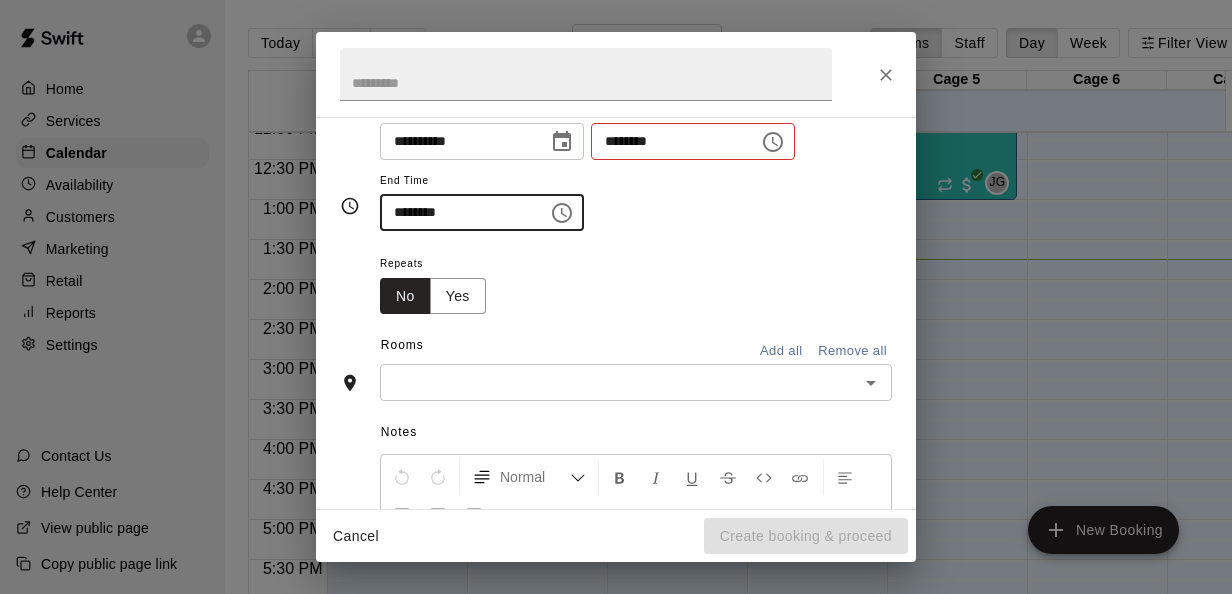 type on "********" 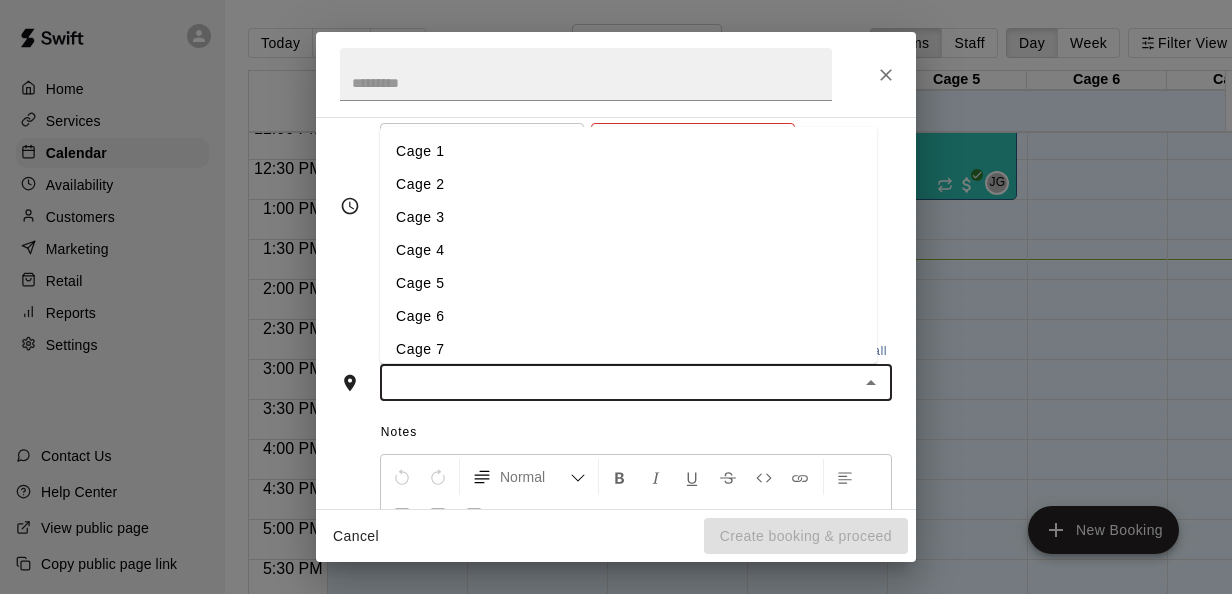 click at bounding box center (619, 382) 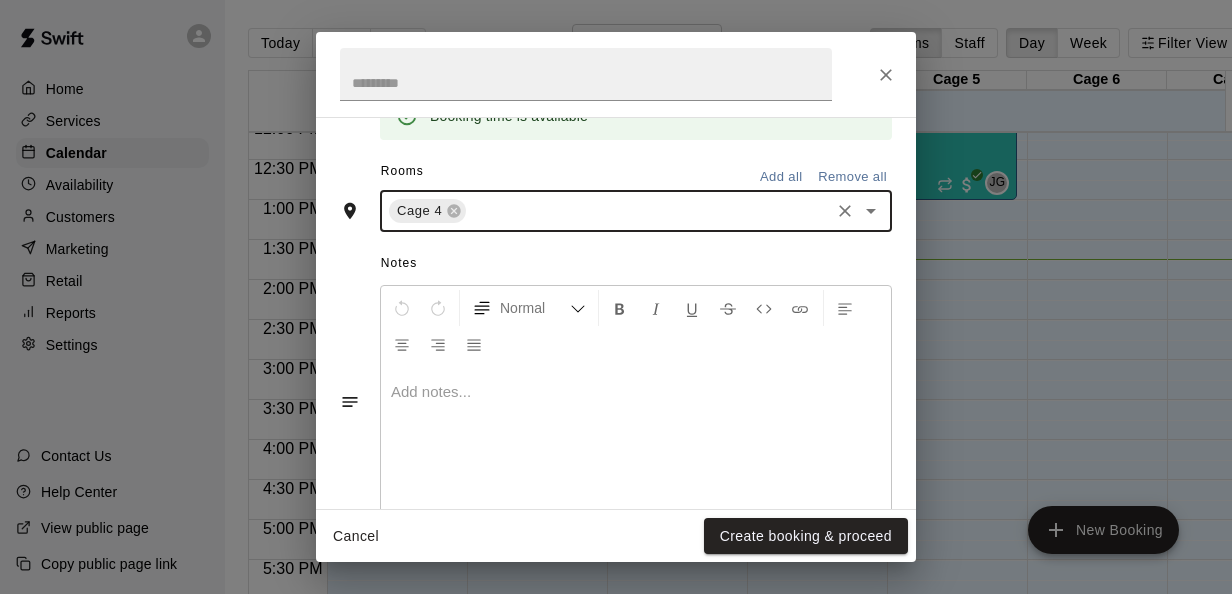 scroll, scrollTop: 484, scrollLeft: 0, axis: vertical 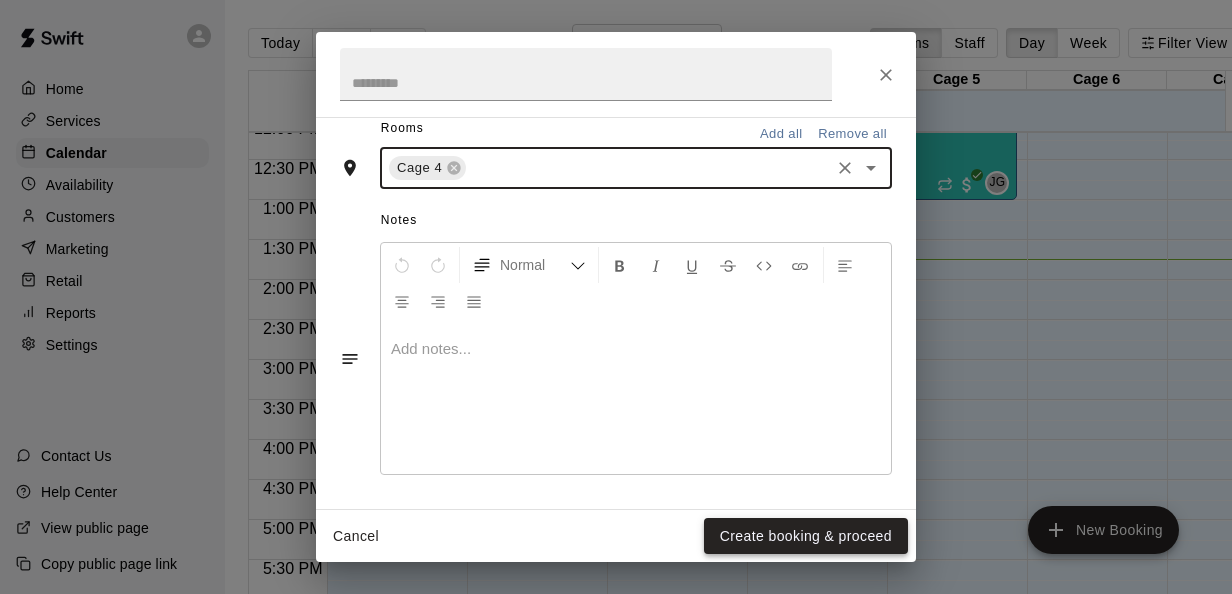 click on "Create booking & proceed" at bounding box center [806, 536] 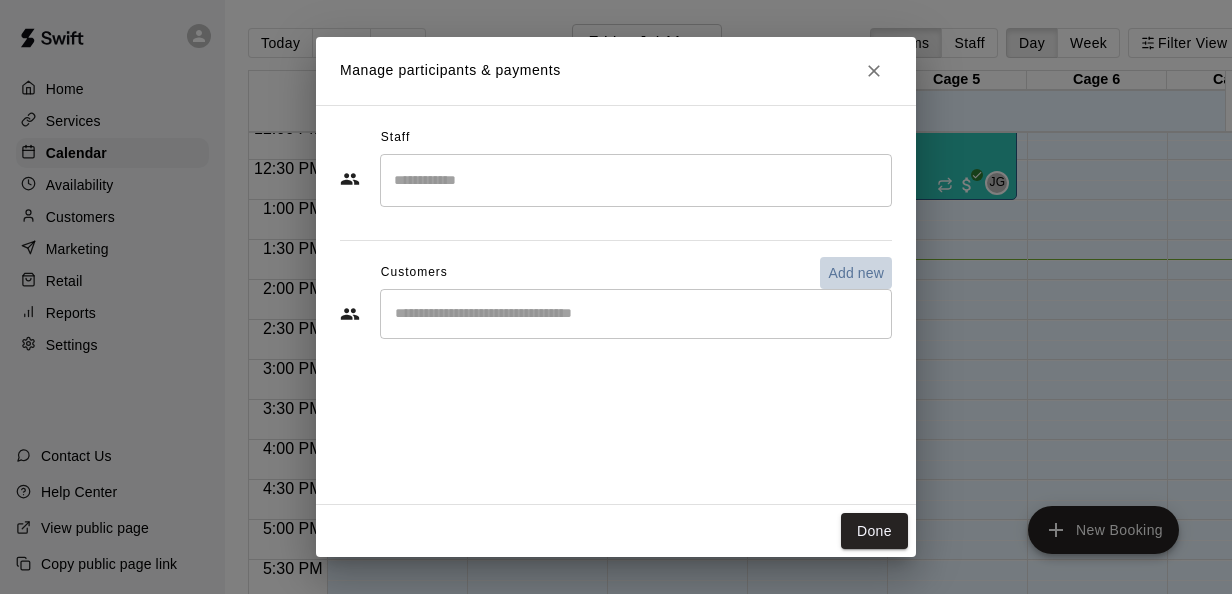 click on "Add new" at bounding box center (856, 273) 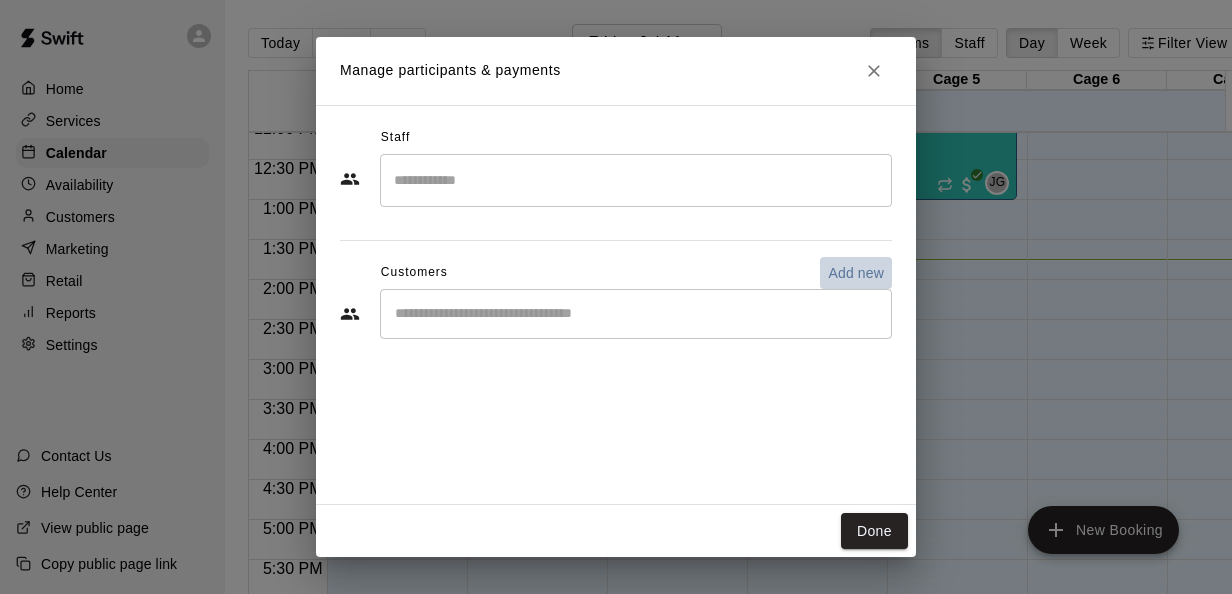 select on "**" 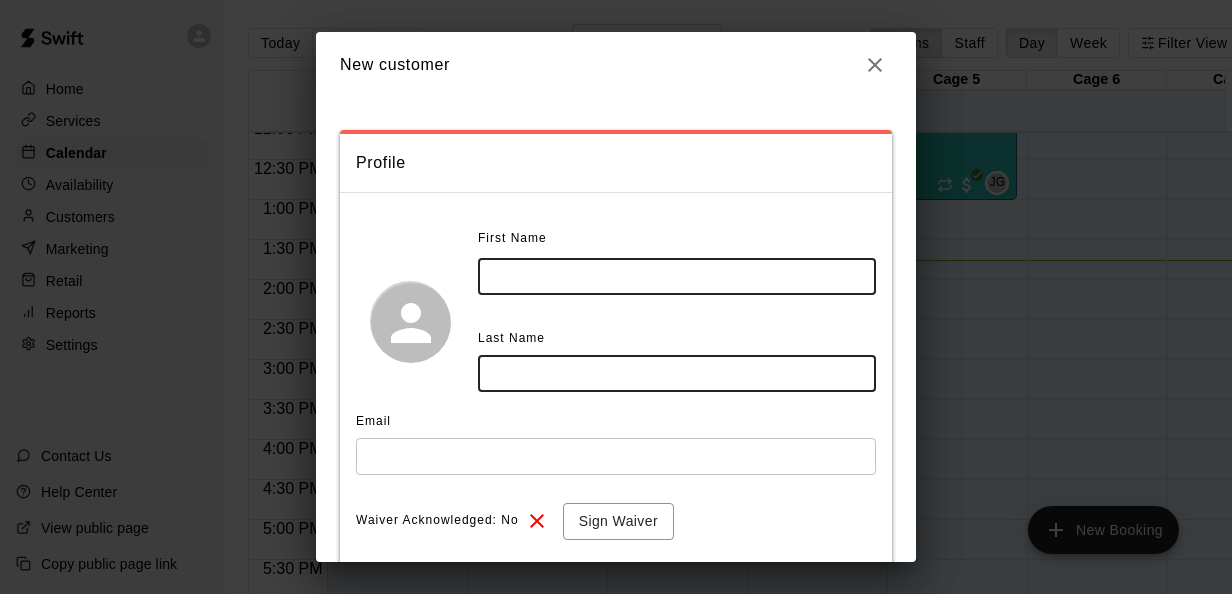 click at bounding box center [677, 276] 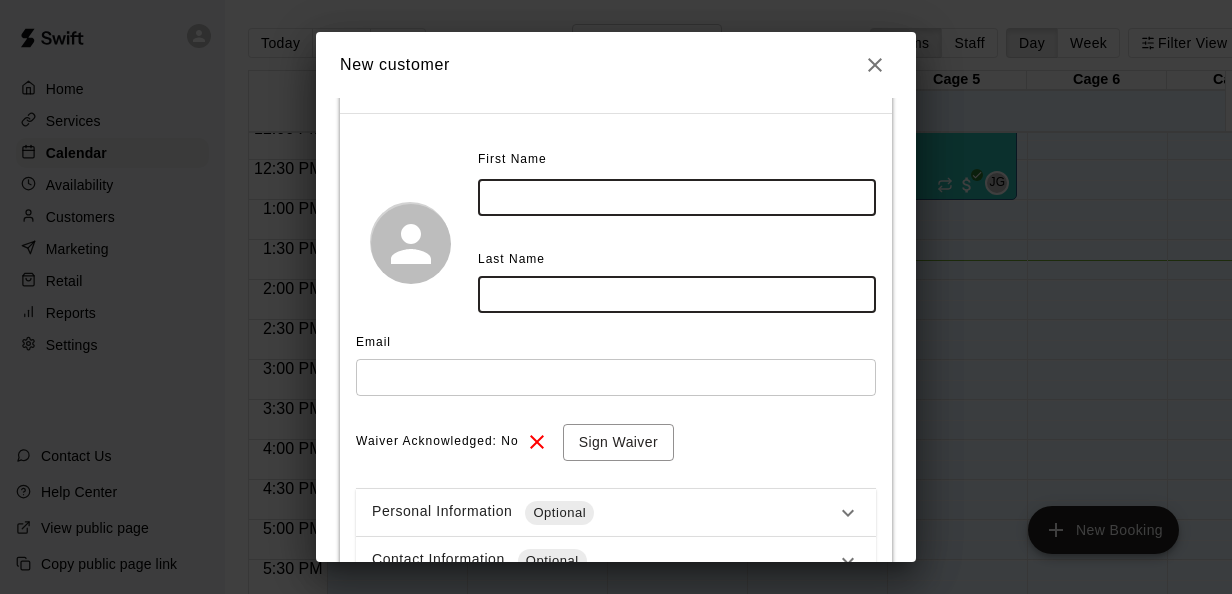 scroll, scrollTop: 78, scrollLeft: 0, axis: vertical 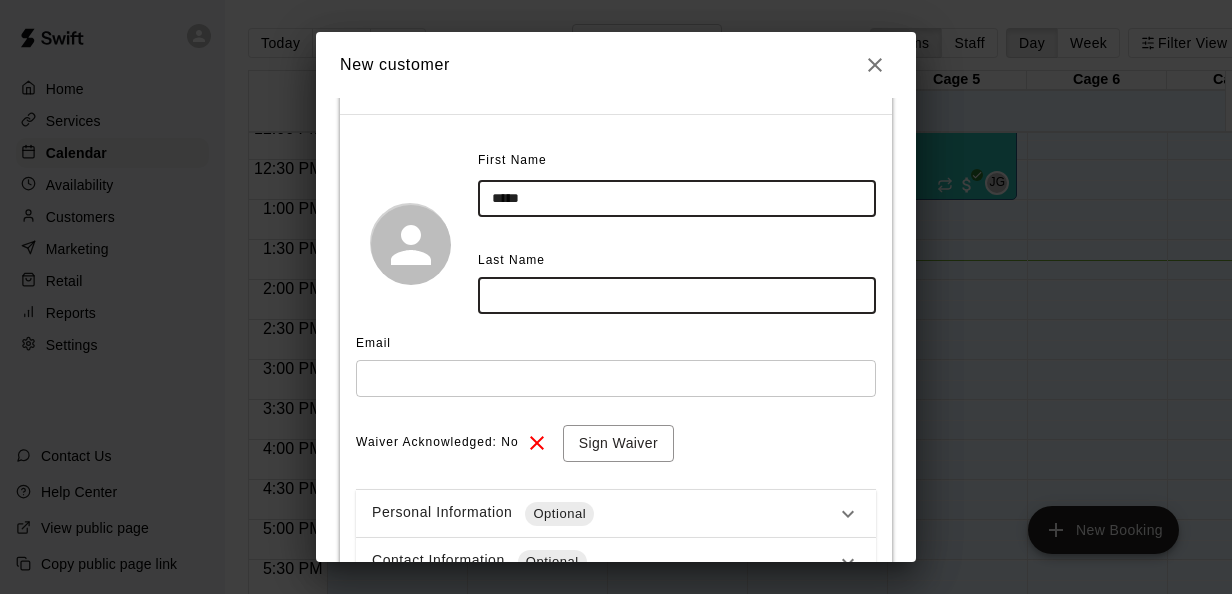 type on "*****" 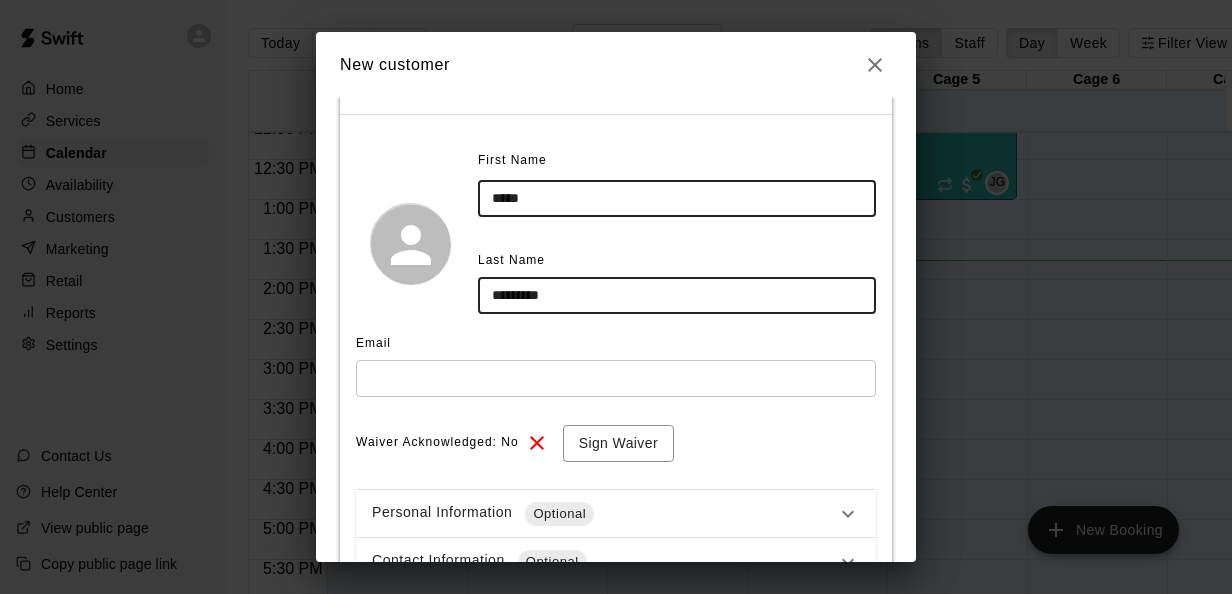 type on "*********" 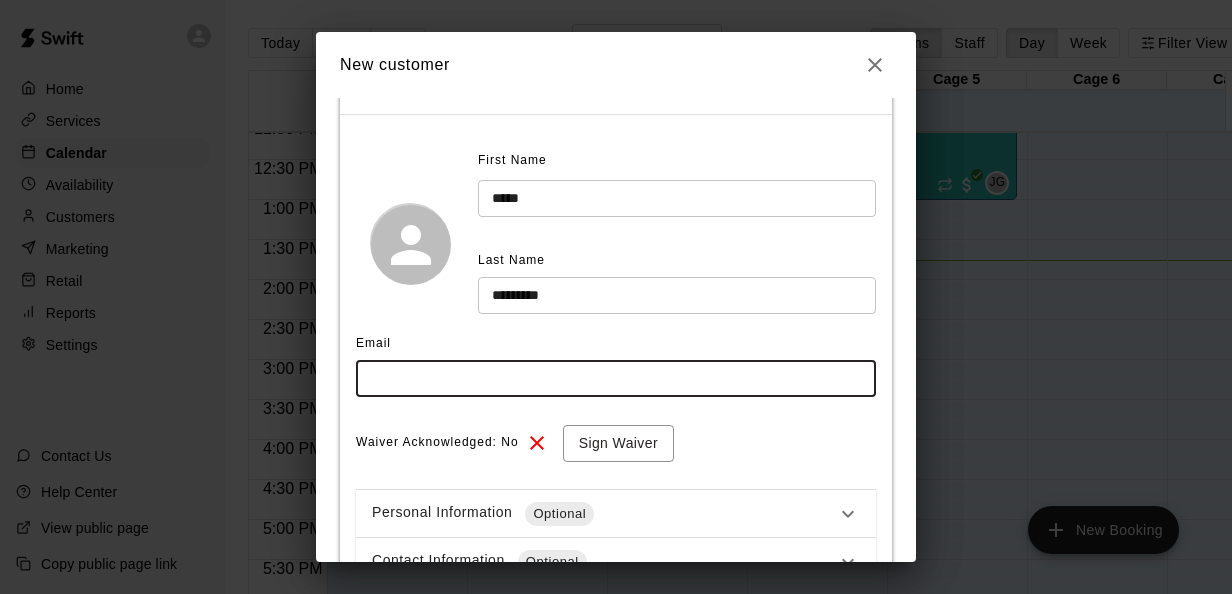 click at bounding box center [616, 378] 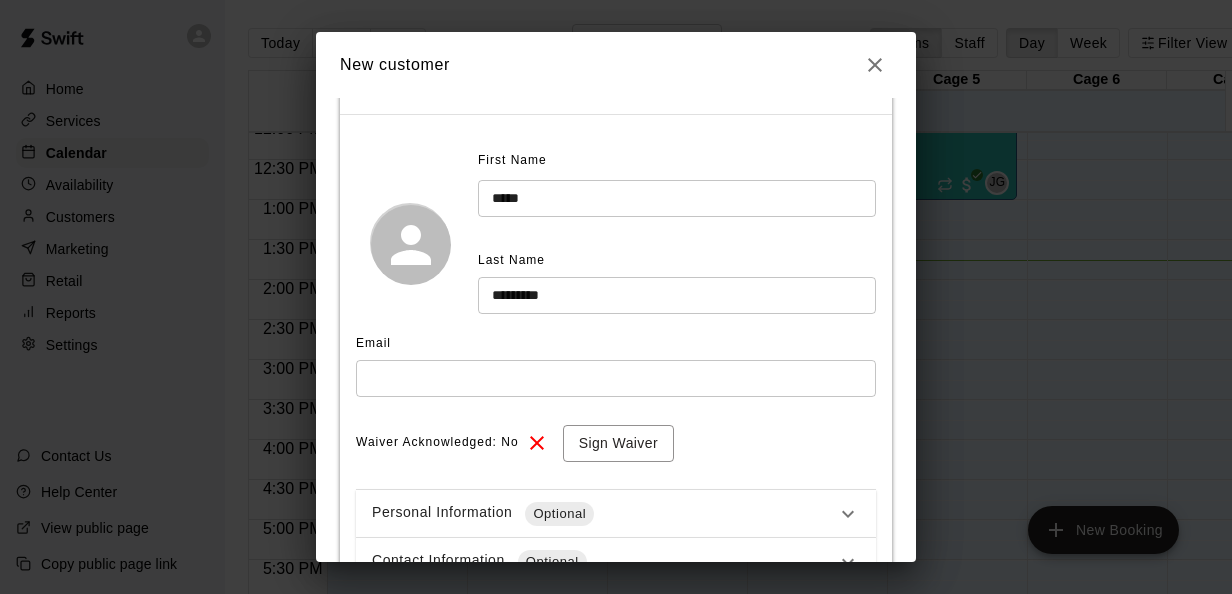 click on "Email   ​" at bounding box center (616, 369) 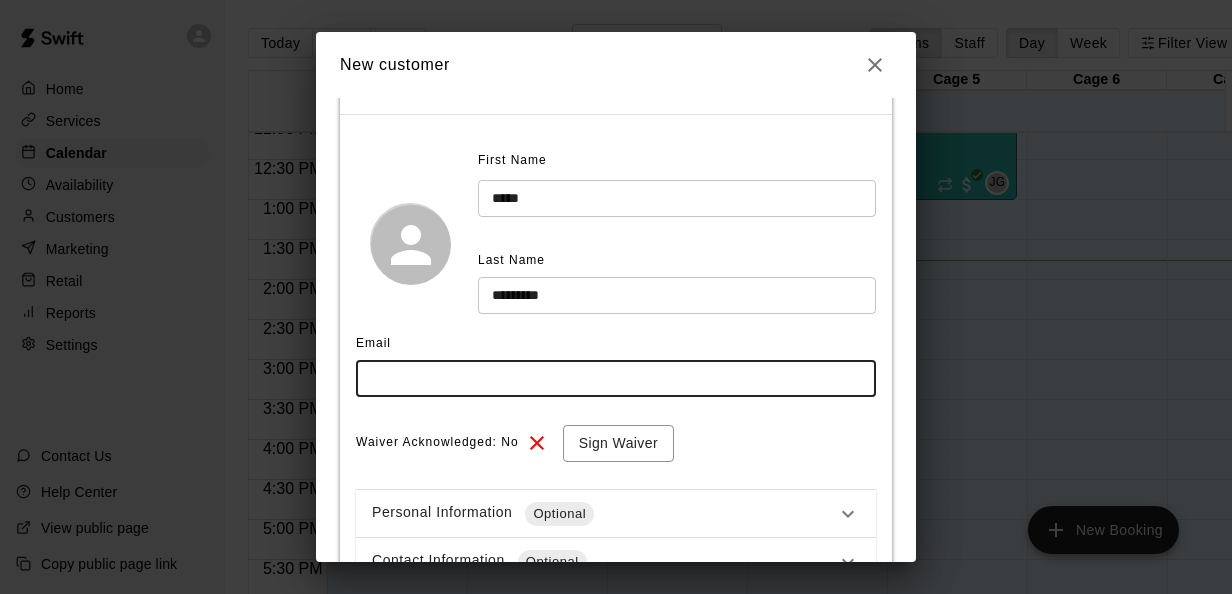 type on "*" 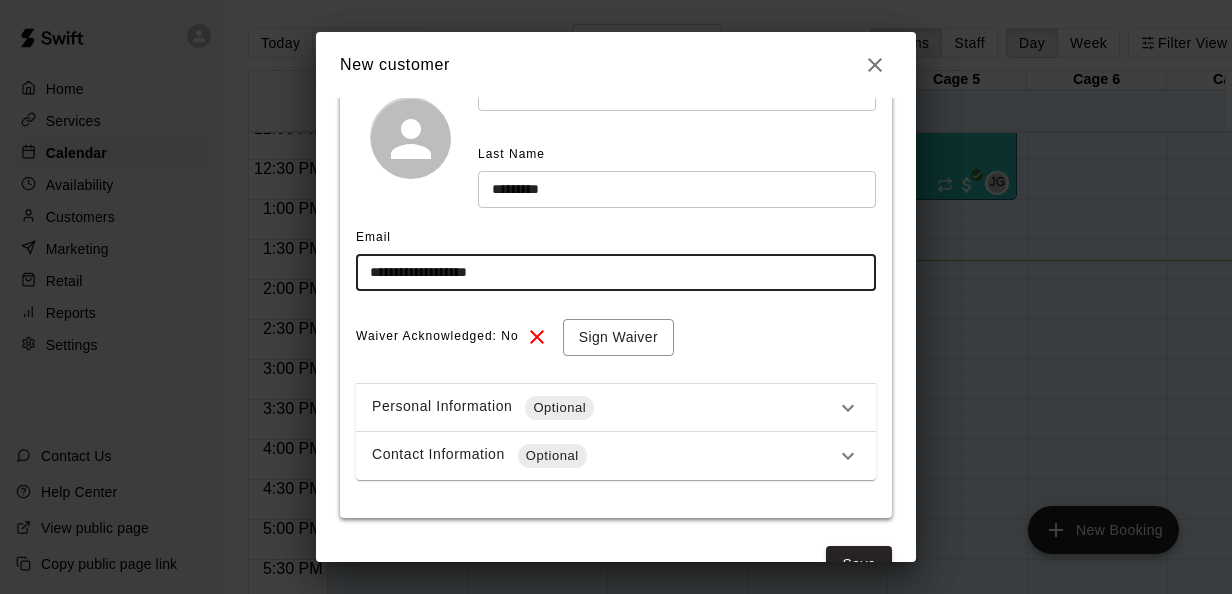 scroll, scrollTop: 231, scrollLeft: 0, axis: vertical 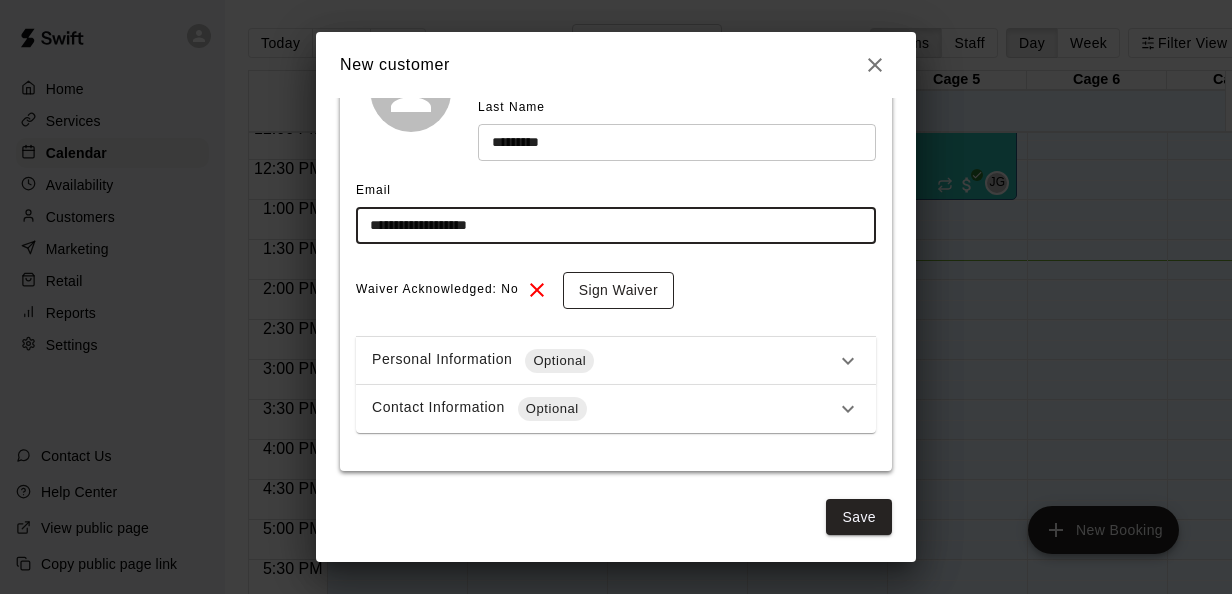 type on "**********" 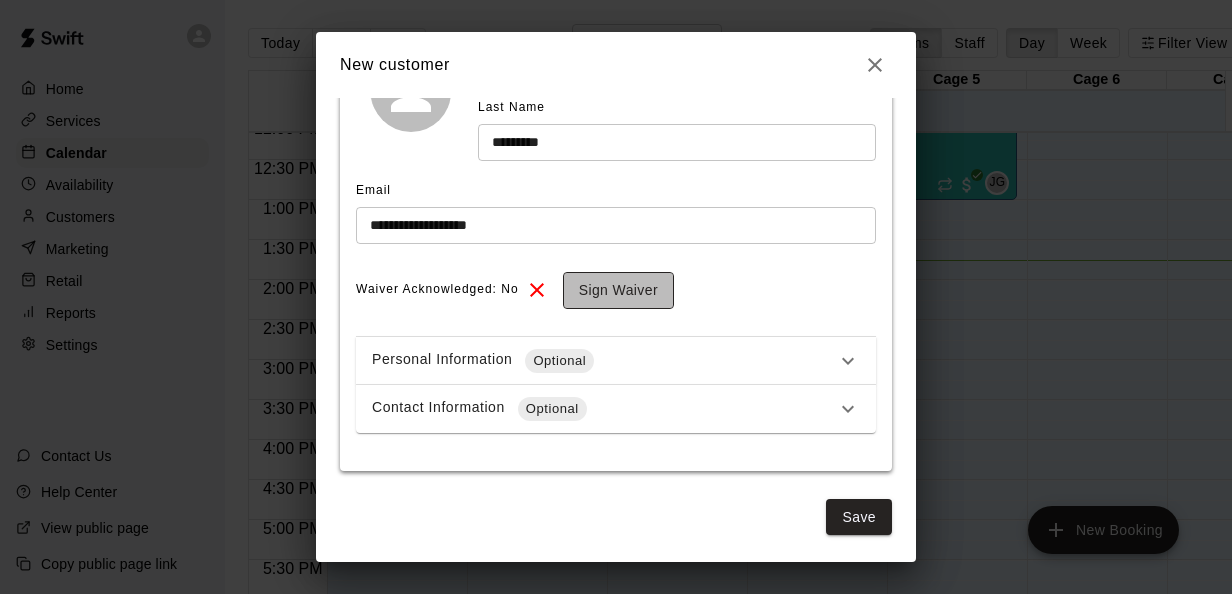 click on "Sign Waiver" at bounding box center (618, 290) 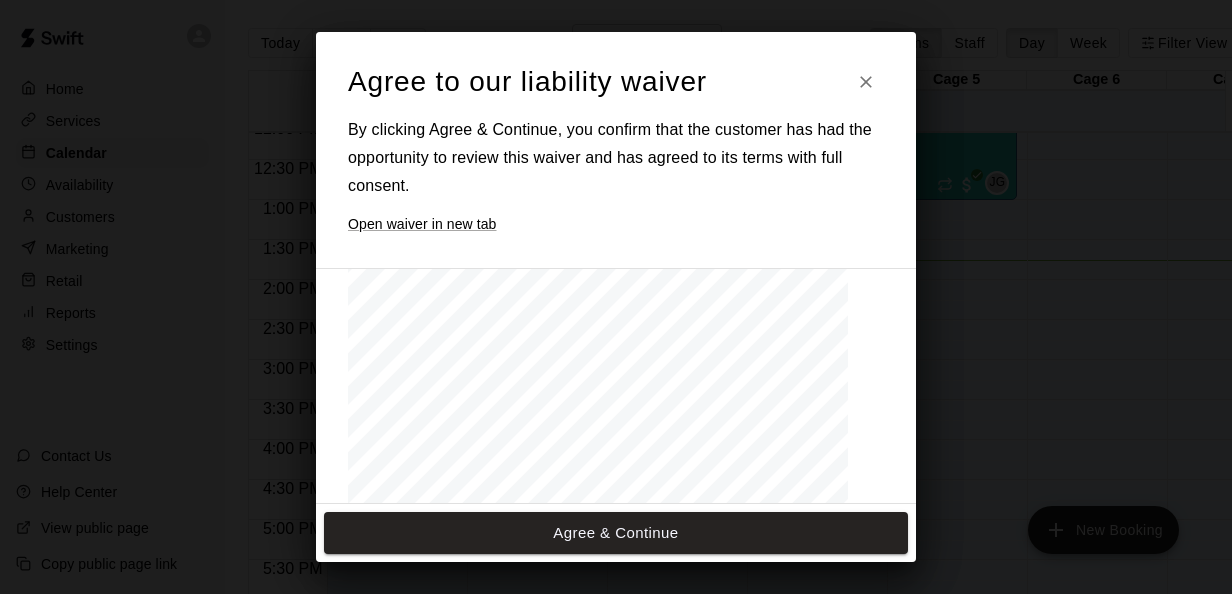 scroll, scrollTop: 329, scrollLeft: 0, axis: vertical 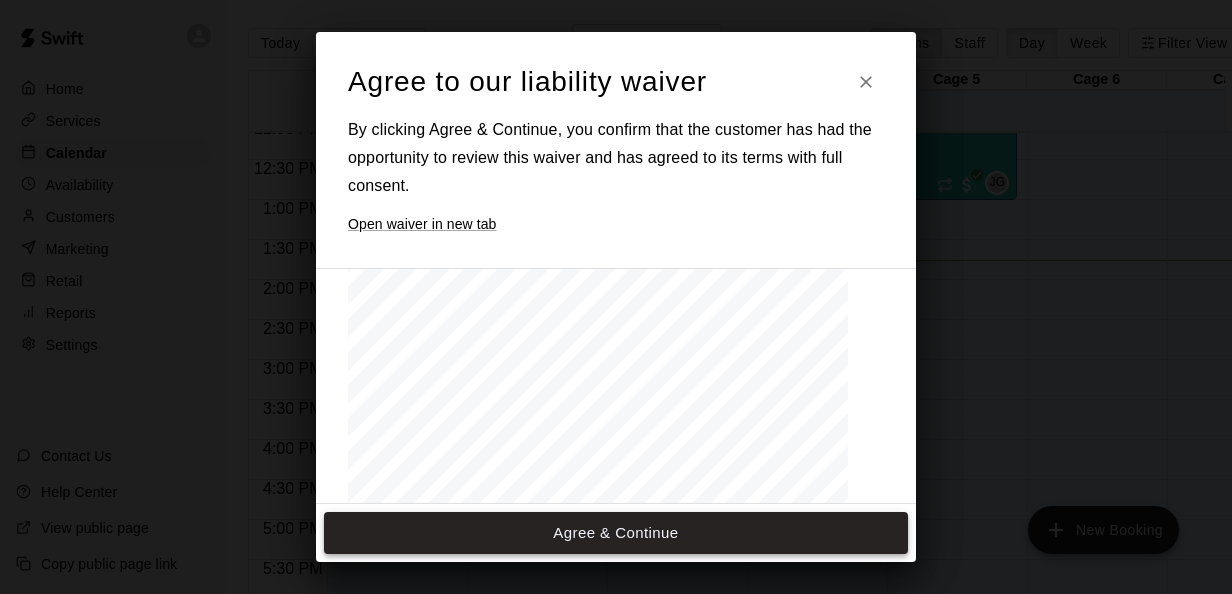 click on "Agree & Continue" at bounding box center [616, 533] 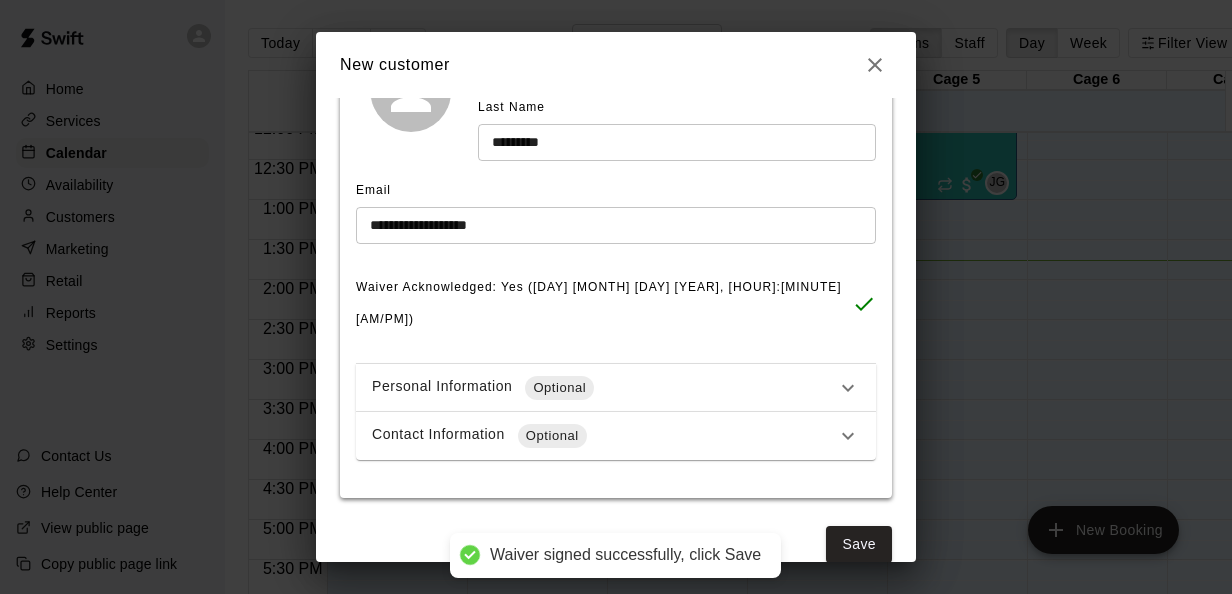 scroll, scrollTop: 227, scrollLeft: 0, axis: vertical 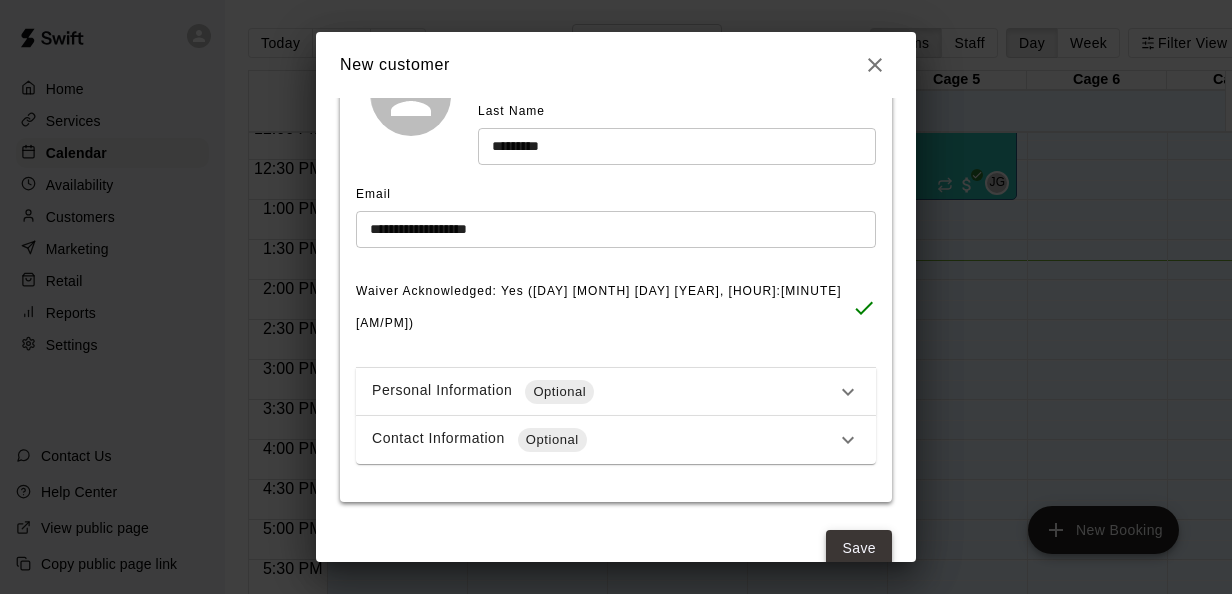 click on "Save" at bounding box center (859, 548) 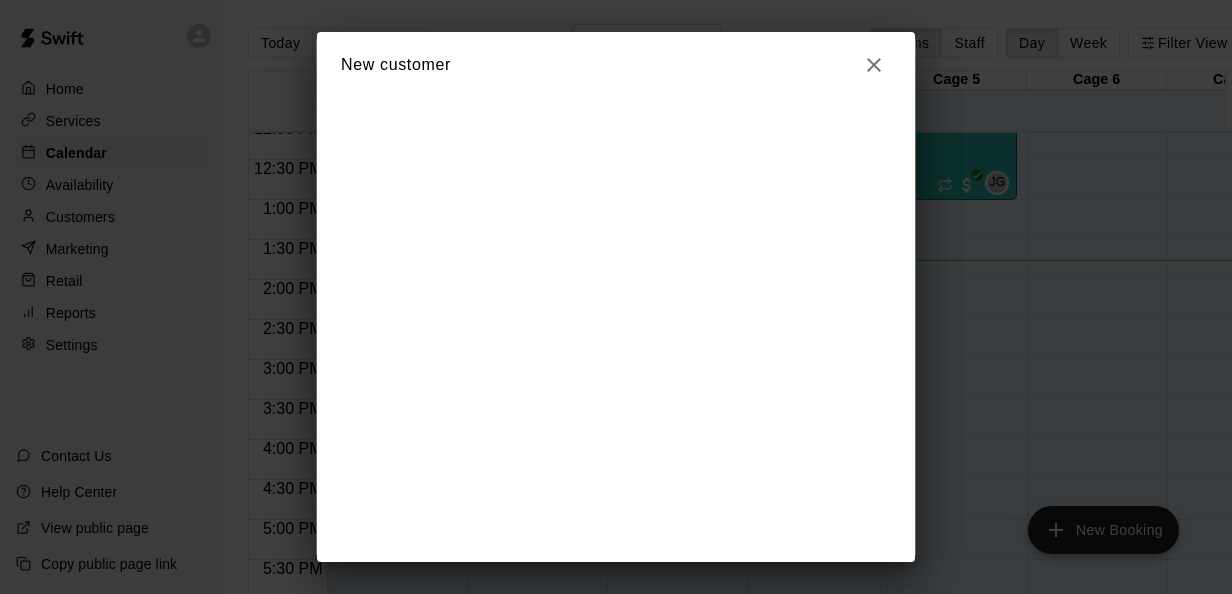scroll, scrollTop: 0, scrollLeft: 0, axis: both 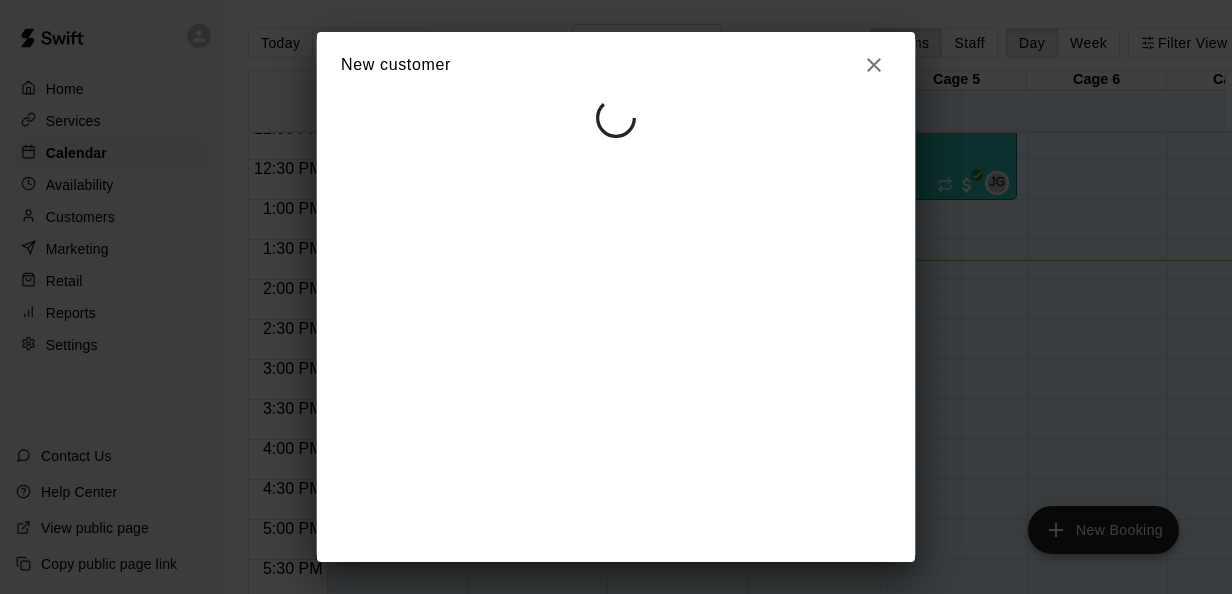 select on "**" 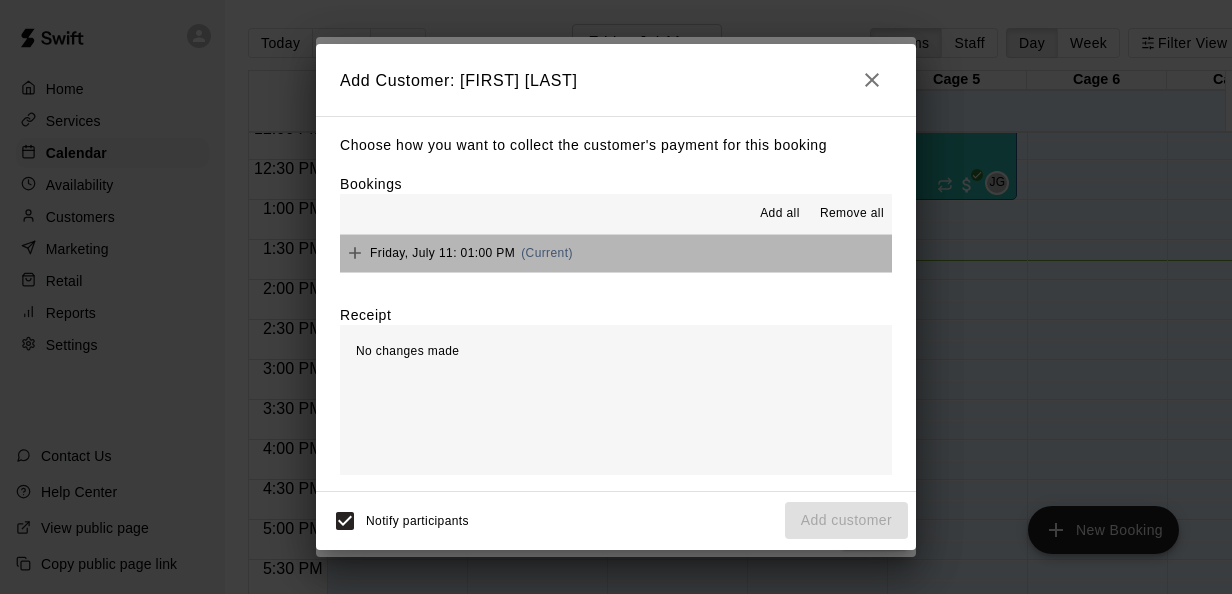 click on "[DAY], [MONTH] [DAY]: [TIME] (Current)" at bounding box center (616, 253) 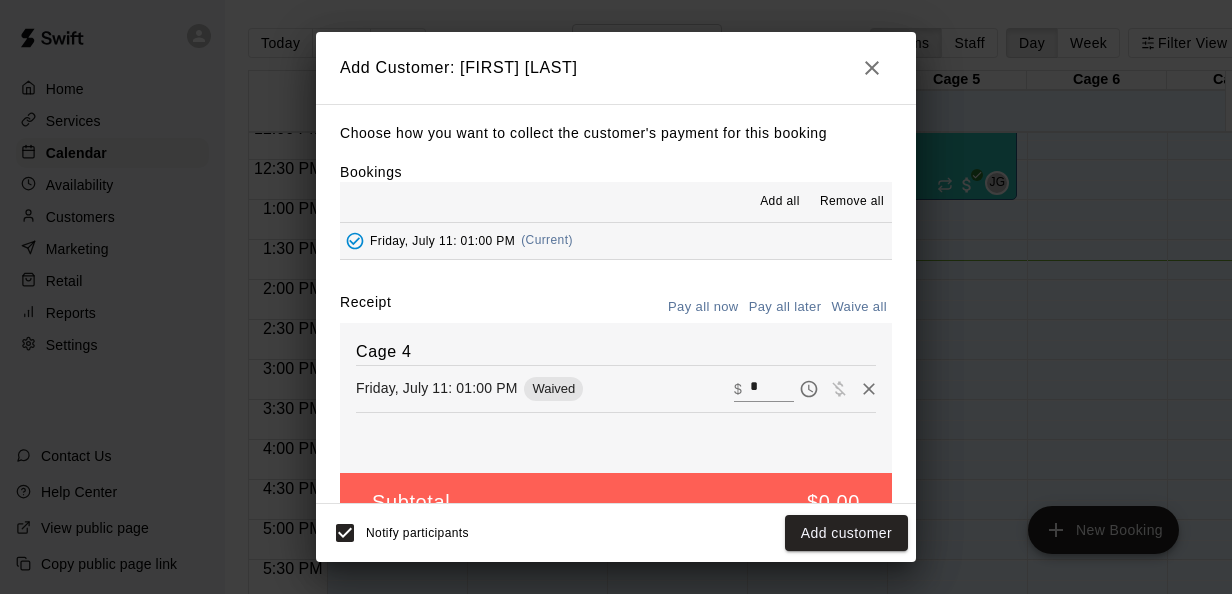click on "​ $ *" at bounding box center (805, 389) 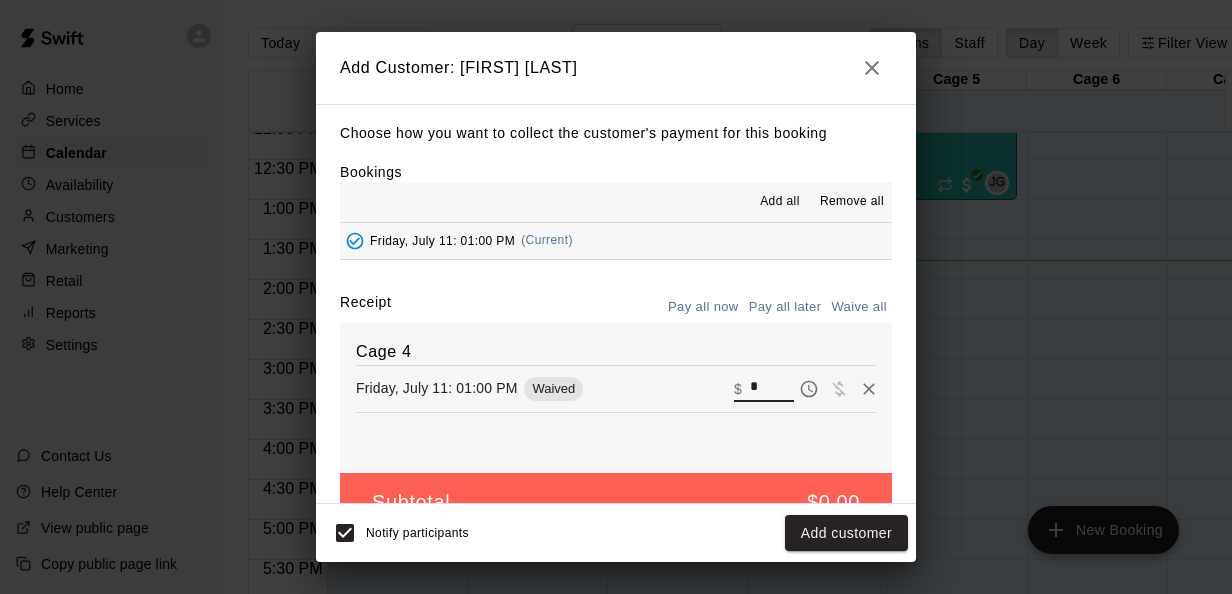 click on "*" at bounding box center [772, 388] 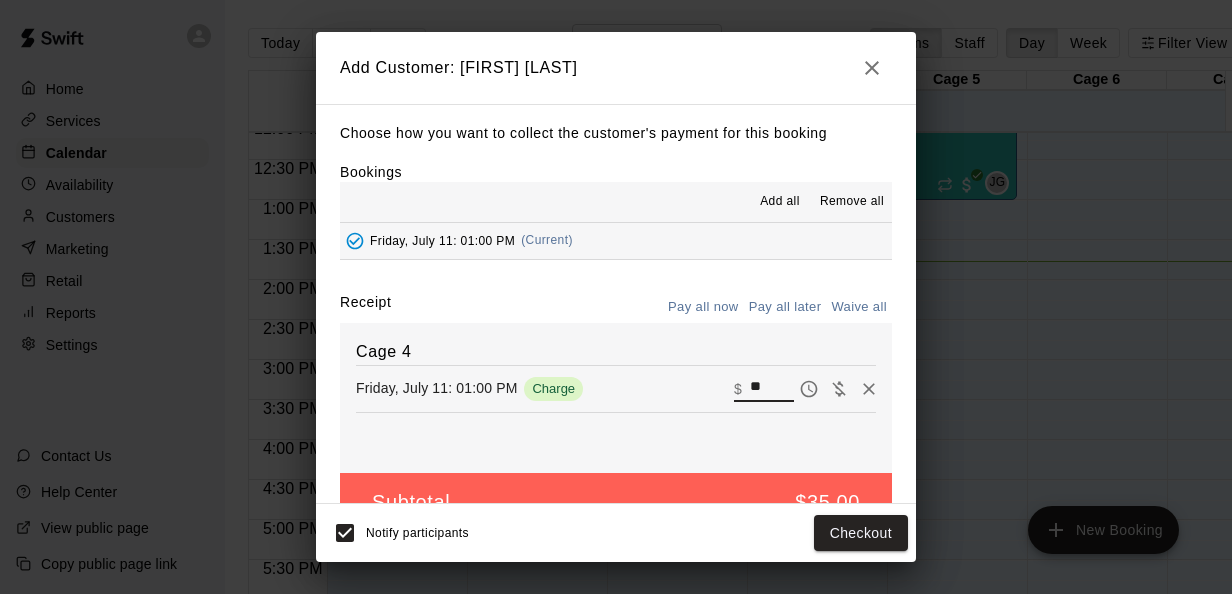 scroll, scrollTop: 46, scrollLeft: 0, axis: vertical 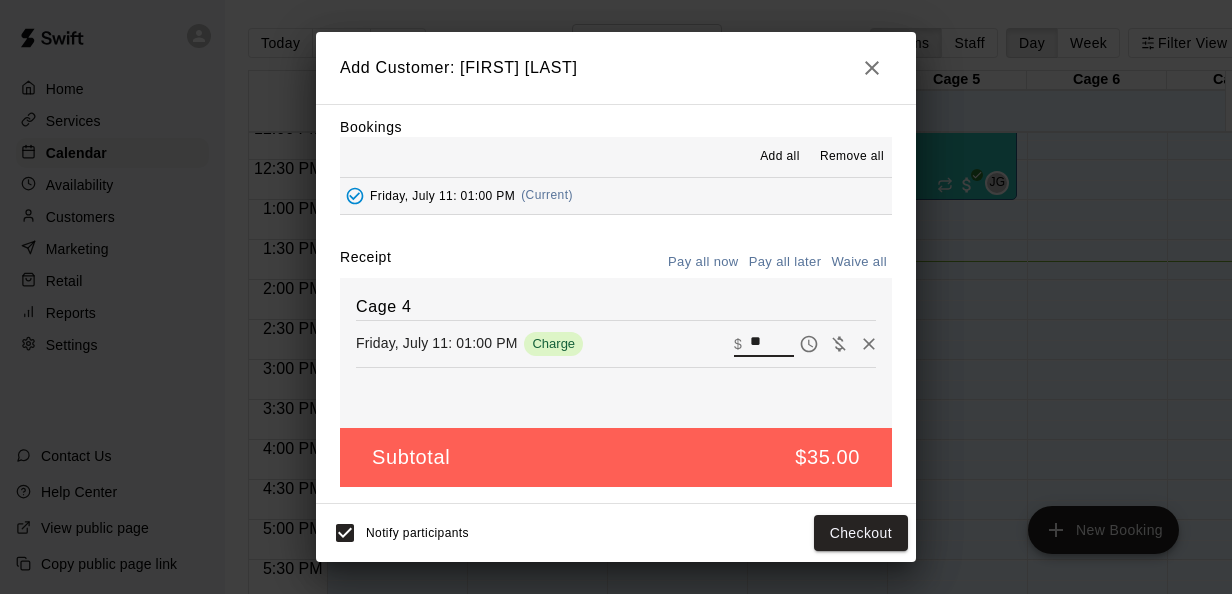type on "**" 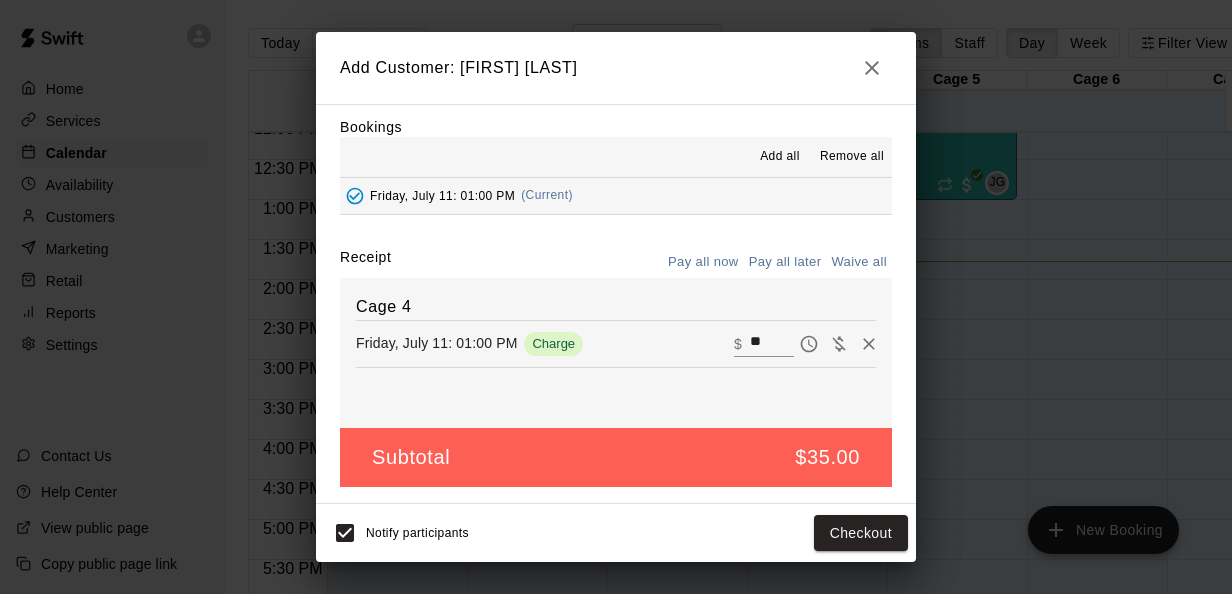 click on "Friday, July 11: 01:00 PM" at bounding box center [436, 343] 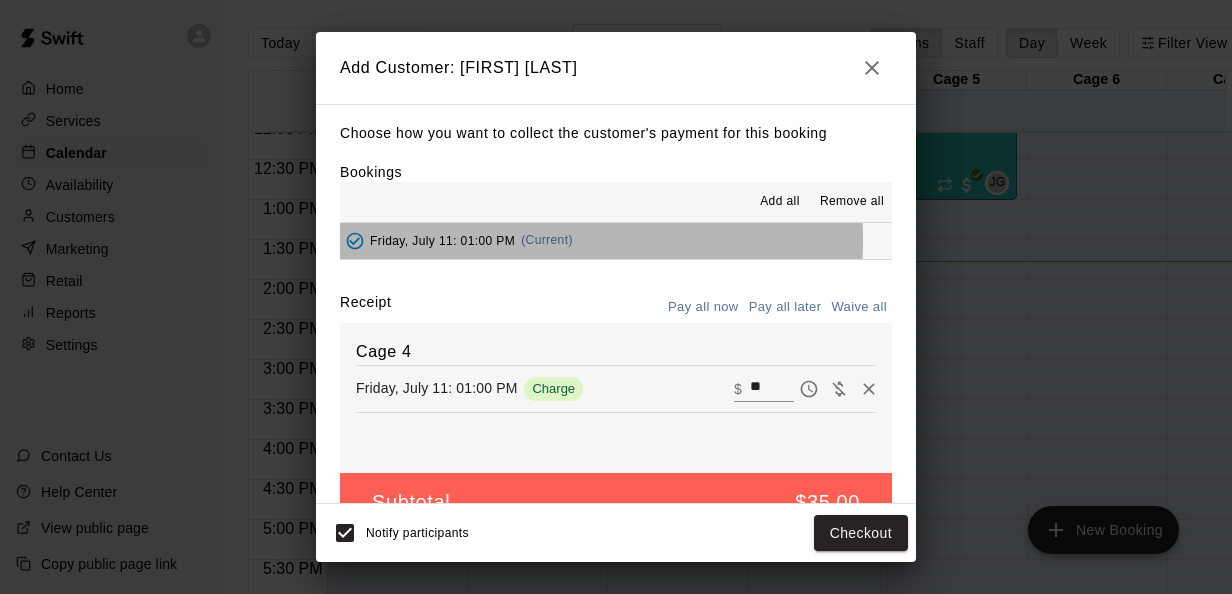 click on "(Current)" at bounding box center [547, 240] 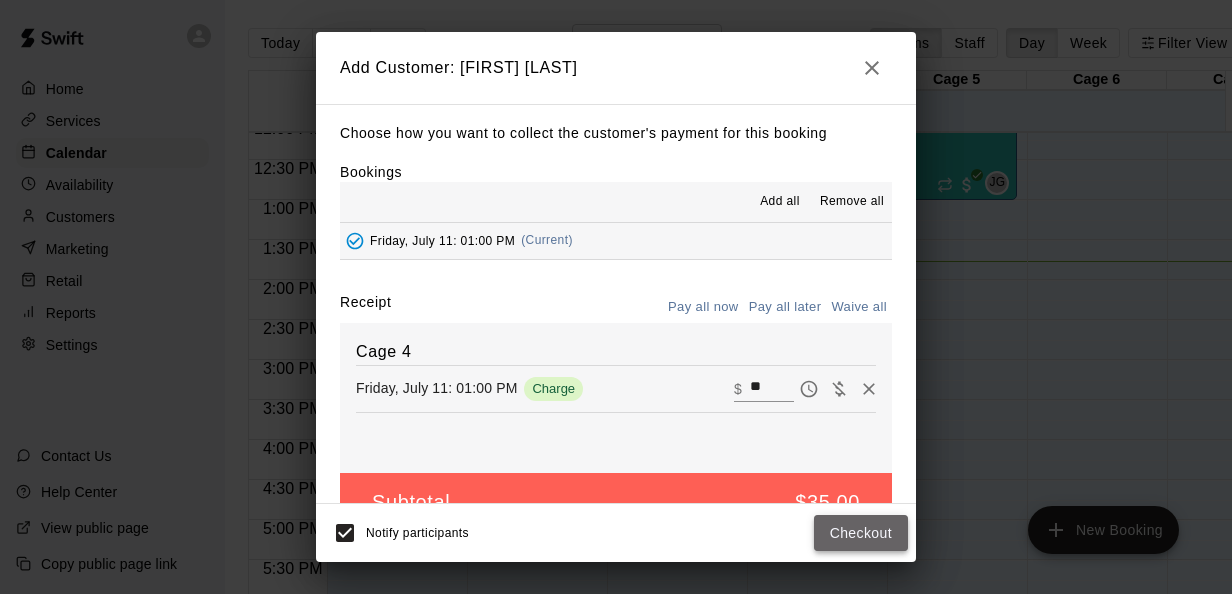 click on "Checkout" at bounding box center [861, 533] 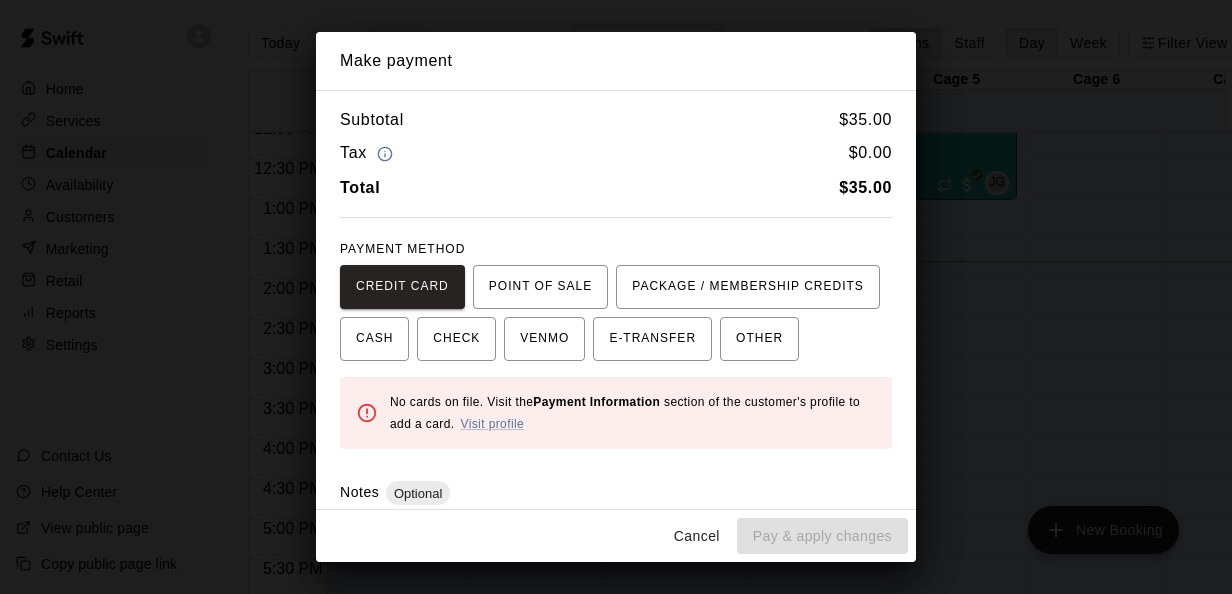 scroll, scrollTop: 112, scrollLeft: 0, axis: vertical 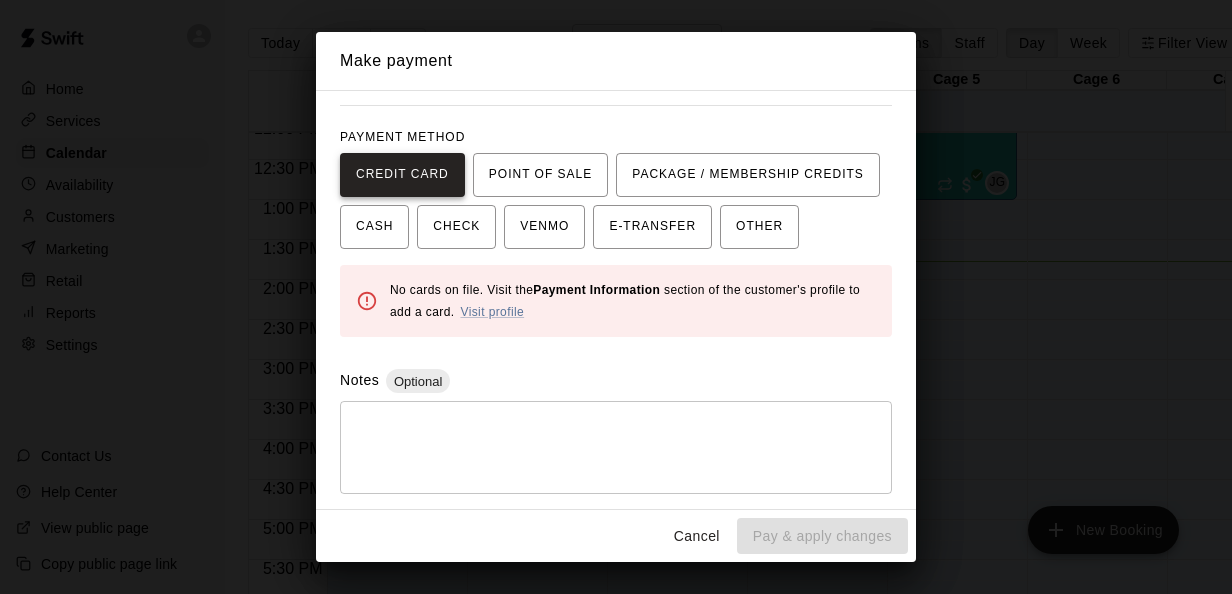 click on "CREDIT CARD" at bounding box center (402, 175) 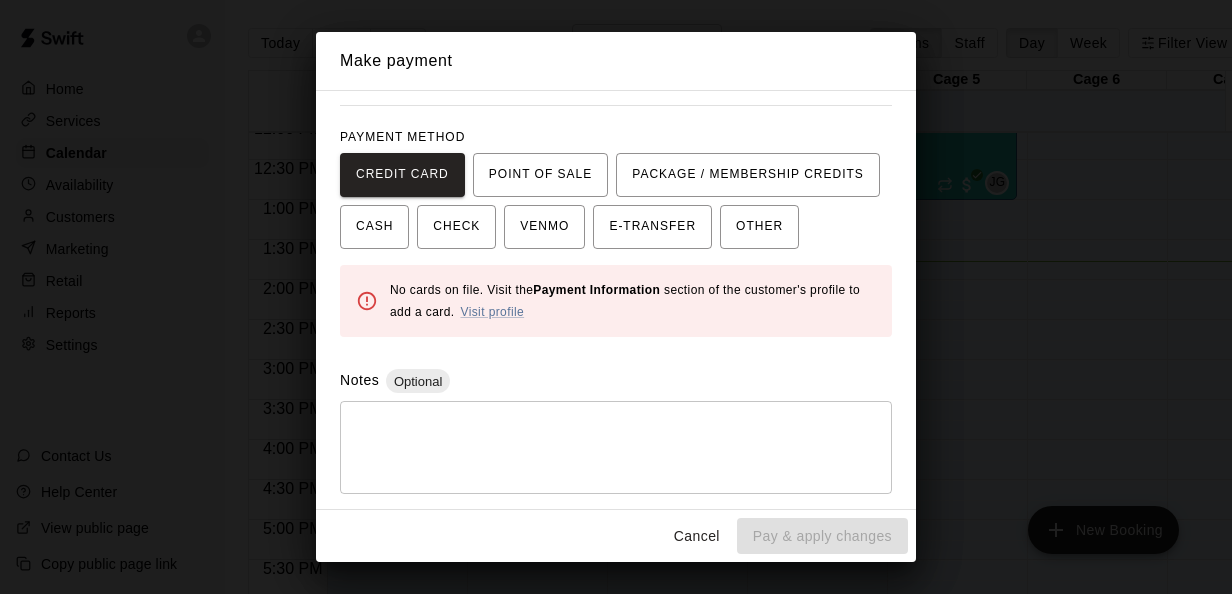 scroll, scrollTop: 0, scrollLeft: 0, axis: both 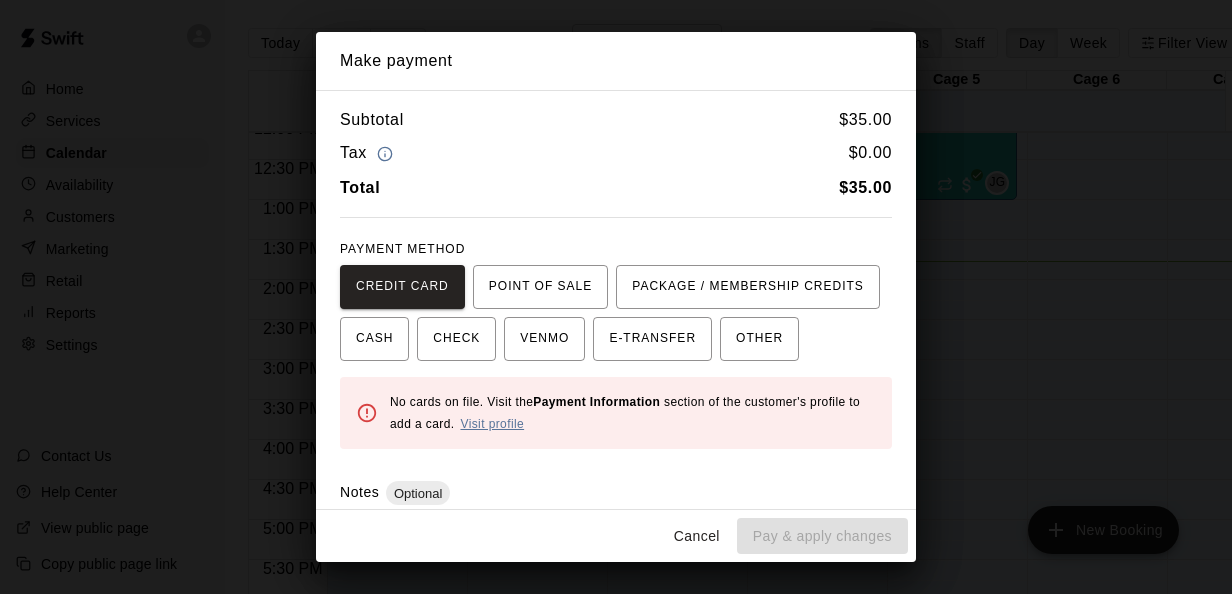 click on "Visit profile" at bounding box center (492, 424) 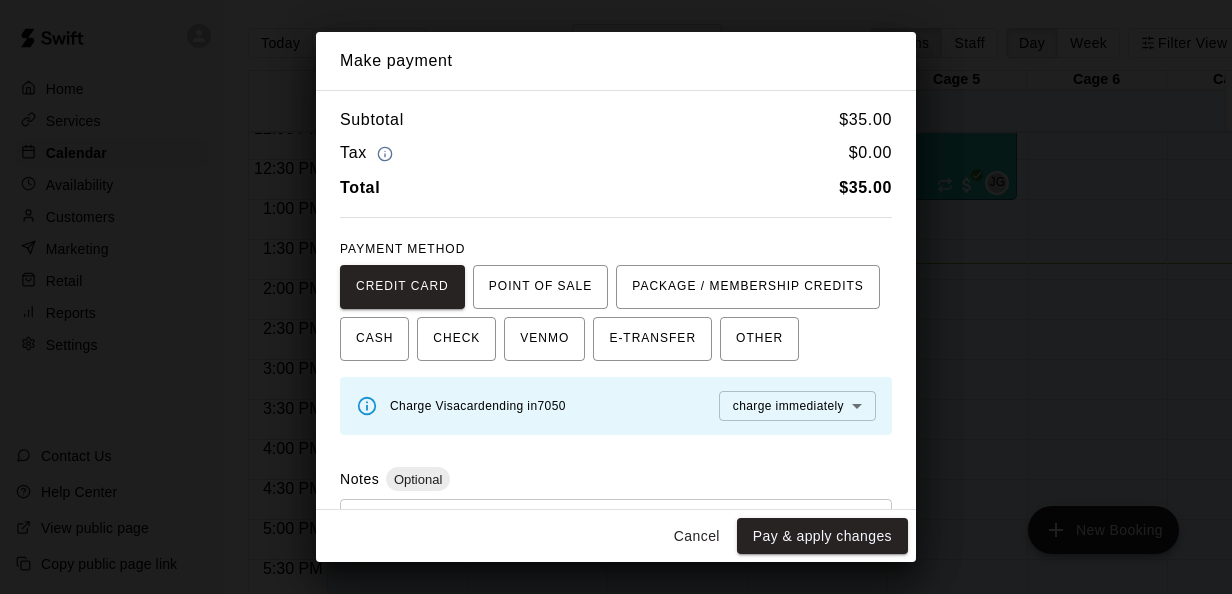 click on "Charge   Visa  card  ending in  7050   charge immediately **** ​" at bounding box center (633, 406) 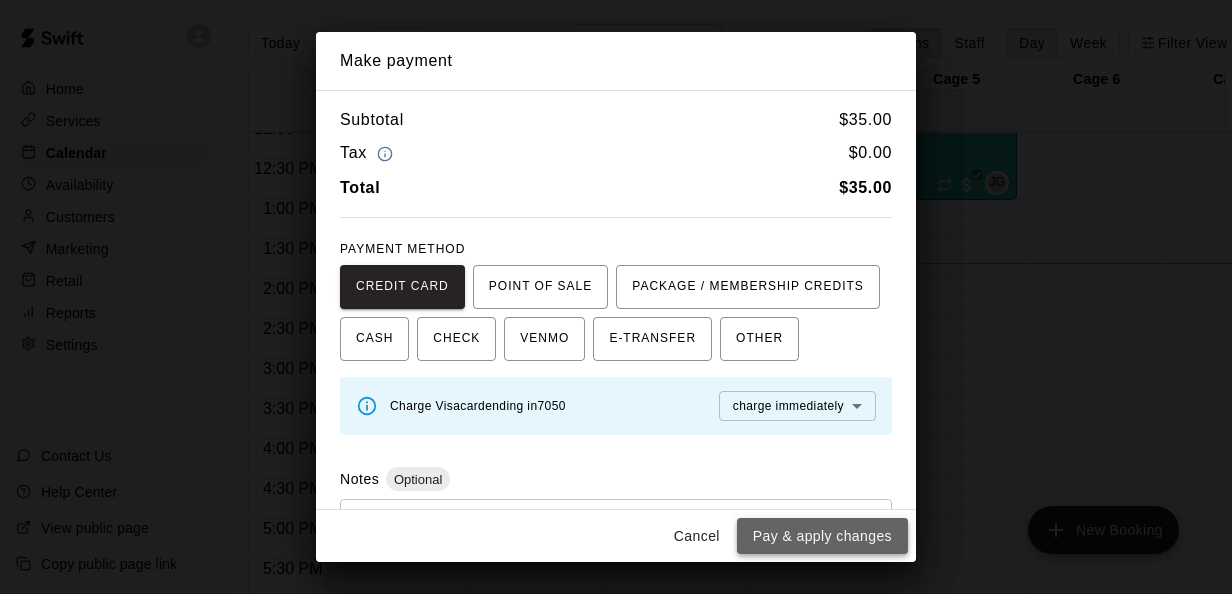 click on "Pay & apply changes" at bounding box center [822, 536] 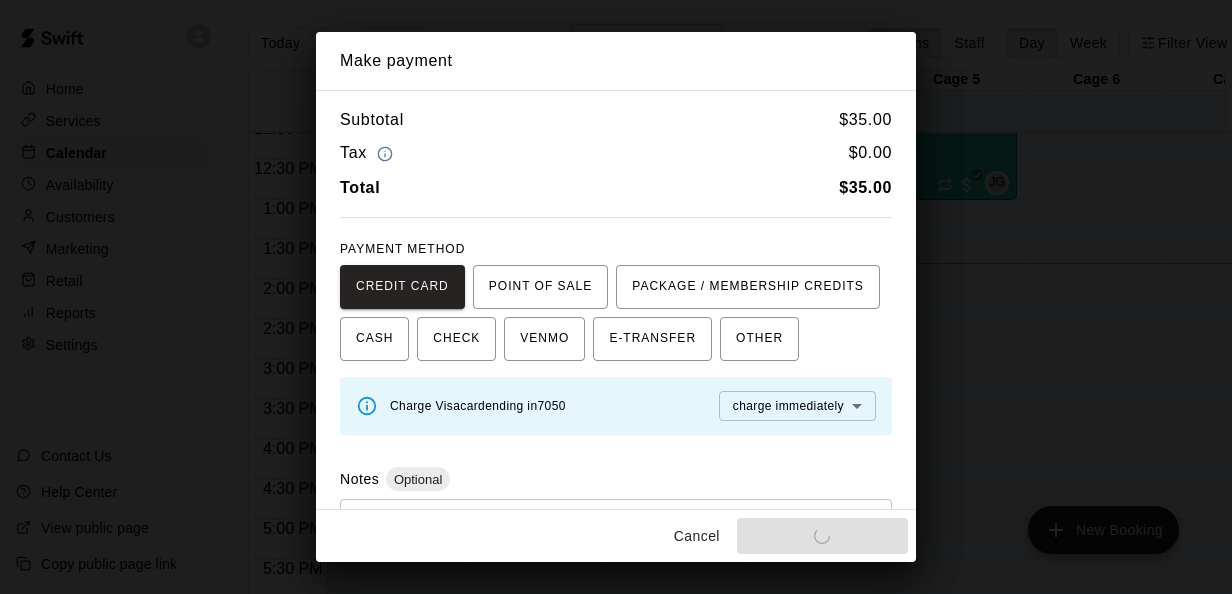 scroll, scrollTop: 99, scrollLeft: 0, axis: vertical 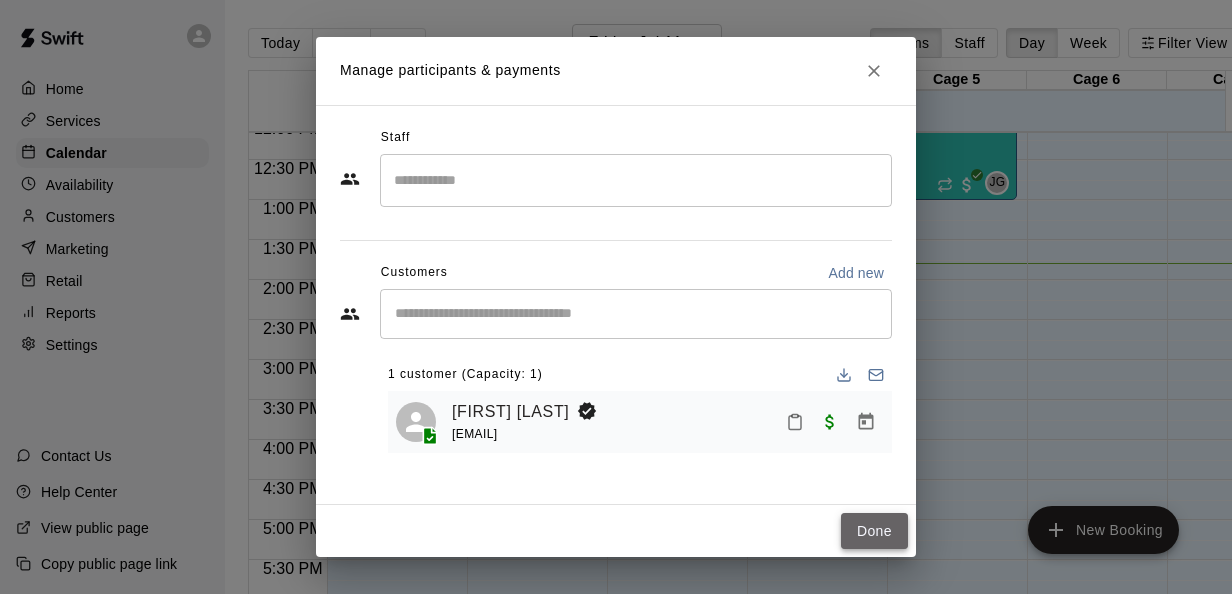 click on "Done" at bounding box center (874, 531) 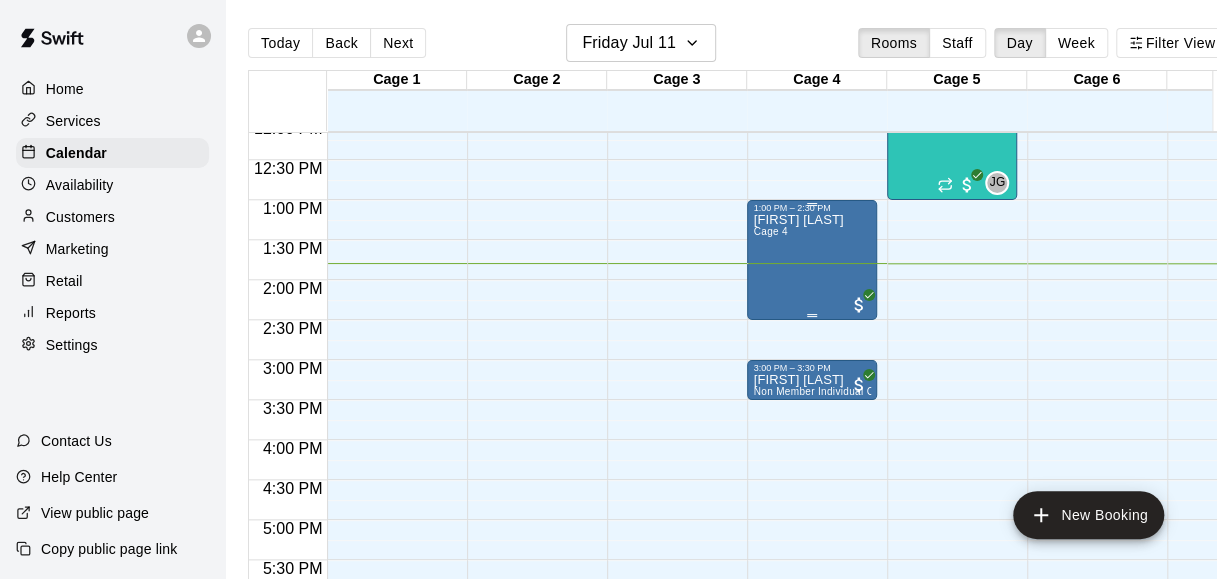 click on "[FIRST] [LAST] Cage 4" at bounding box center [798, 502] 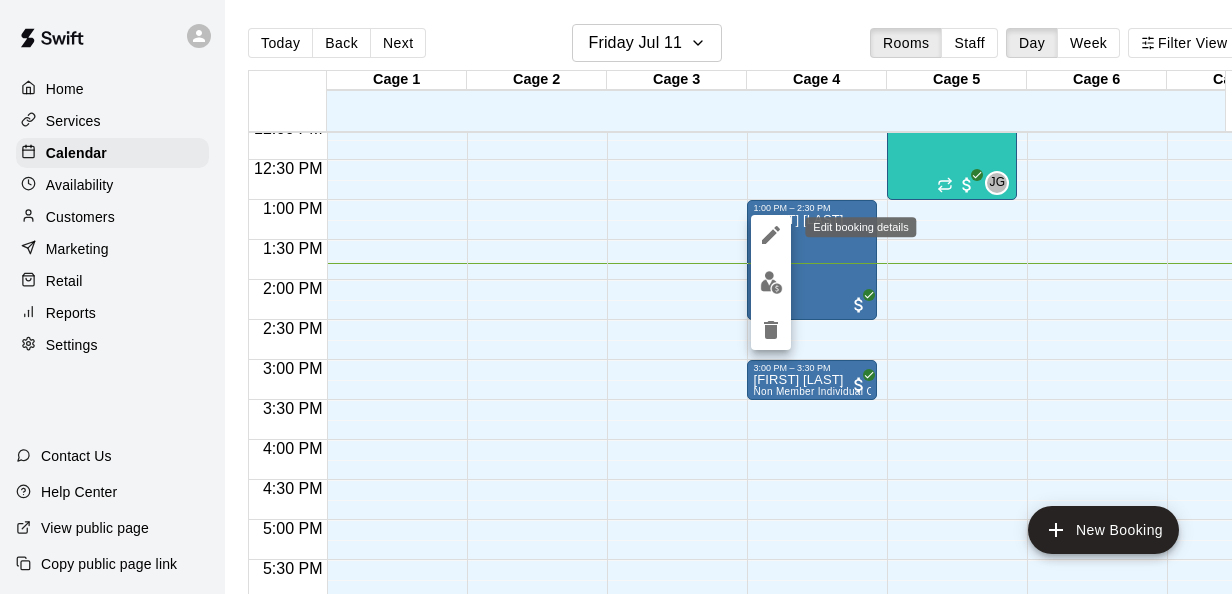 click 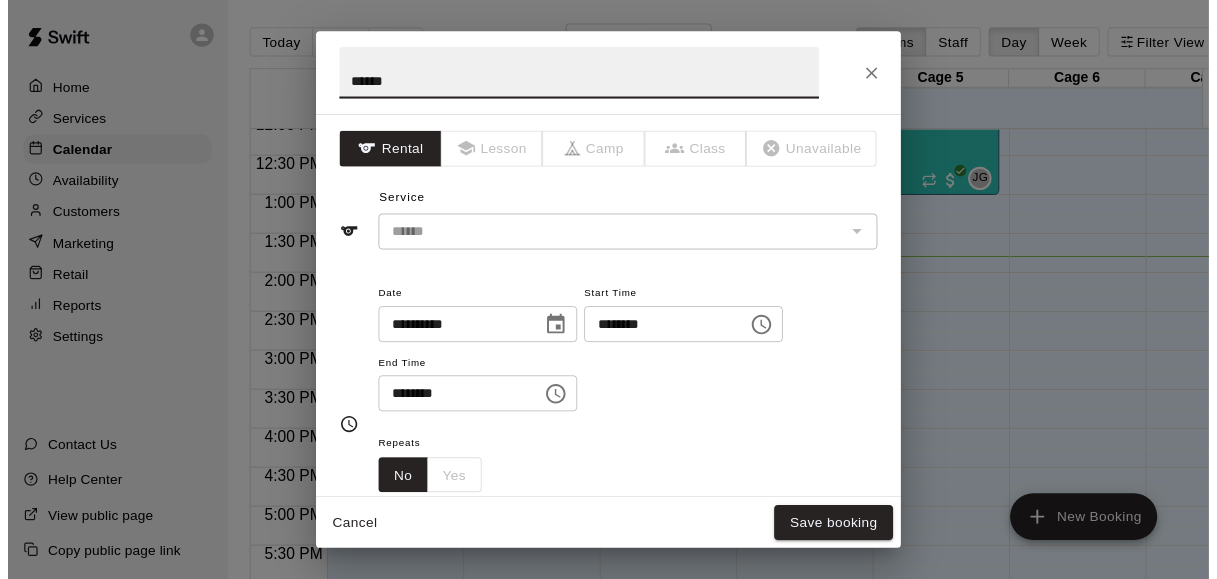 scroll, scrollTop: 9, scrollLeft: 0, axis: vertical 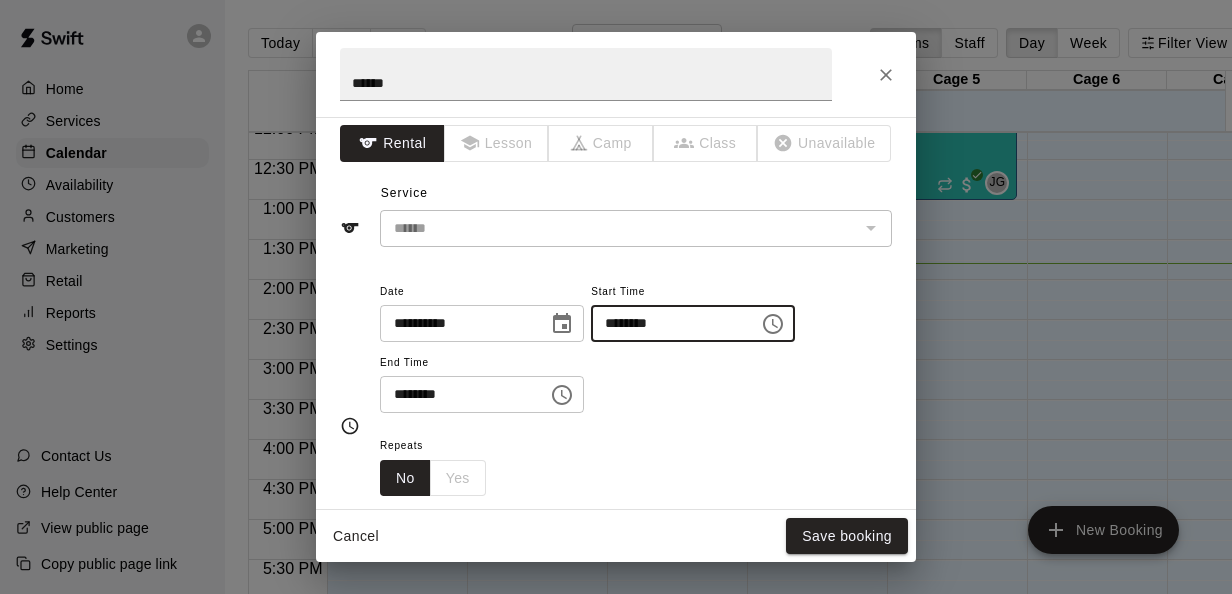 click on "********" at bounding box center (668, 323) 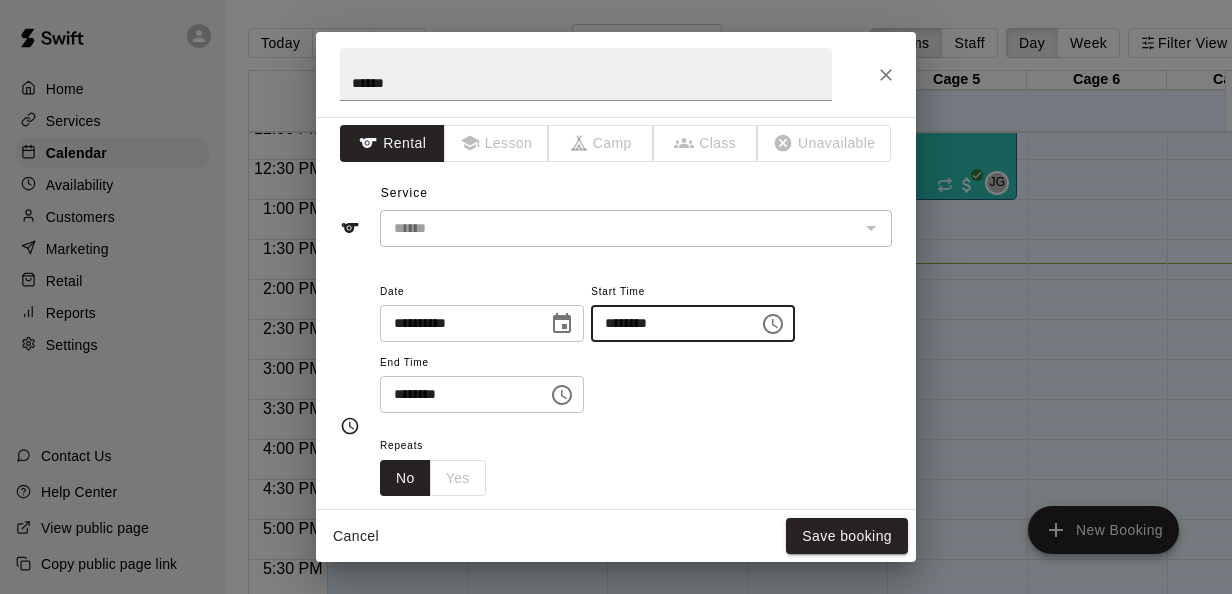 click on "********" at bounding box center [668, 323] 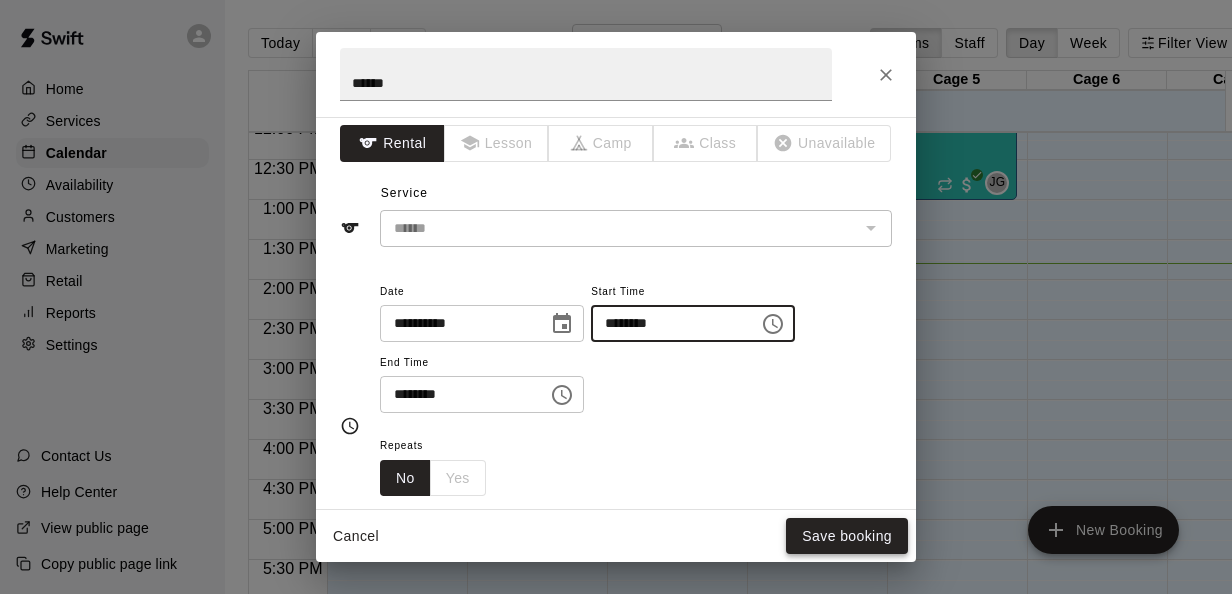 type on "********" 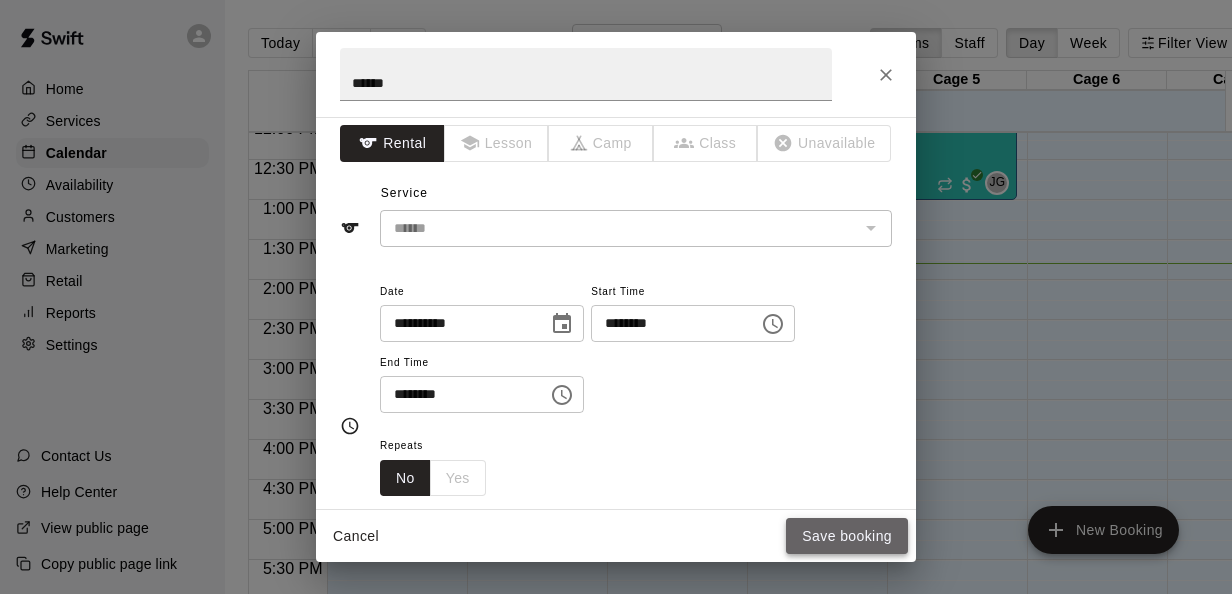 click on "Save booking" at bounding box center [847, 536] 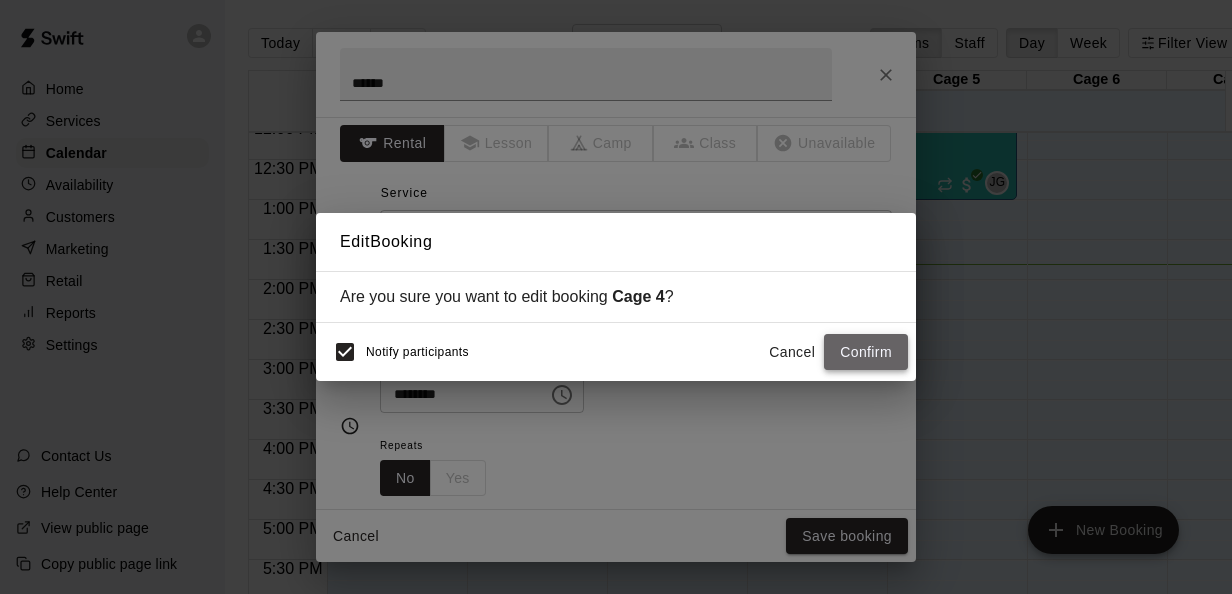 click on "Confirm" at bounding box center [866, 352] 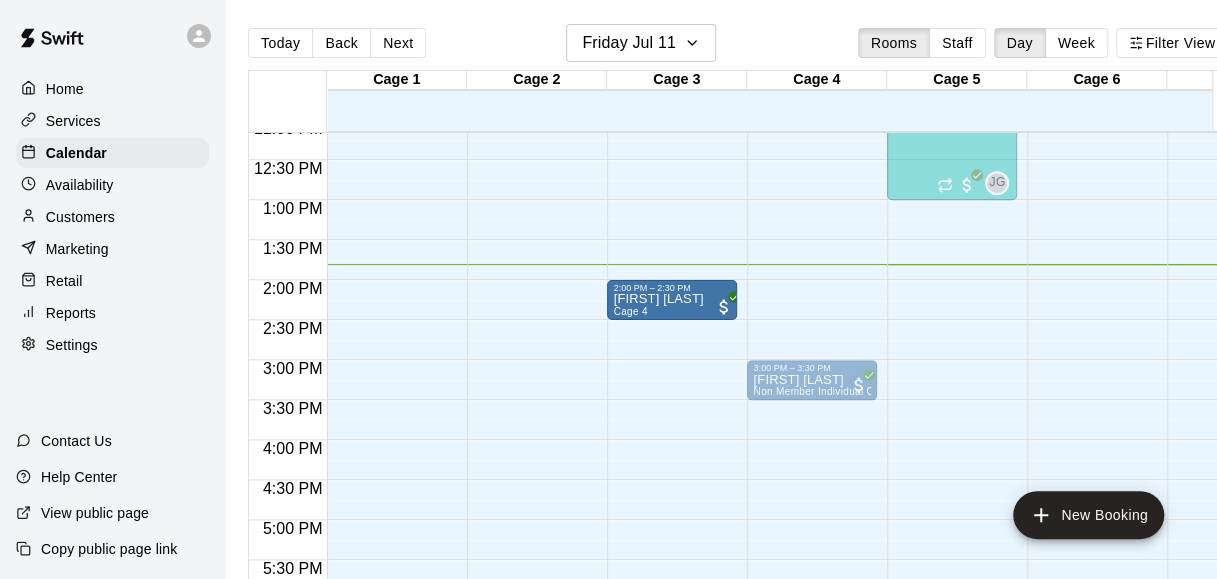 drag, startPoint x: 838, startPoint y: 287, endPoint x: 689, endPoint y: 294, distance: 149.16434 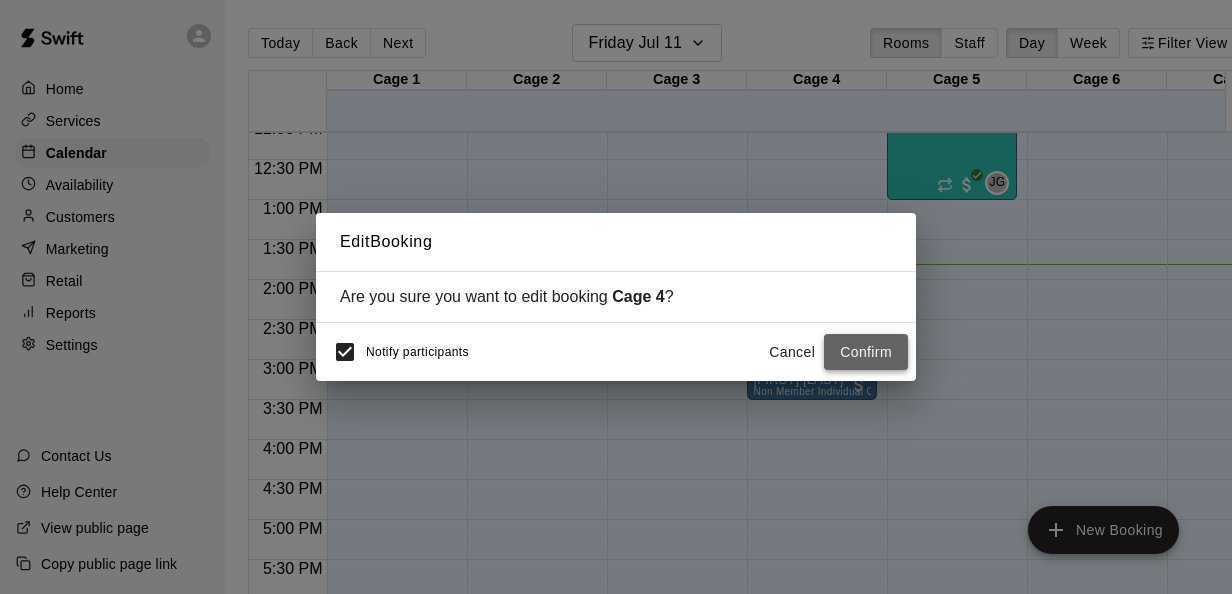 click on "Confirm" at bounding box center [866, 352] 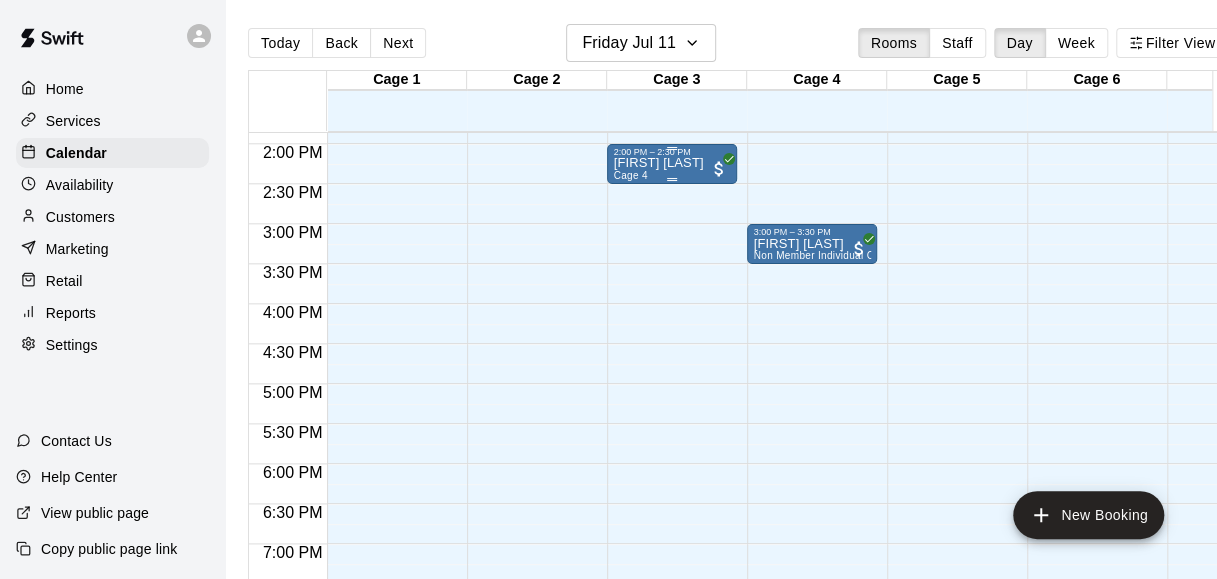 scroll, scrollTop: 1106, scrollLeft: 1, axis: both 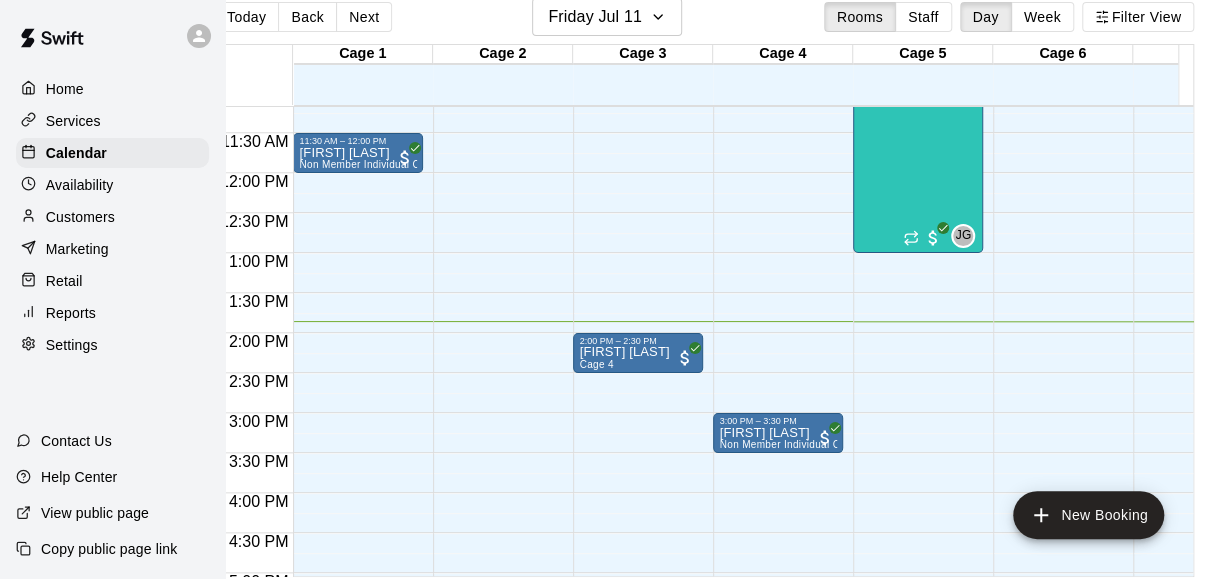 click on "[TIME] – [TIME] Closed [TIME] – [TIME] [FIRST] [LAST] Cage [NUMBER] [TIME] – [TIME] [FIRST] [LAST] Non Member Individual Cage Rental (5 or less players) [TIME] – [TIME] Closed" at bounding box center (778, 173) 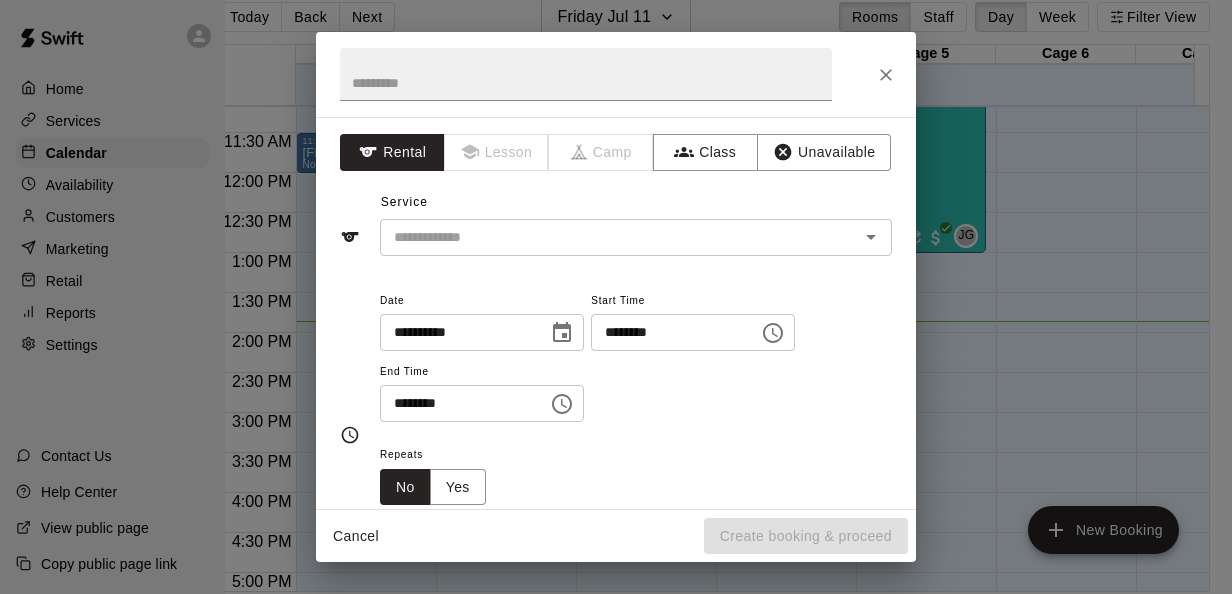 click at bounding box center [616, 74] 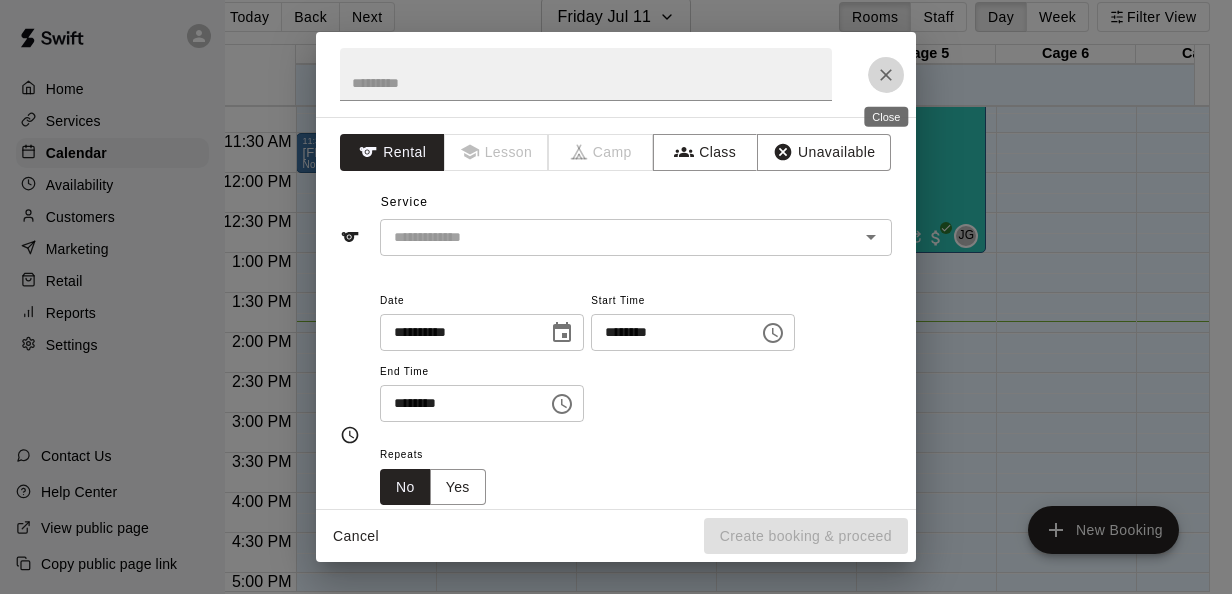 click 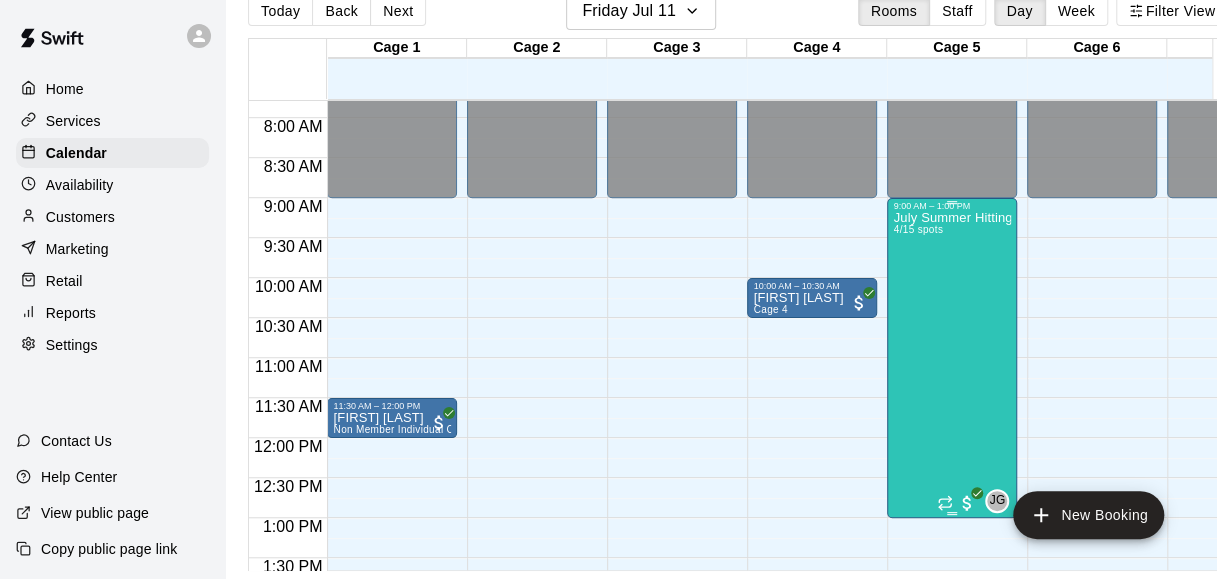 scroll, scrollTop: 624, scrollLeft: 1, axis: both 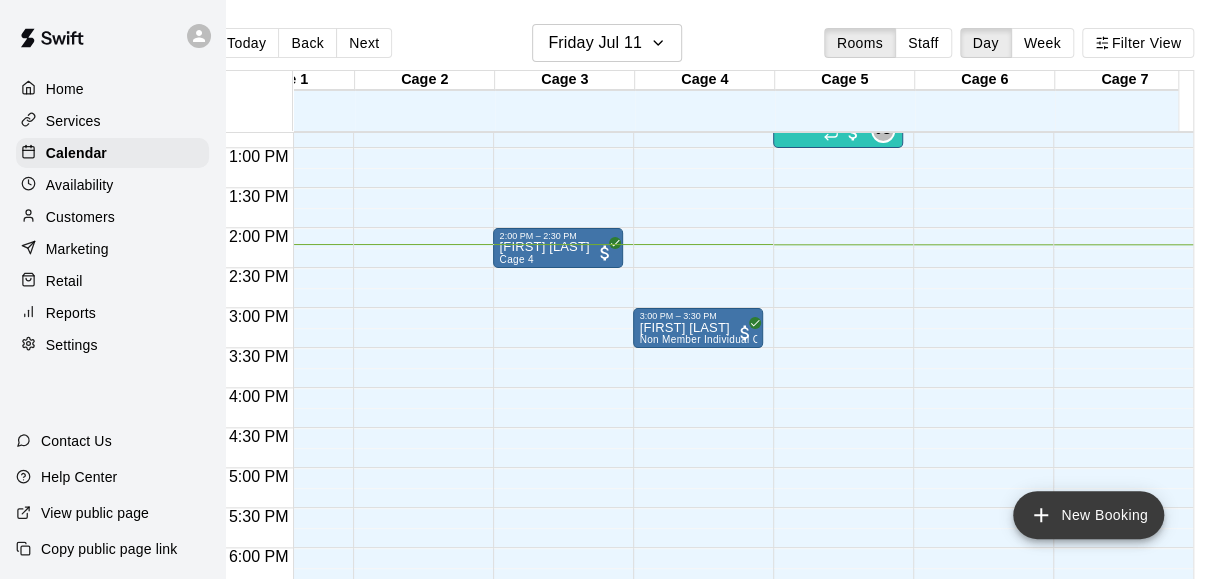 click on "New Booking" at bounding box center (1088, 515) 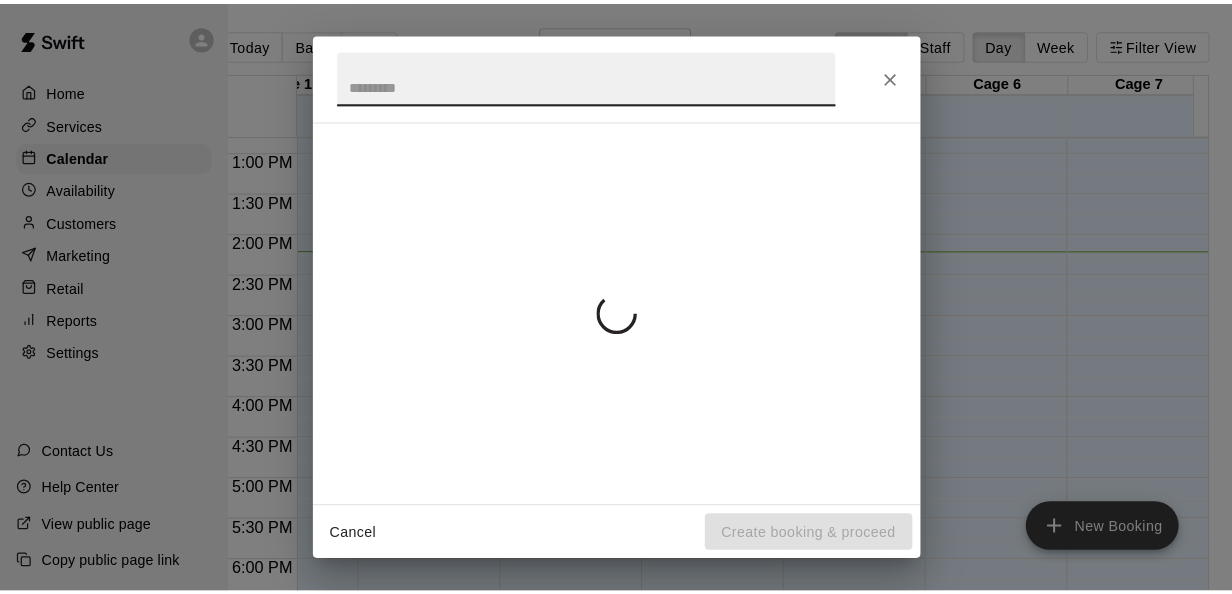 scroll, scrollTop: 0, scrollLeft: 31, axis: horizontal 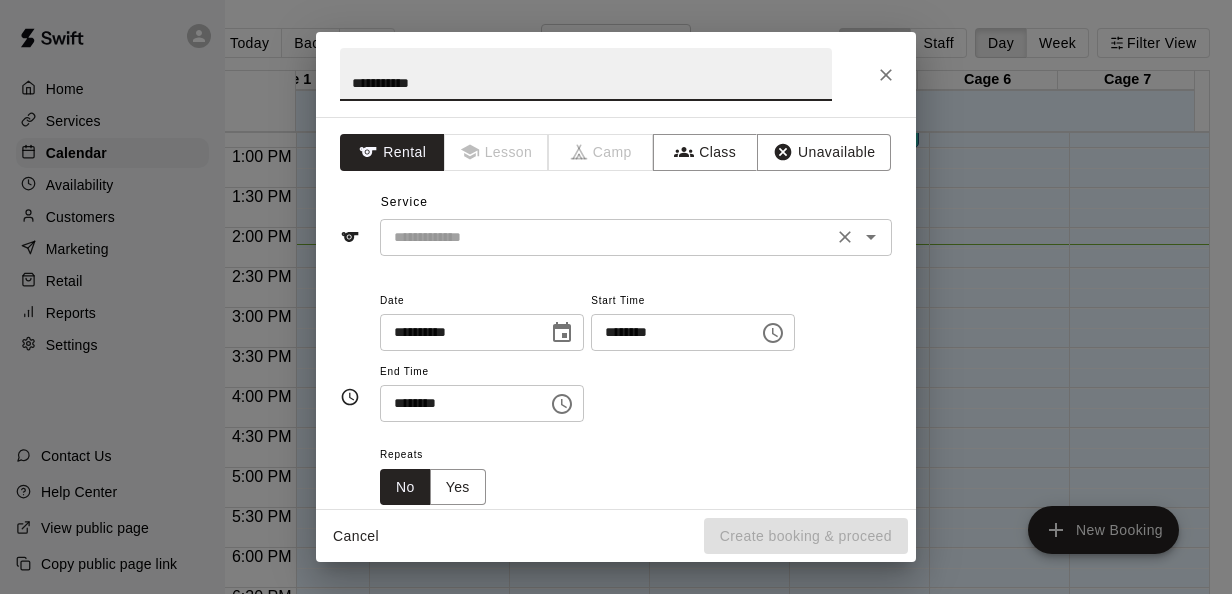 type on "**********" 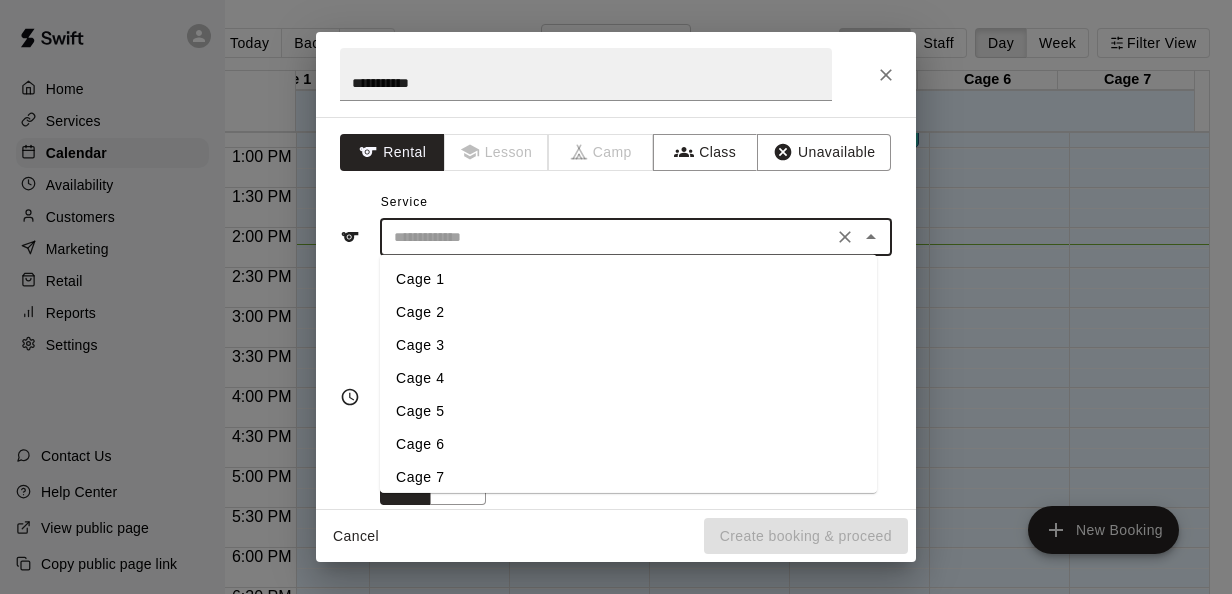click on "Cage 7" at bounding box center [628, 477] 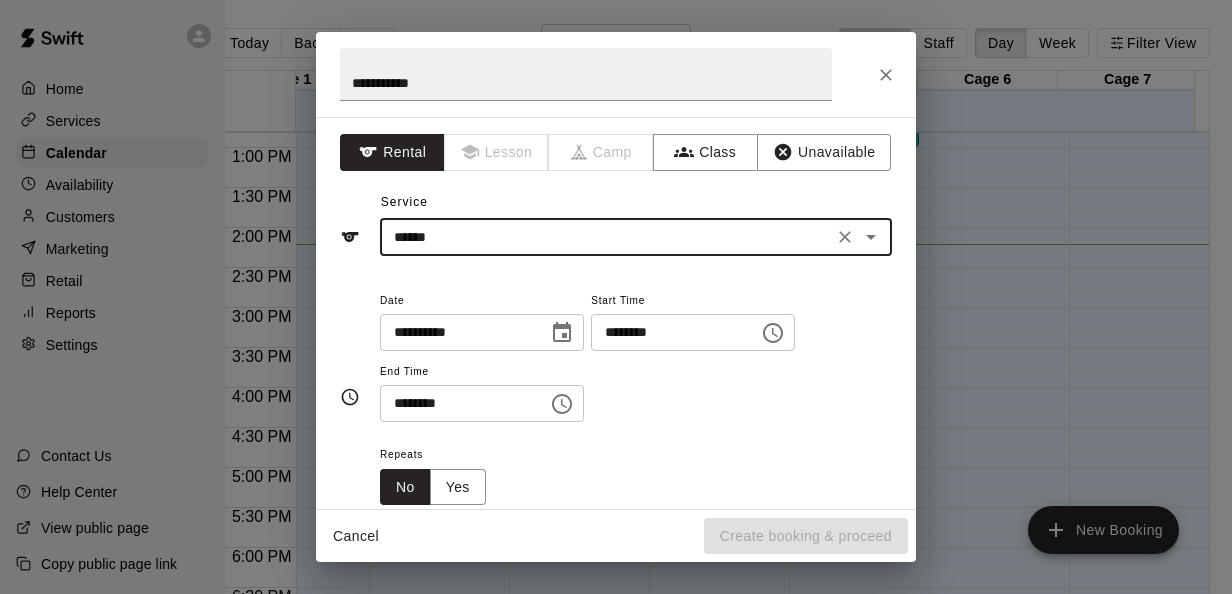 scroll, scrollTop: 91, scrollLeft: 0, axis: vertical 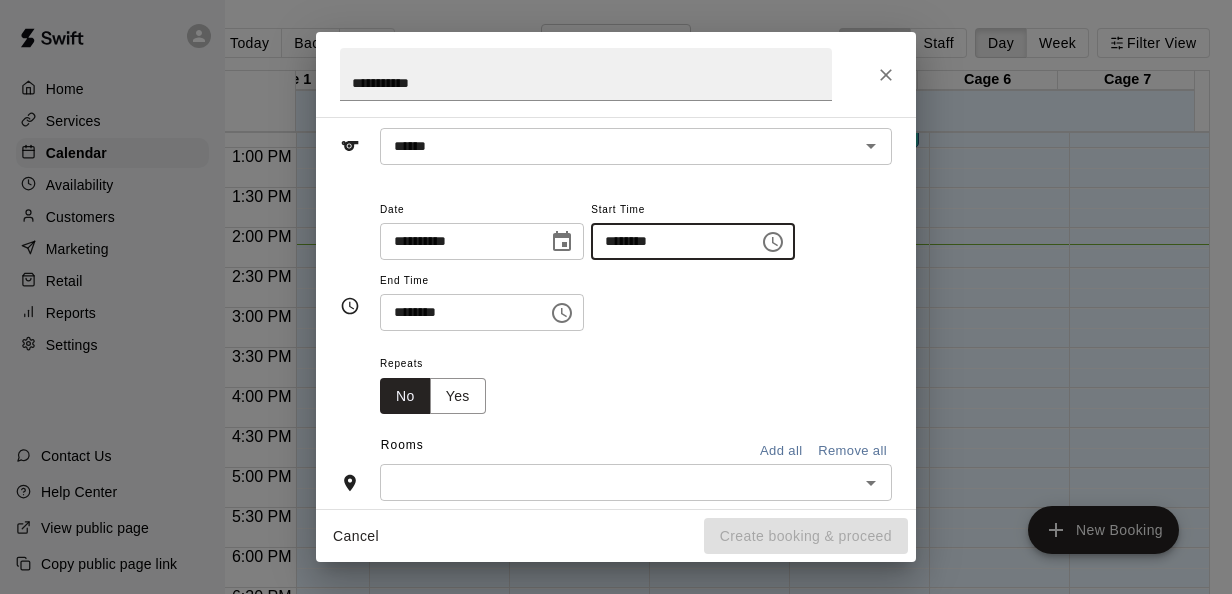 click on "********" at bounding box center (668, 241) 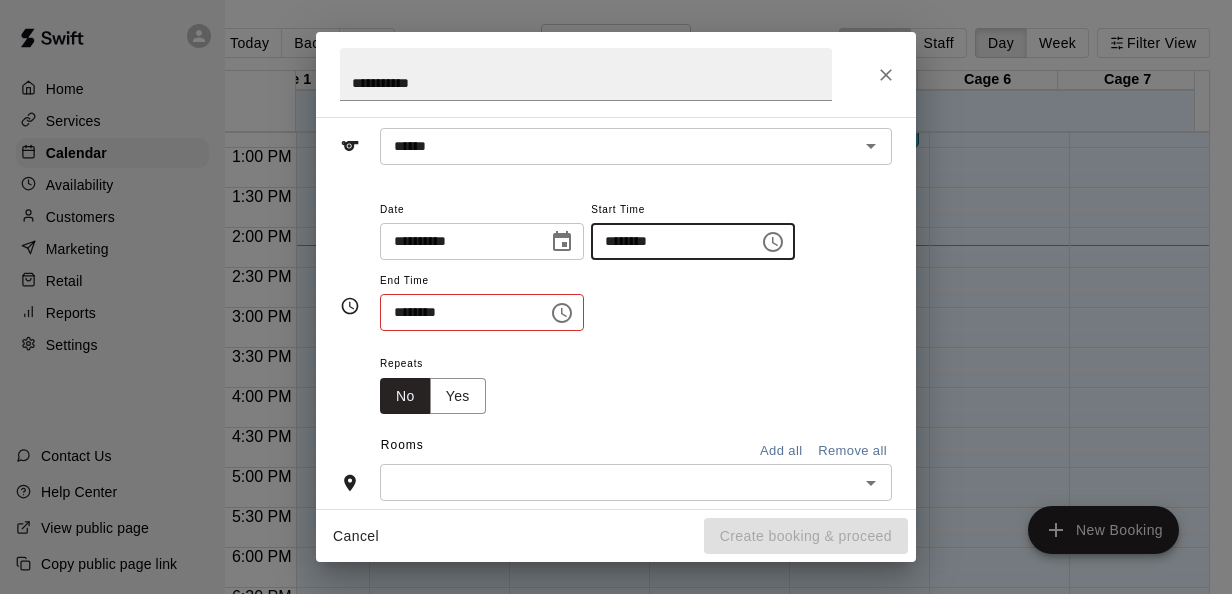 type on "********" 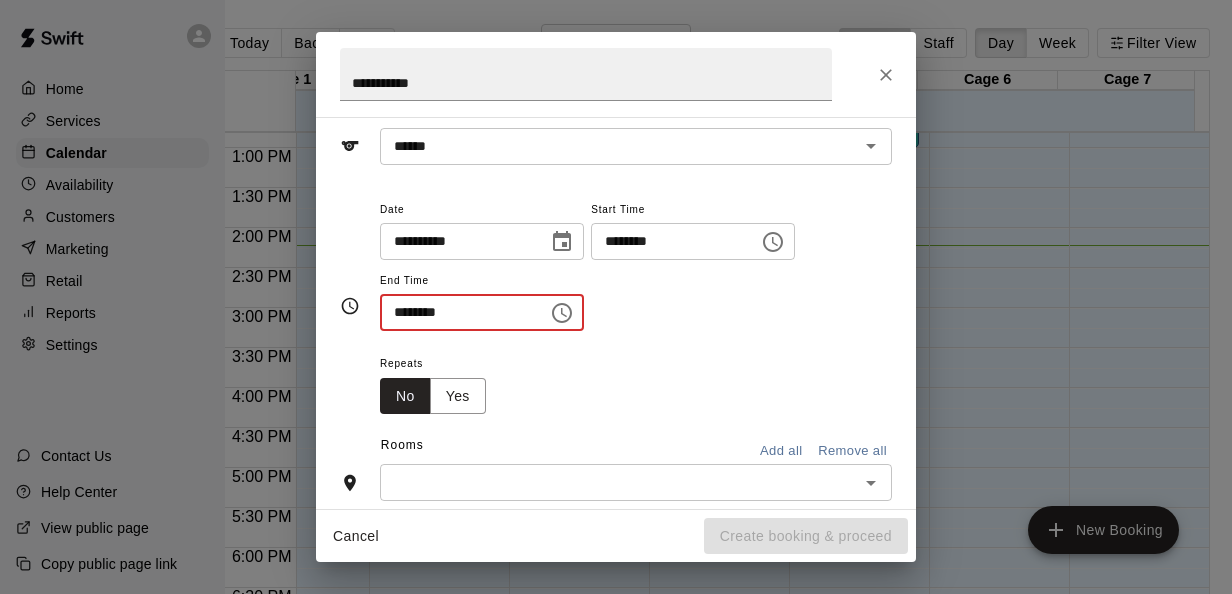 click on "********" at bounding box center [457, 312] 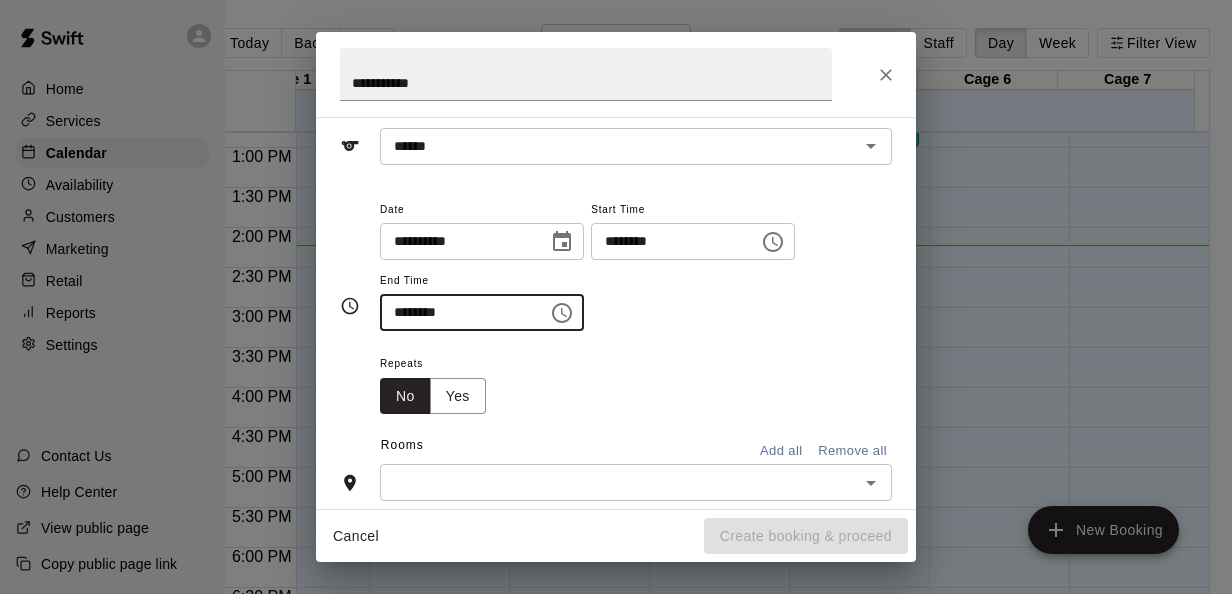 type on "********" 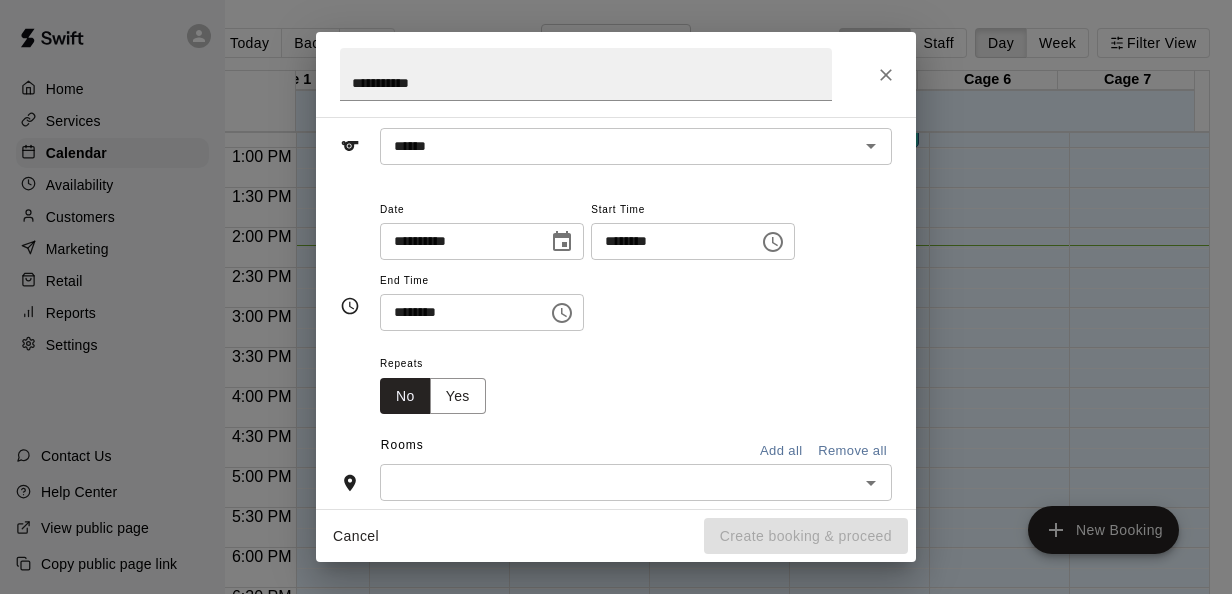 click on "Repeats" at bounding box center (441, 364) 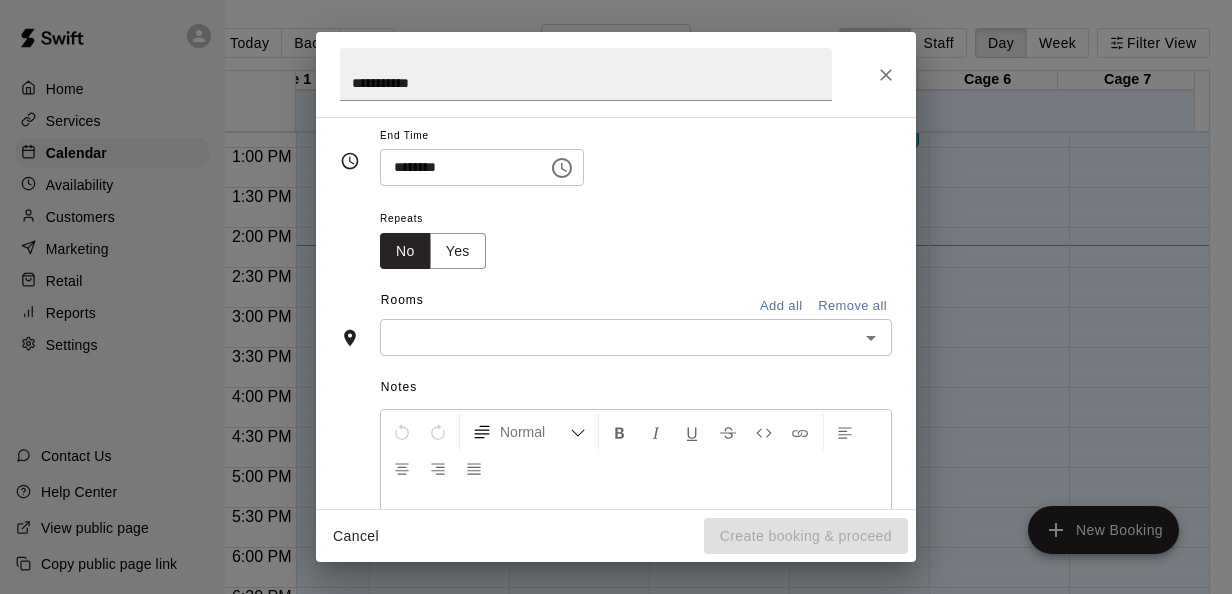 scroll, scrollTop: 237, scrollLeft: 0, axis: vertical 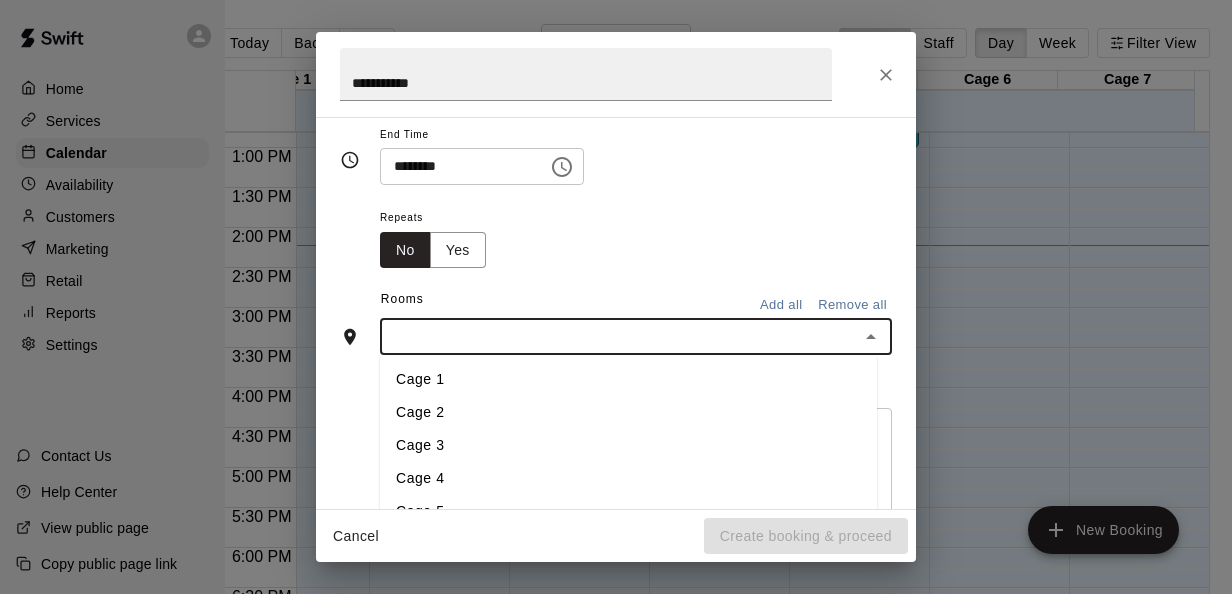 click at bounding box center (619, 336) 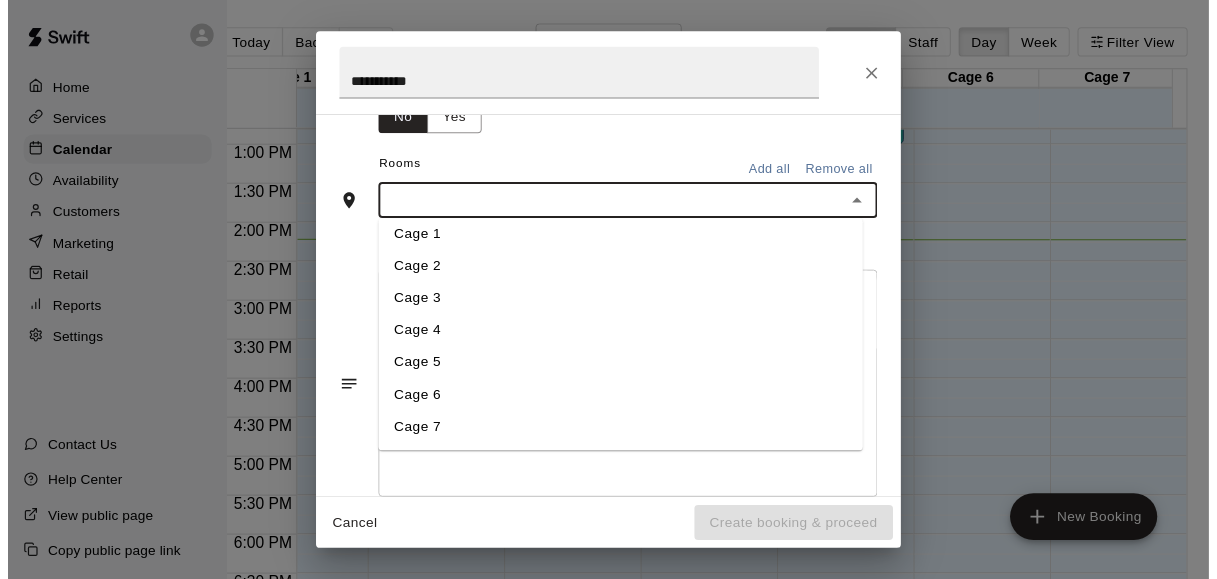 scroll, scrollTop: 369, scrollLeft: 0, axis: vertical 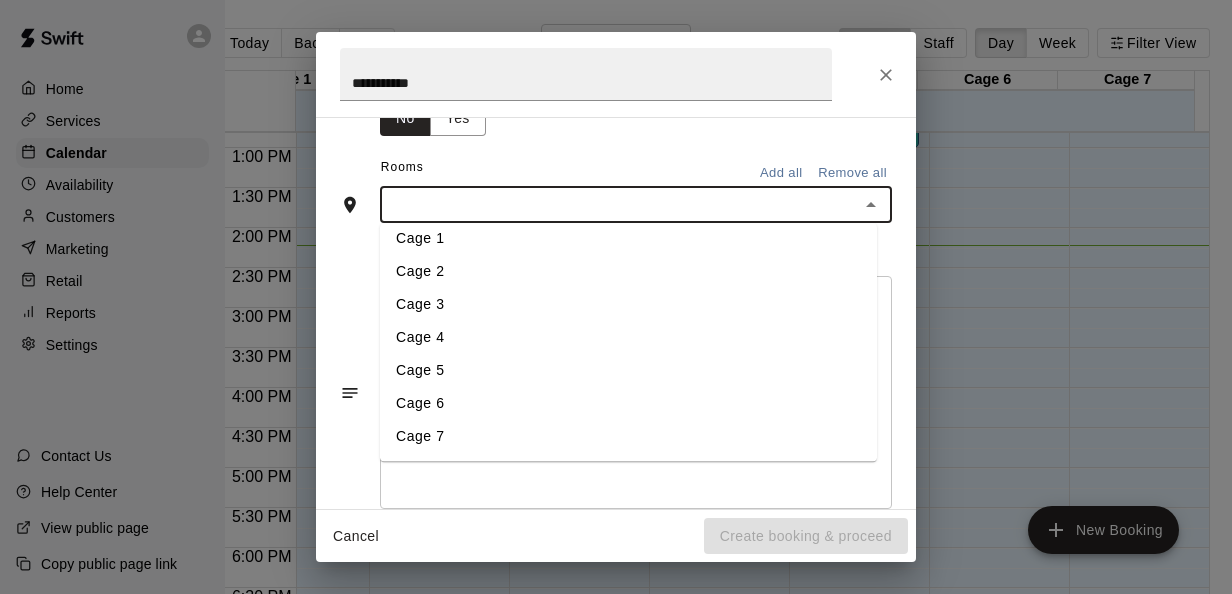 click on "Cage 7" at bounding box center (628, 437) 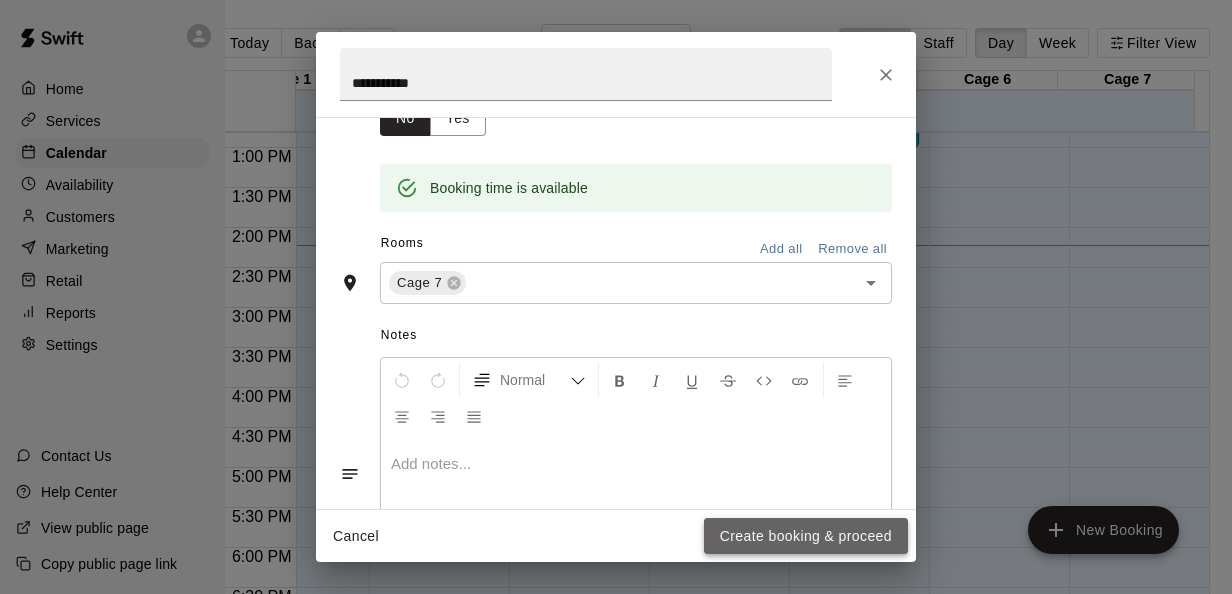 click on "Create booking & proceed" at bounding box center [806, 536] 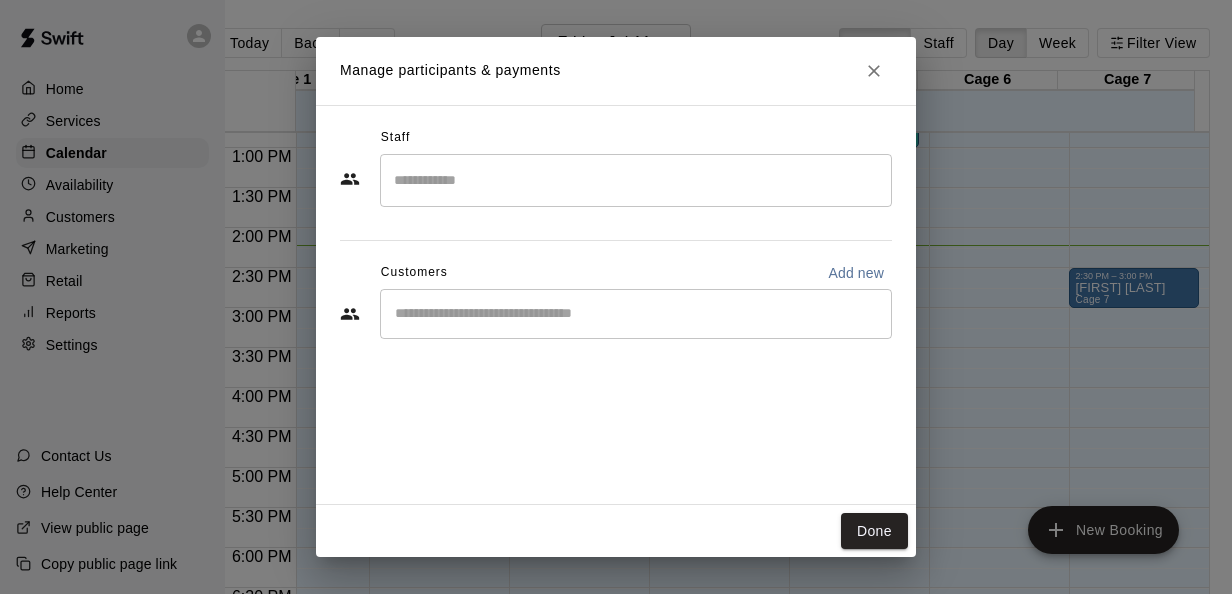click on "​" at bounding box center (636, 314) 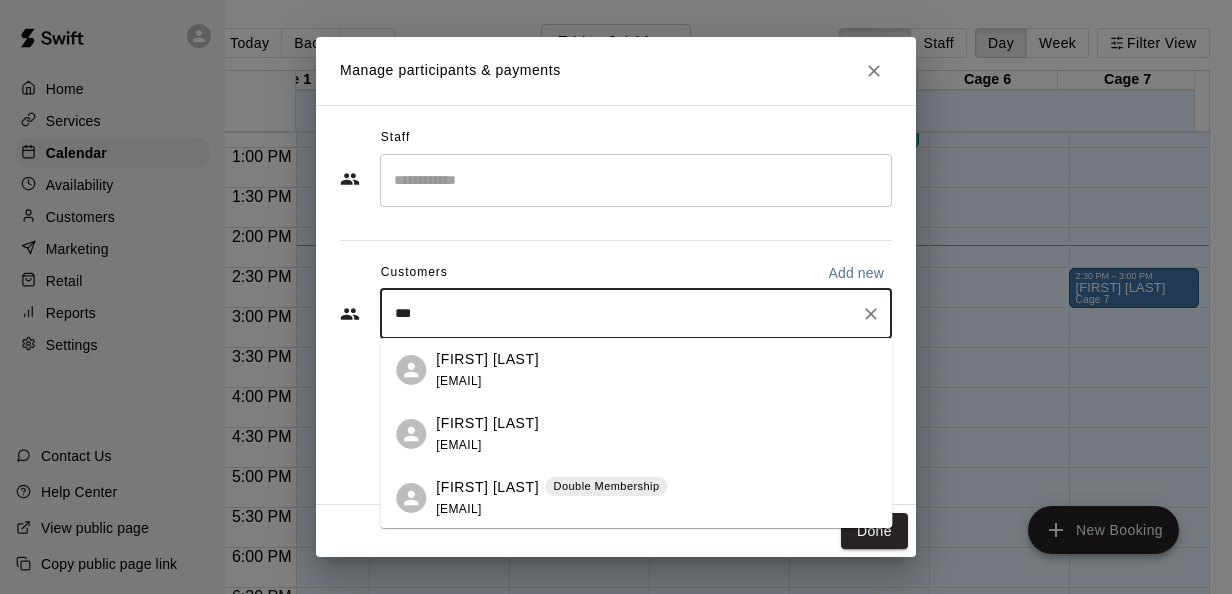 type on "****" 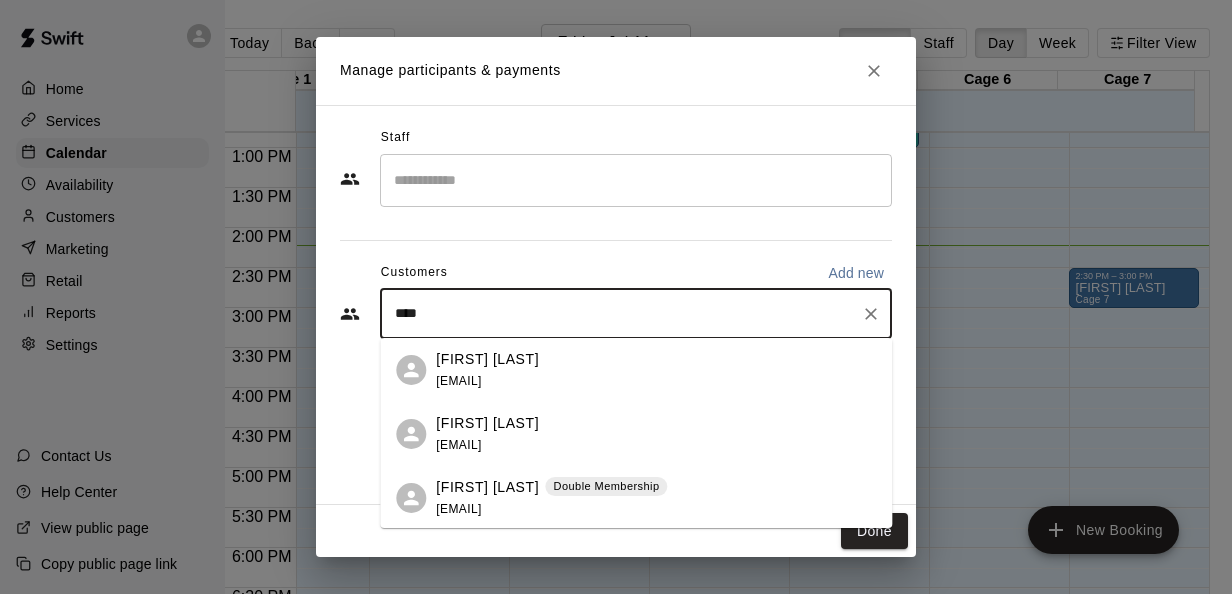 click on "[FIRST] [LAST]" at bounding box center (487, 359) 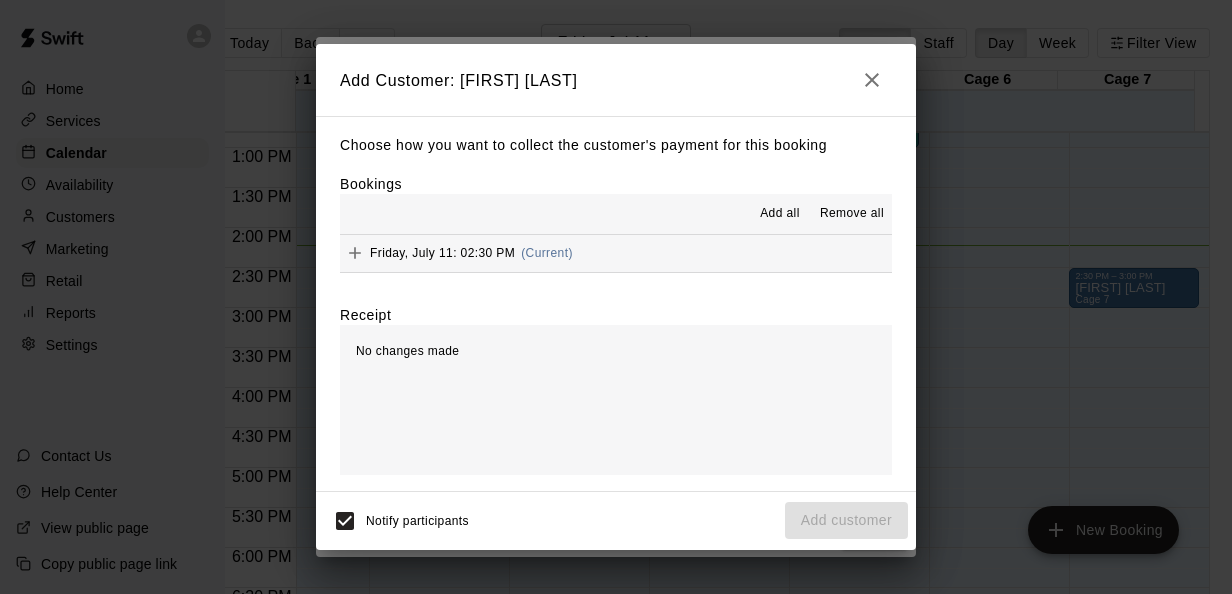 click on "Choose how you want to collect the customer's payment for this booking Bookings Add all Remove all Friday, July 11: 02:30 PM (Current) Receipt No changes made Subtotal $0.00" at bounding box center (616, 303) 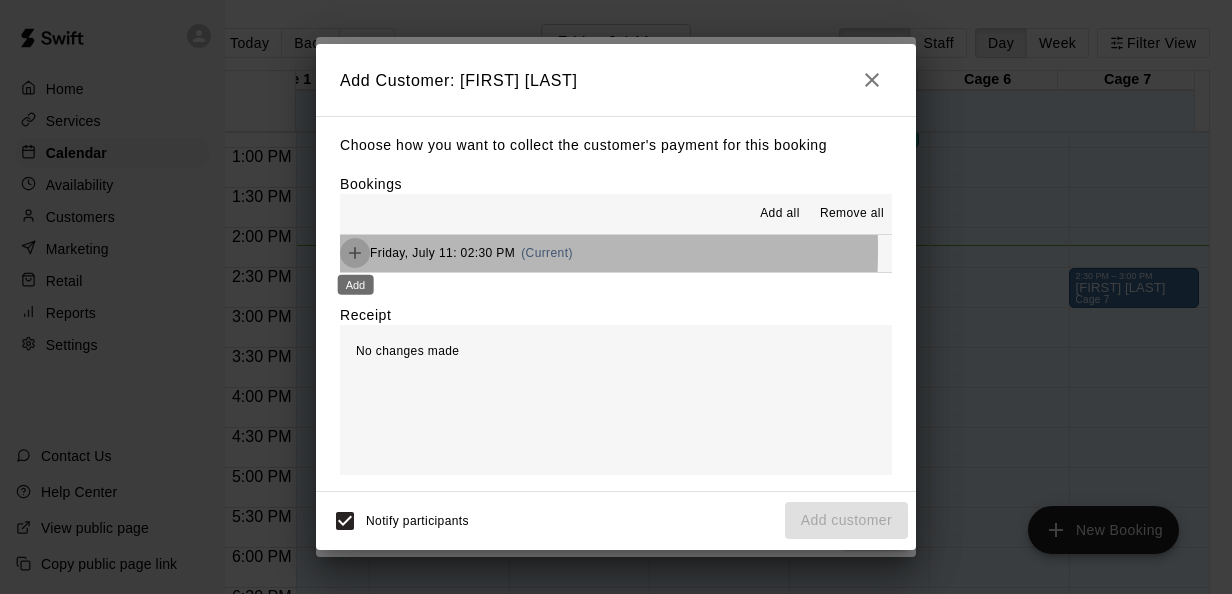 click 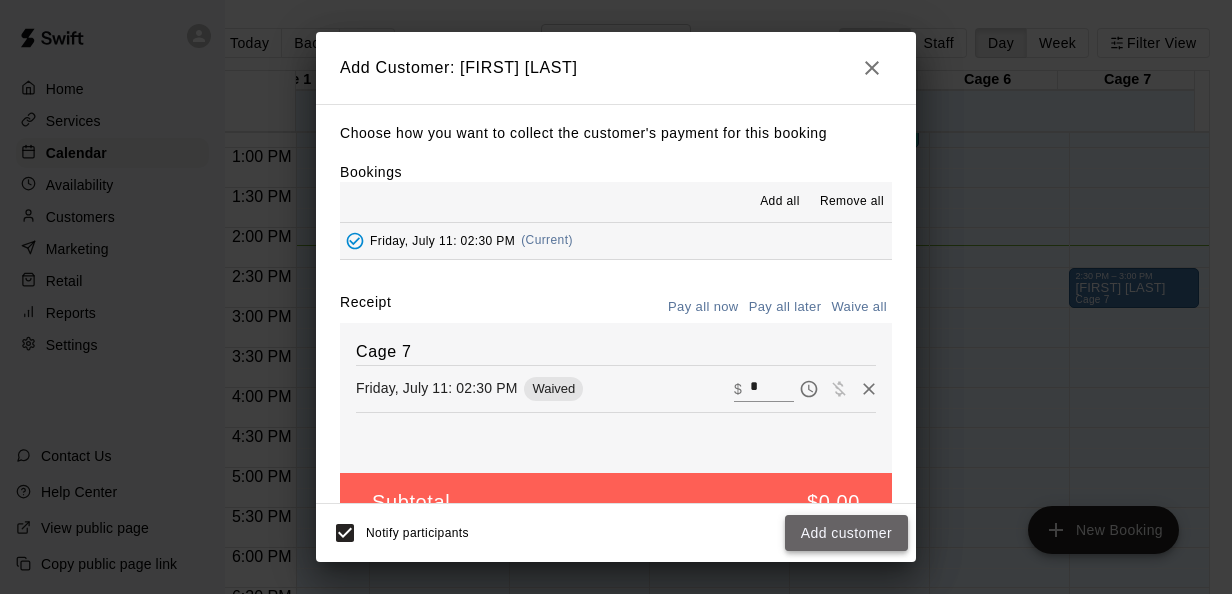 click on "Add customer" at bounding box center [846, 533] 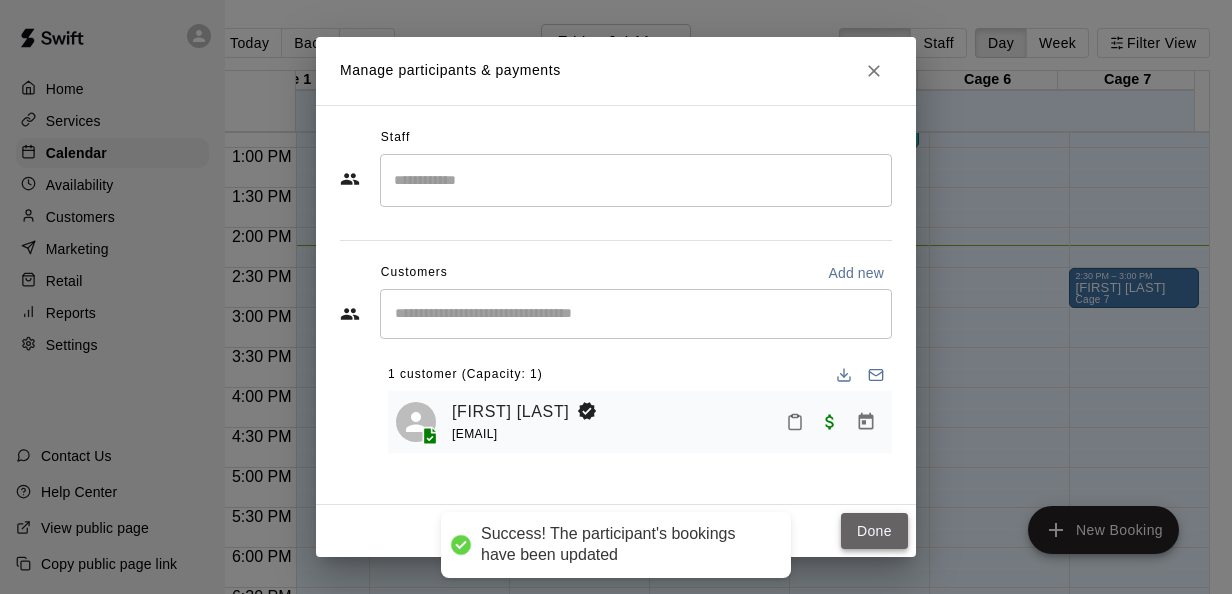 click on "Done" at bounding box center (874, 531) 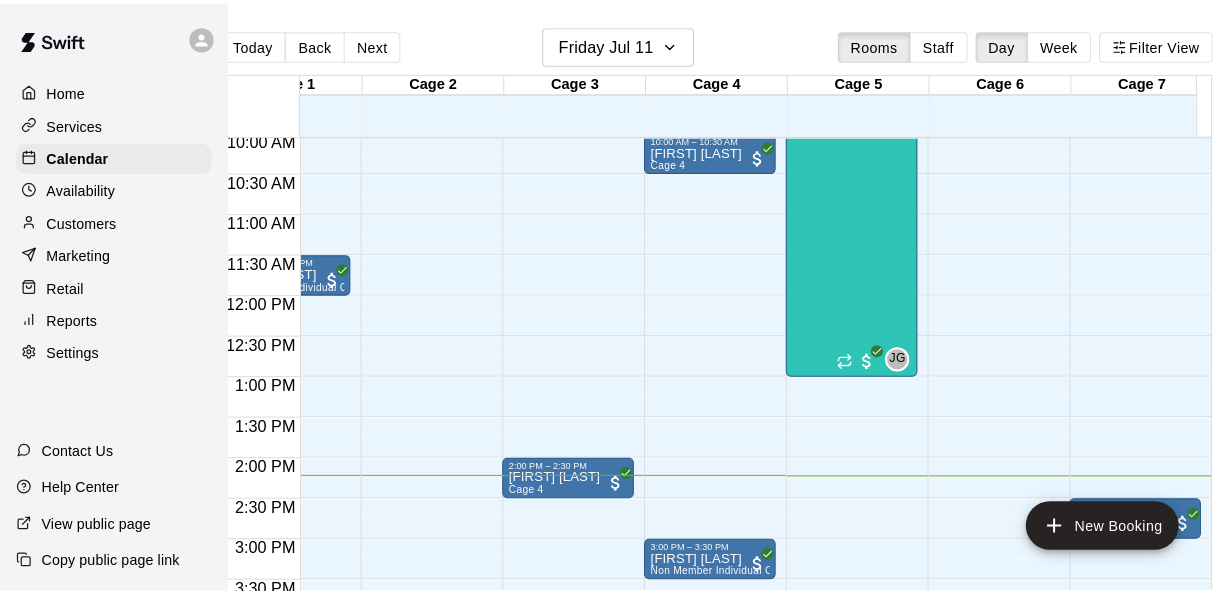 scroll, scrollTop: 890, scrollLeft: 80, axis: both 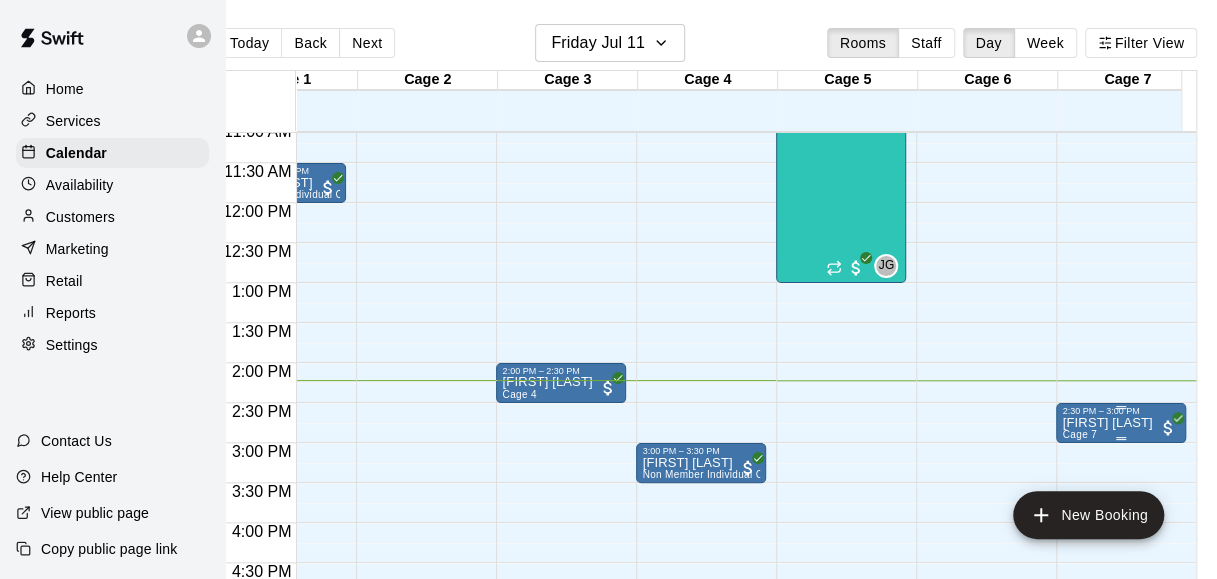 click on "2:30 PM – 3:00 PM" at bounding box center (1121, 411) 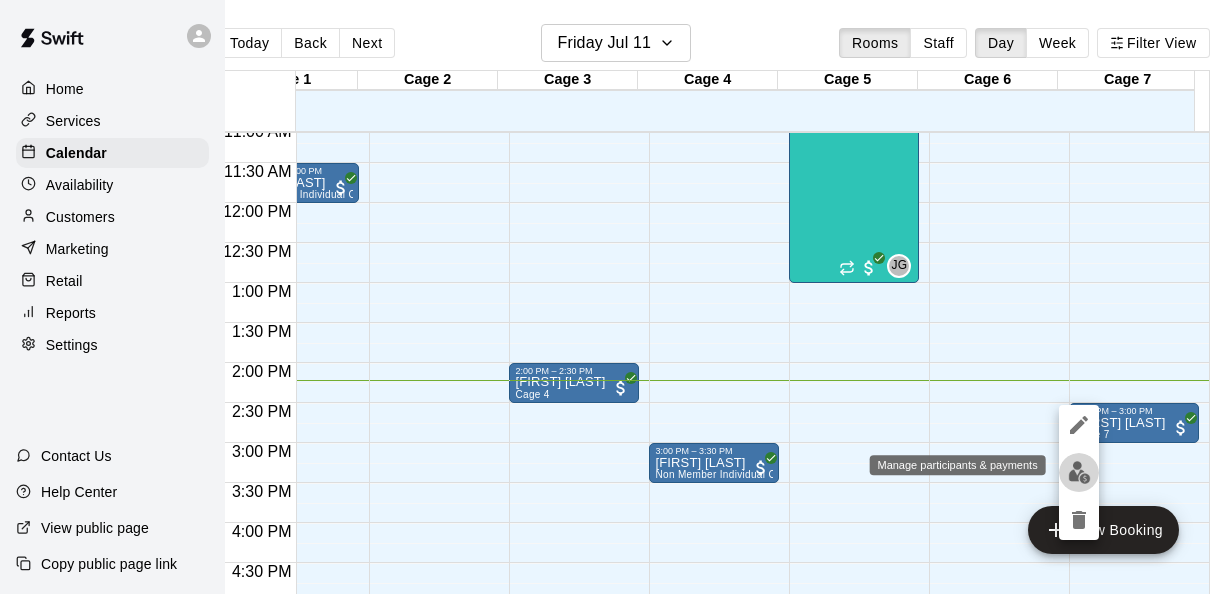 click at bounding box center (1079, 472) 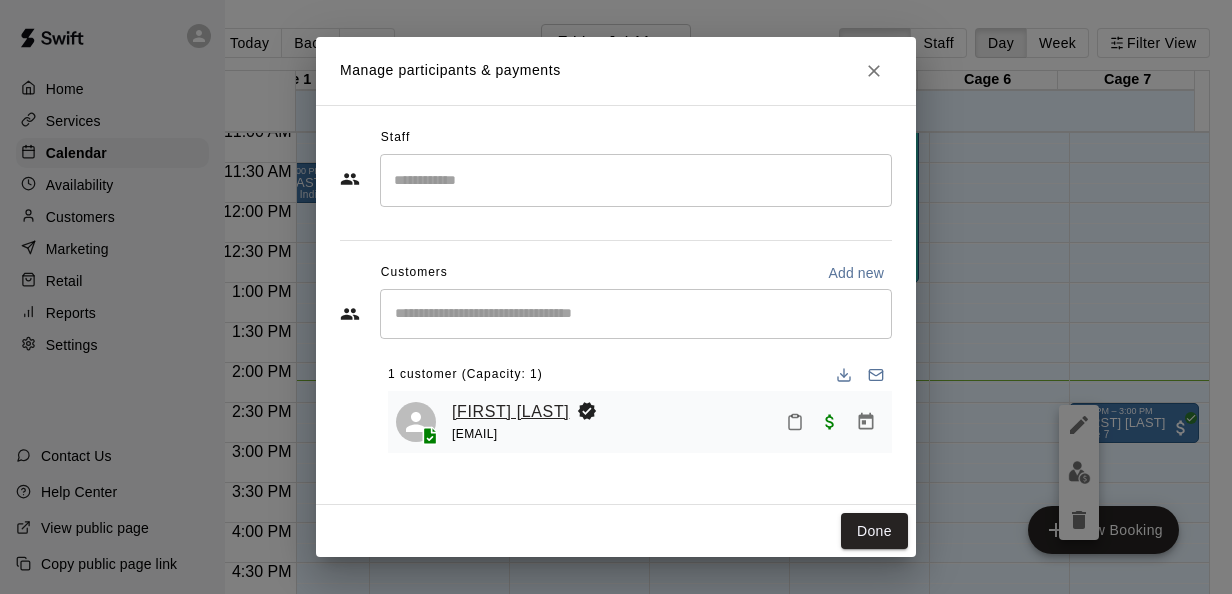 click on "[FIRST] [LAST]" at bounding box center (510, 412) 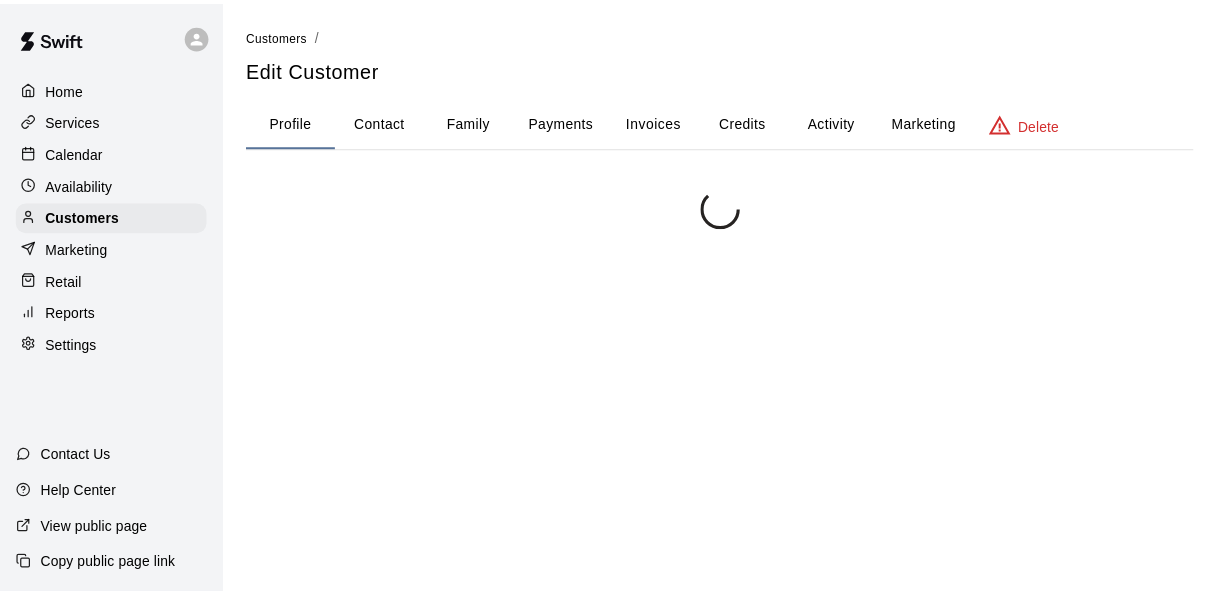 scroll, scrollTop: 0, scrollLeft: 0, axis: both 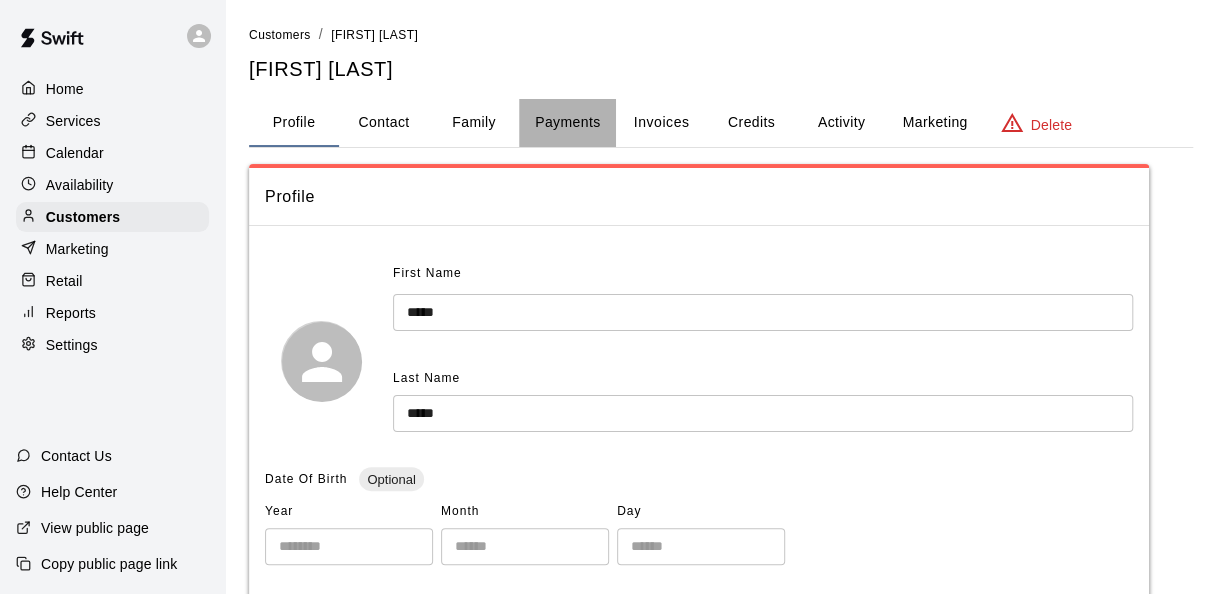 click on "Payments" at bounding box center [567, 123] 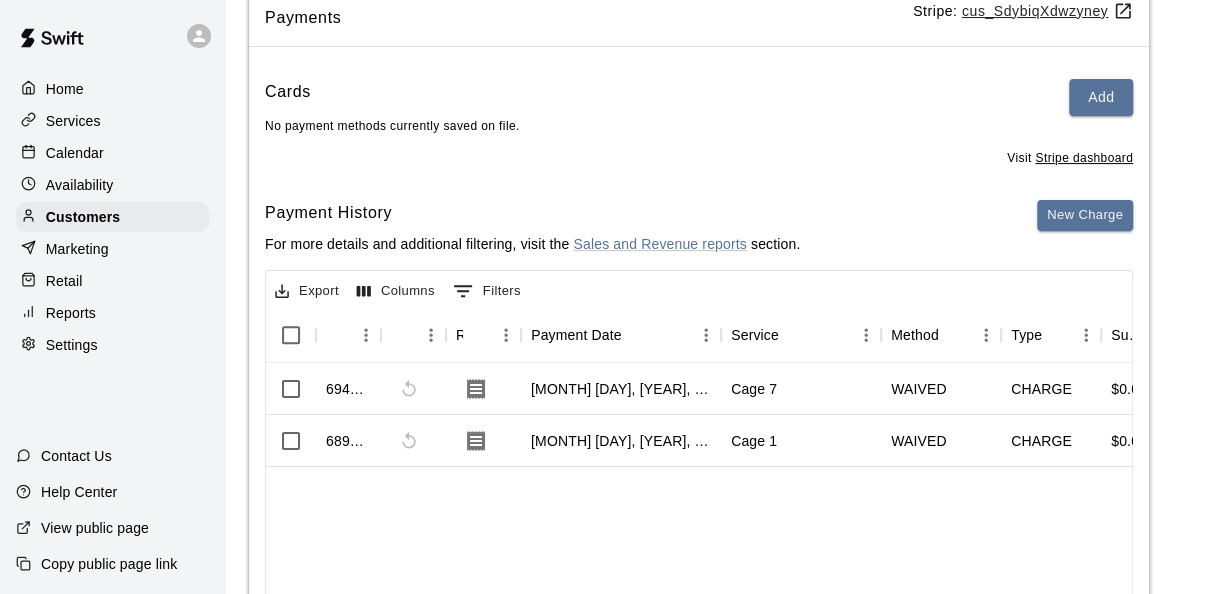 scroll, scrollTop: 181, scrollLeft: 0, axis: vertical 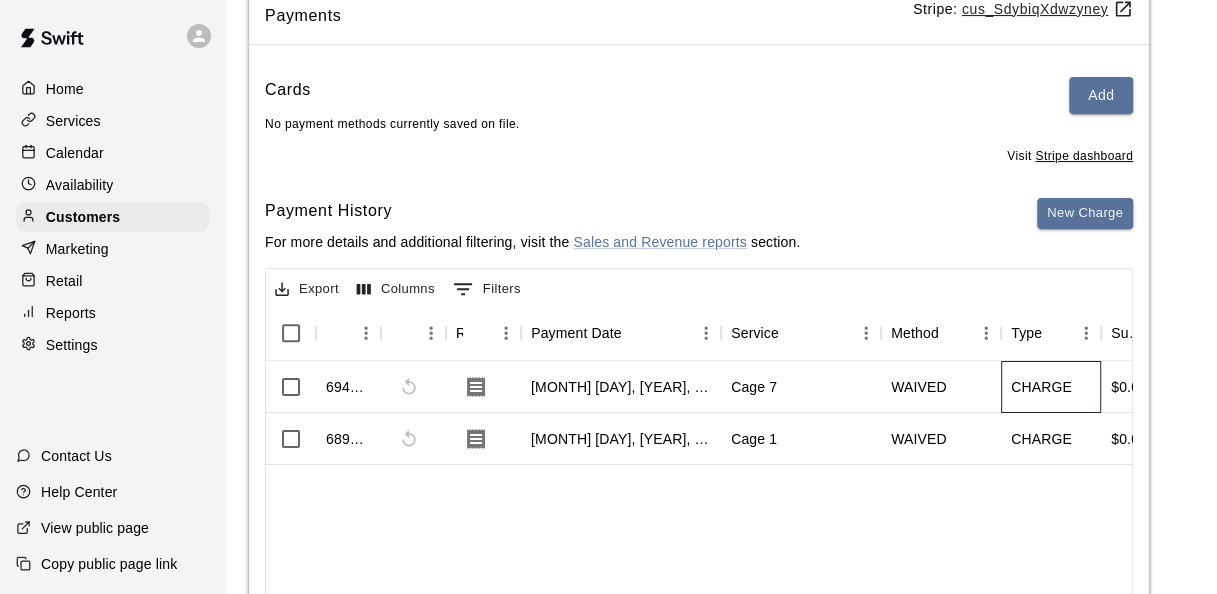 click on "CHARGE" at bounding box center (1041, 387) 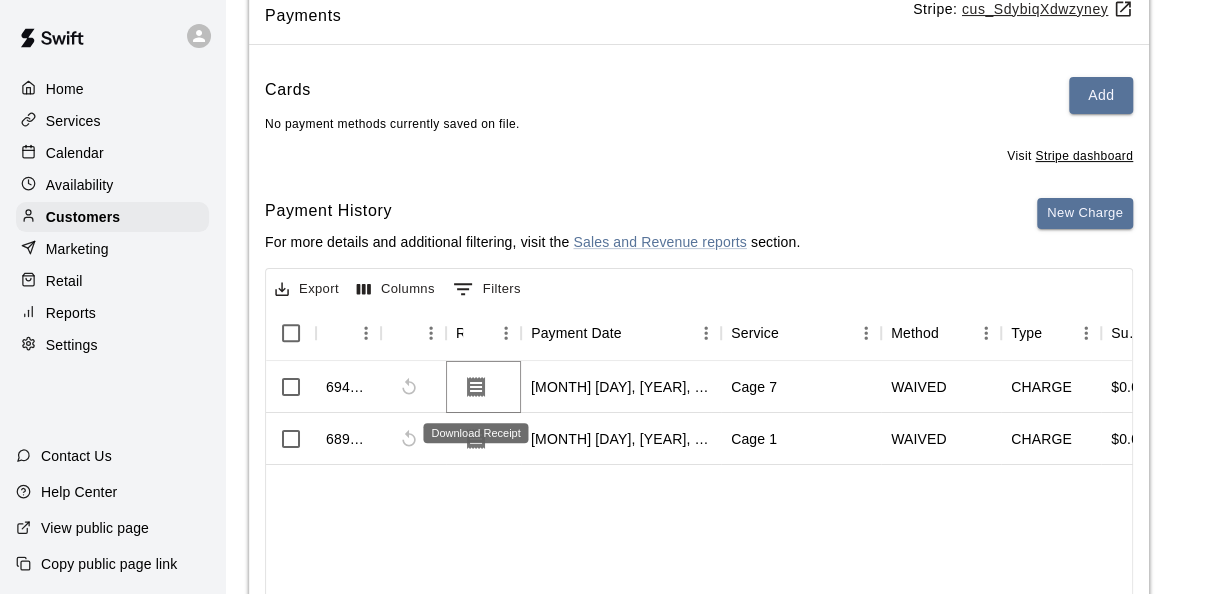 click 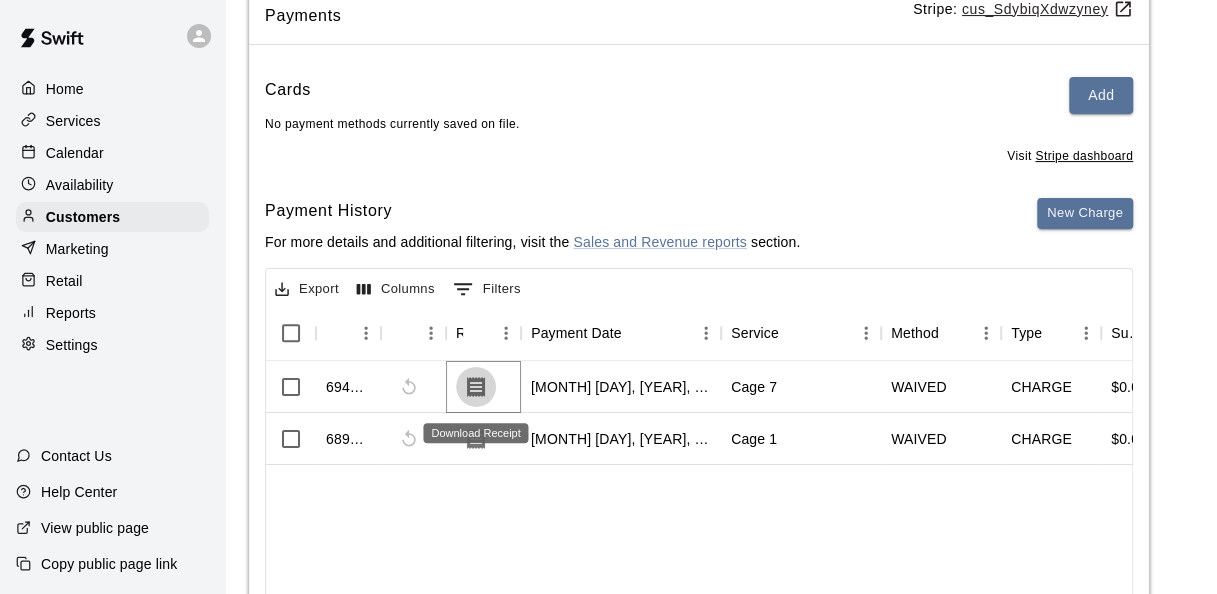 click 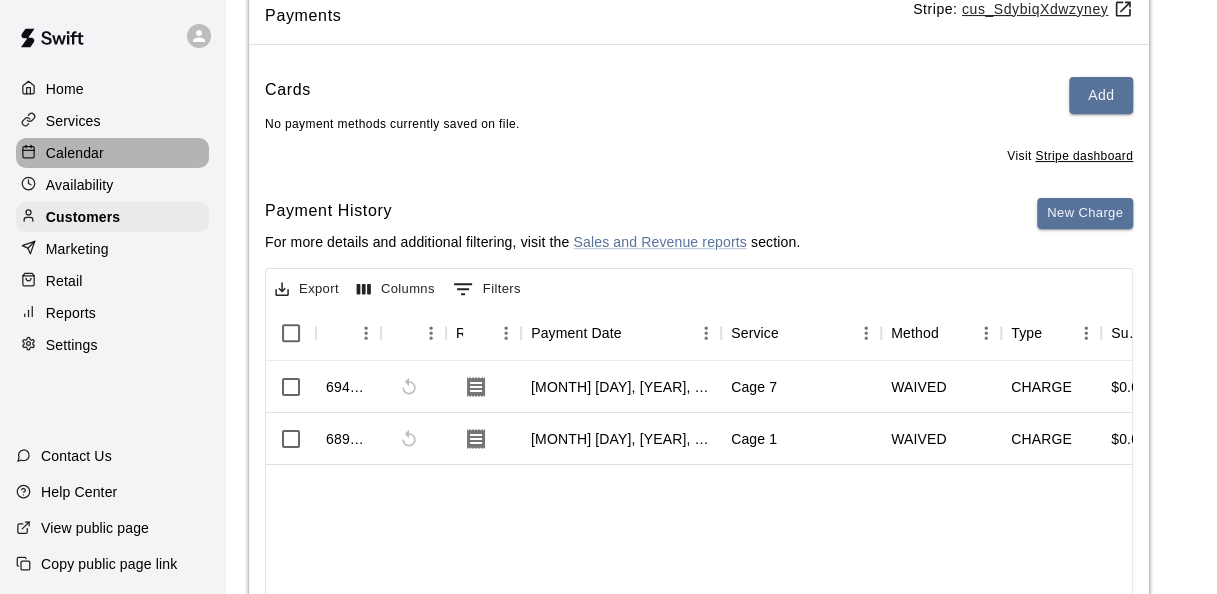 click on "Calendar" at bounding box center [112, 153] 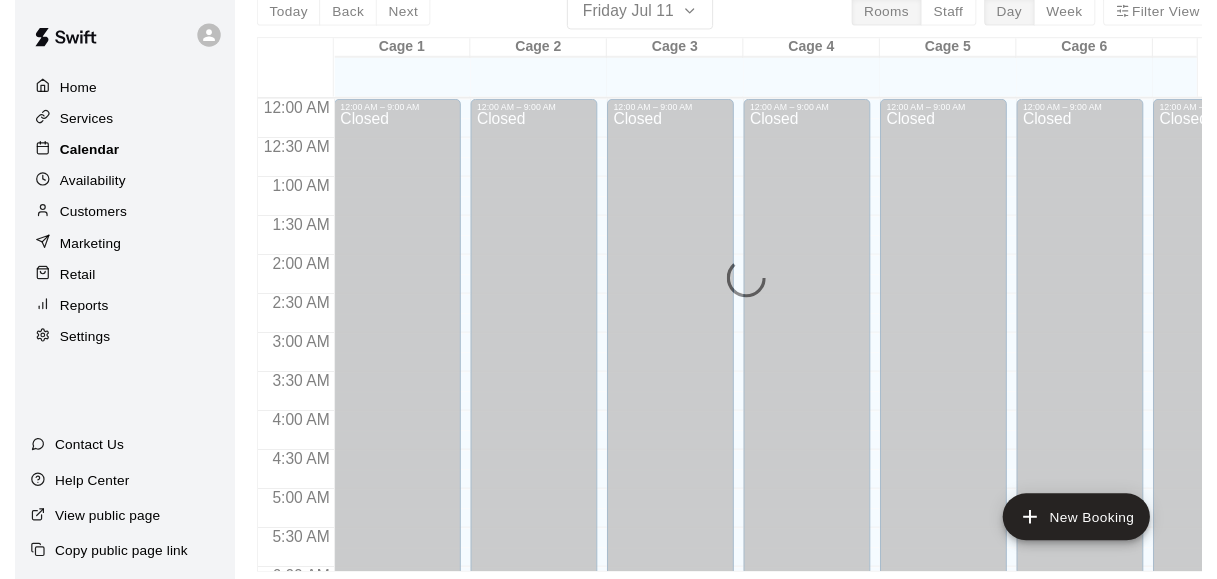 scroll, scrollTop: 0, scrollLeft: 0, axis: both 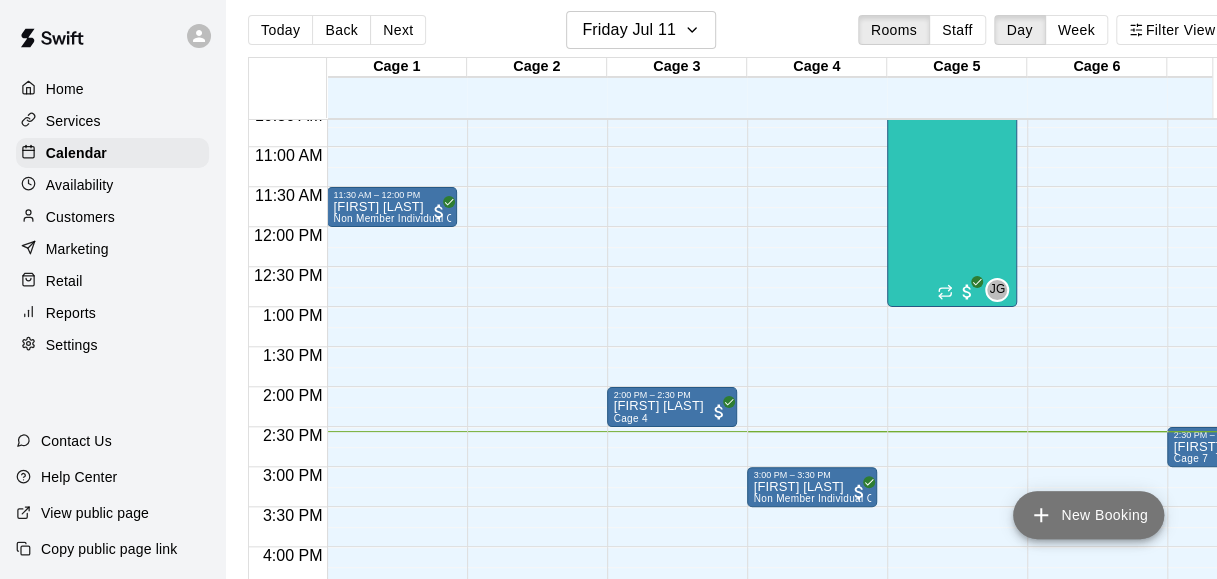 click on "New Booking" at bounding box center (1088, 515) 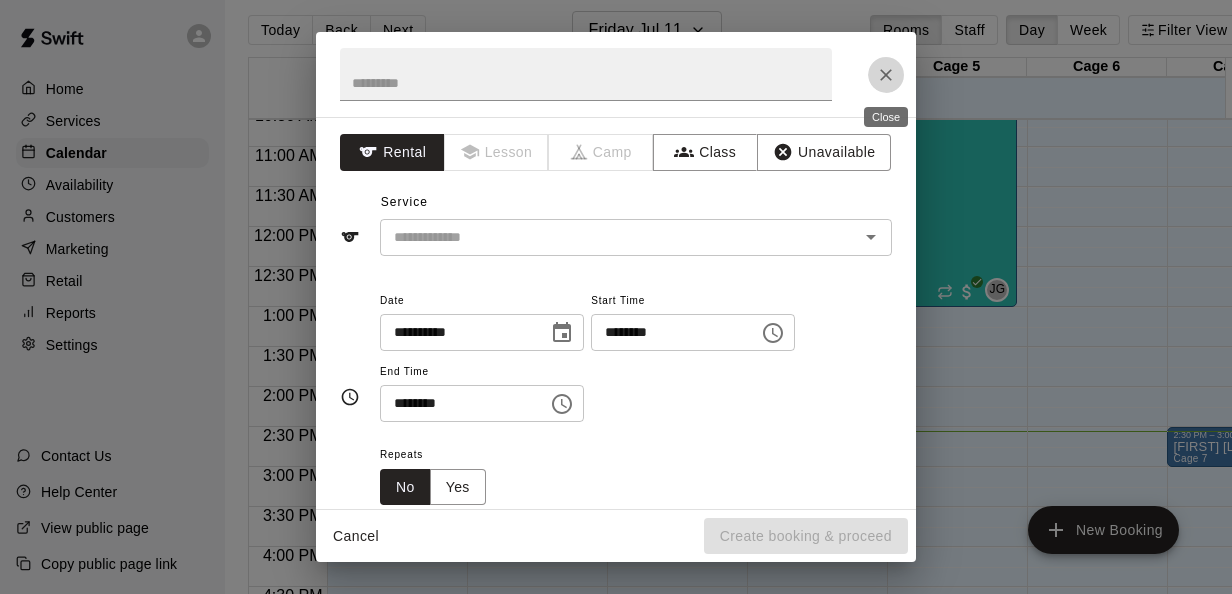 click 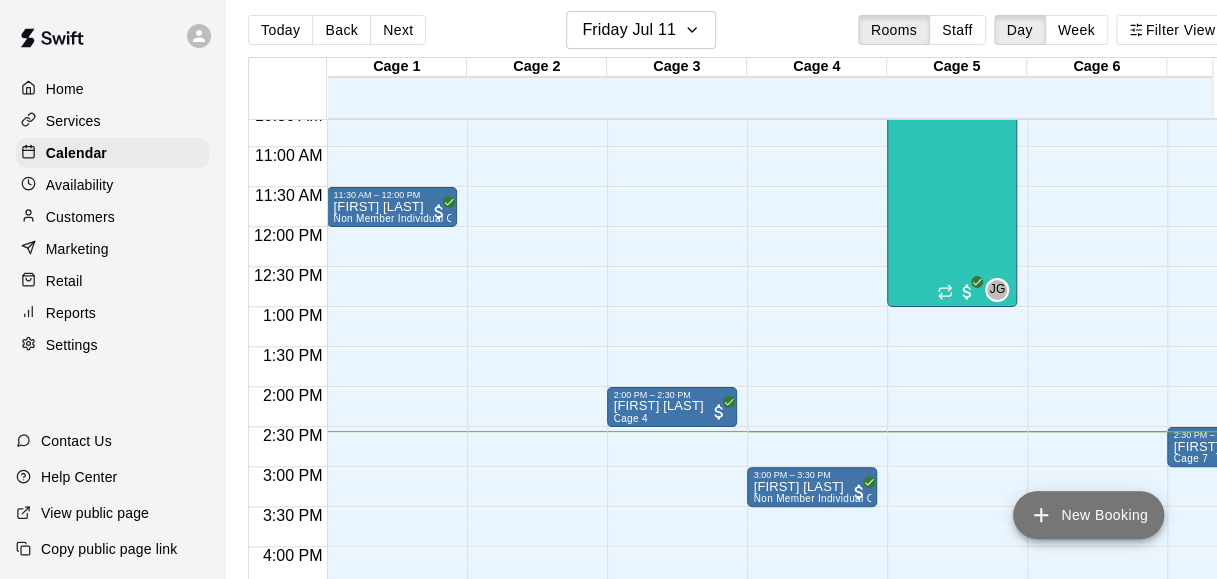 click on "New Booking" at bounding box center [1088, 515] 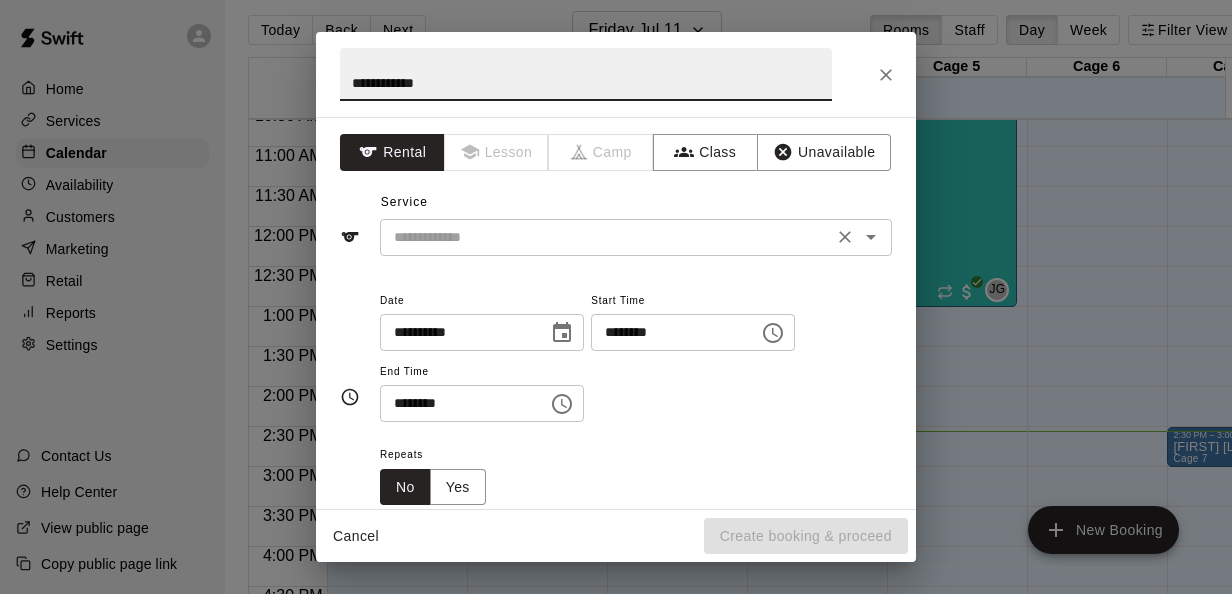 type on "**********" 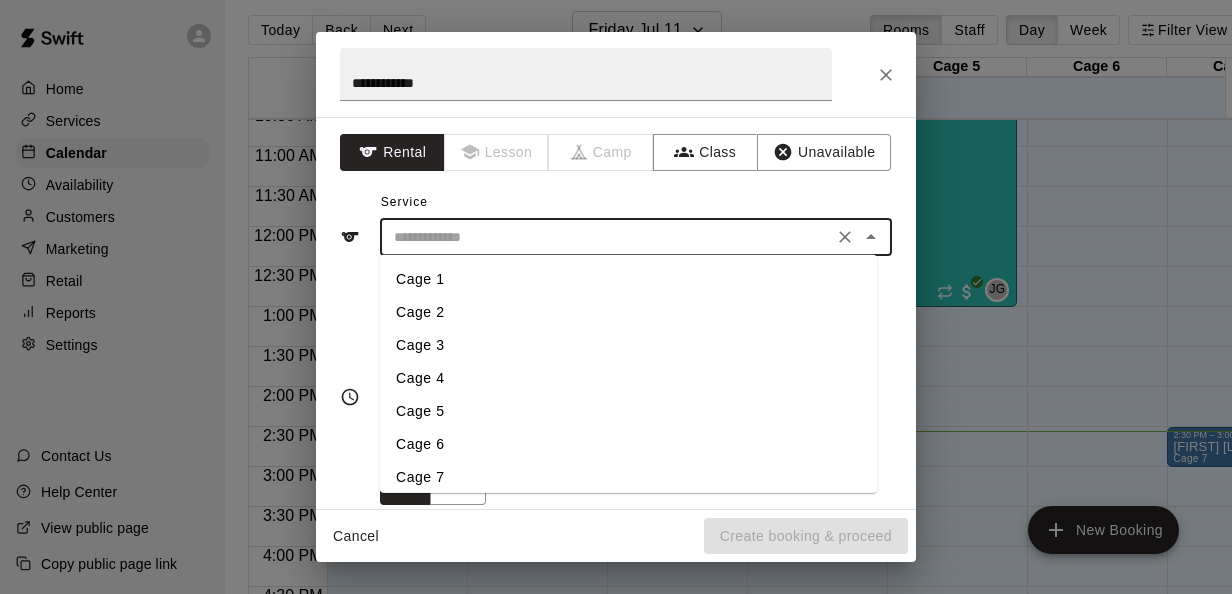 click at bounding box center [606, 237] 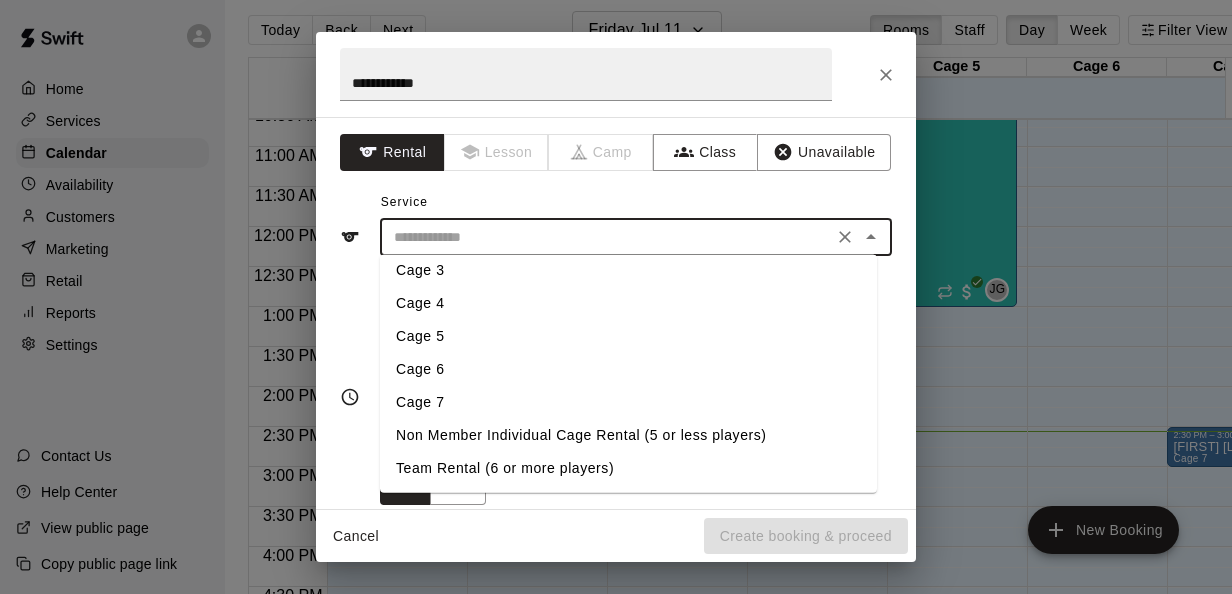 click on "Cage 6" at bounding box center (628, 369) 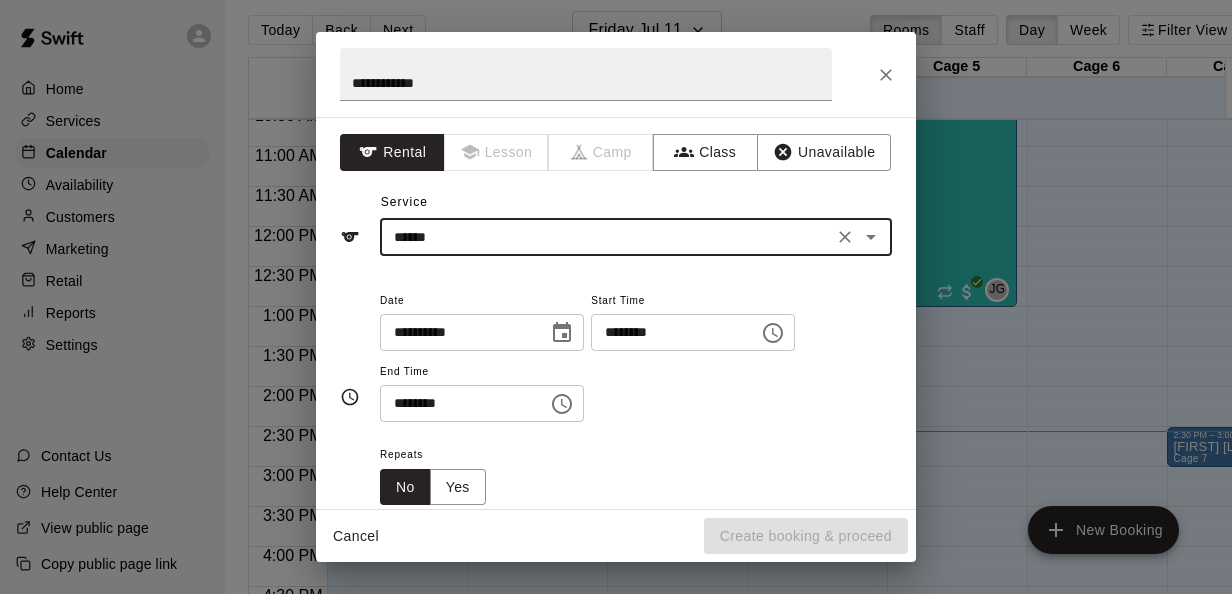 scroll, scrollTop: 89, scrollLeft: 0, axis: vertical 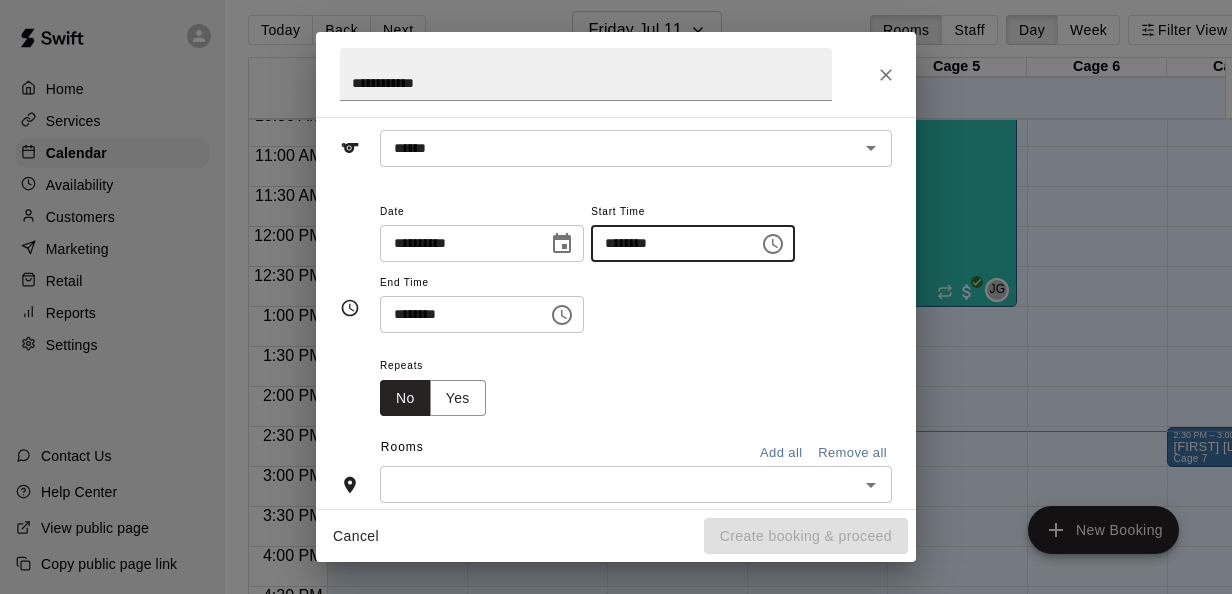 click on "********" at bounding box center (668, 243) 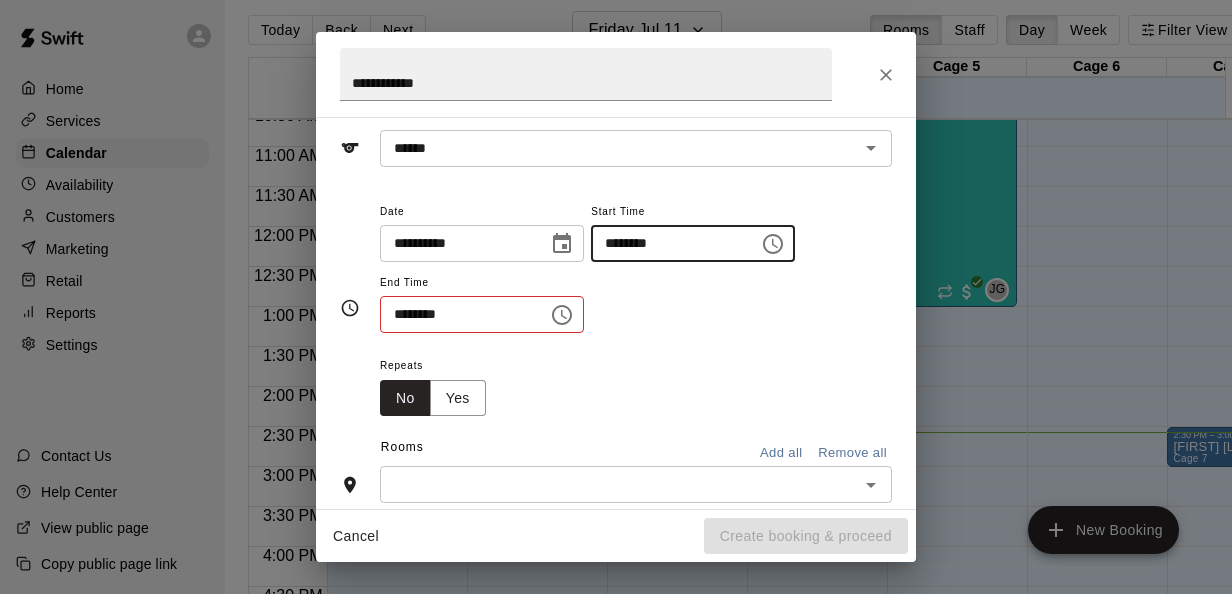type on "********" 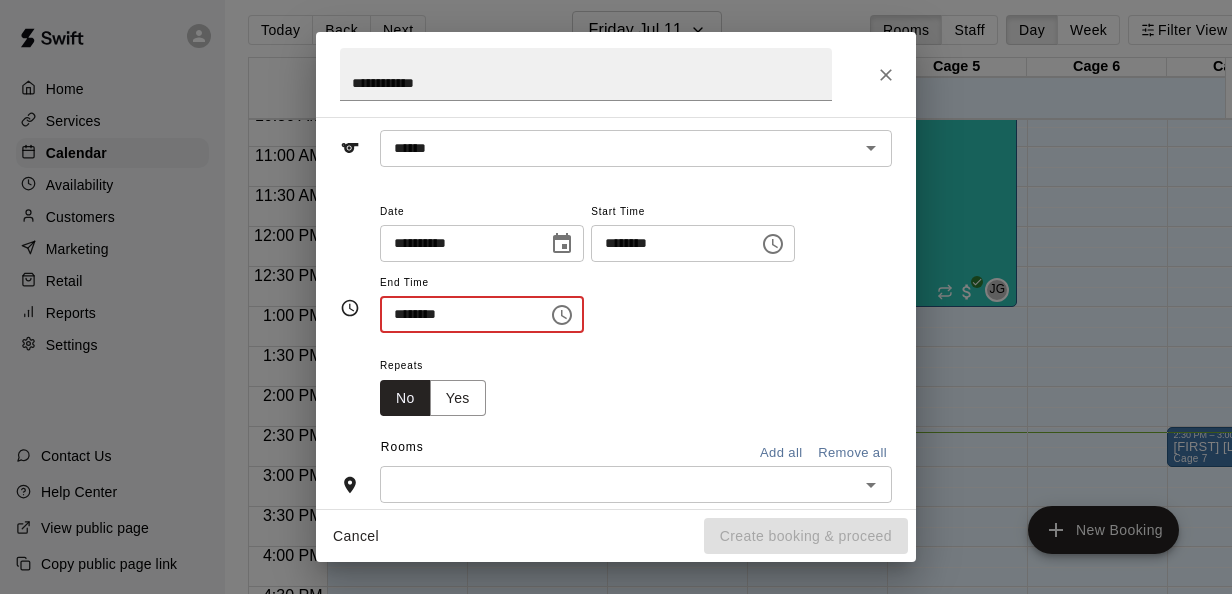 click on "********" at bounding box center [457, 314] 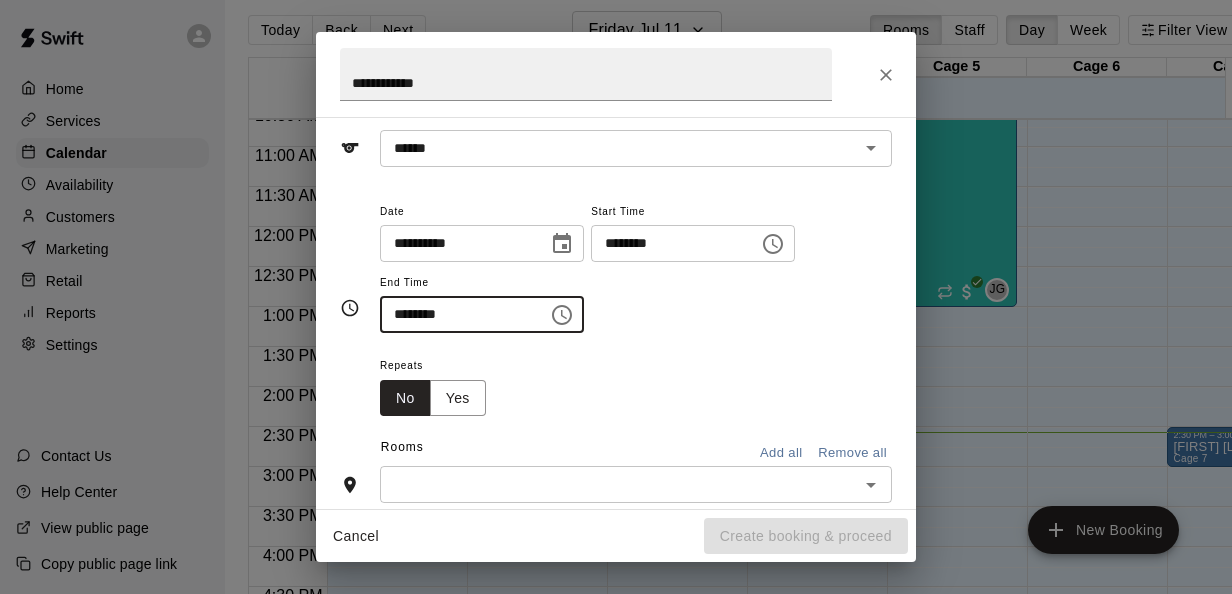 scroll, scrollTop: 90, scrollLeft: 0, axis: vertical 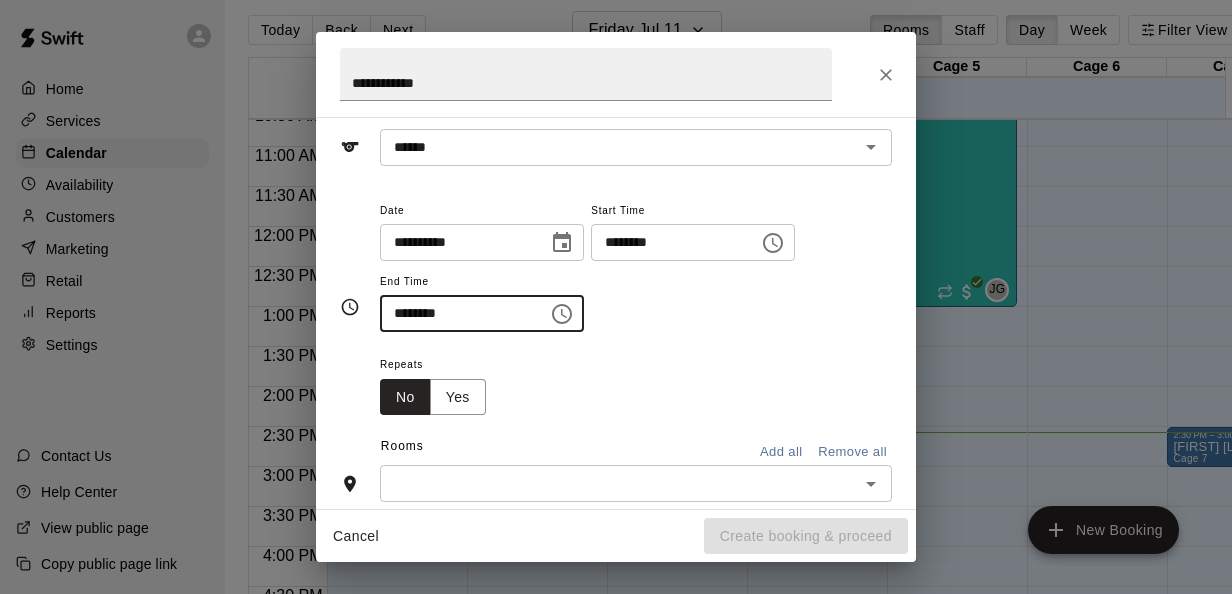 click on "********" at bounding box center [457, 313] 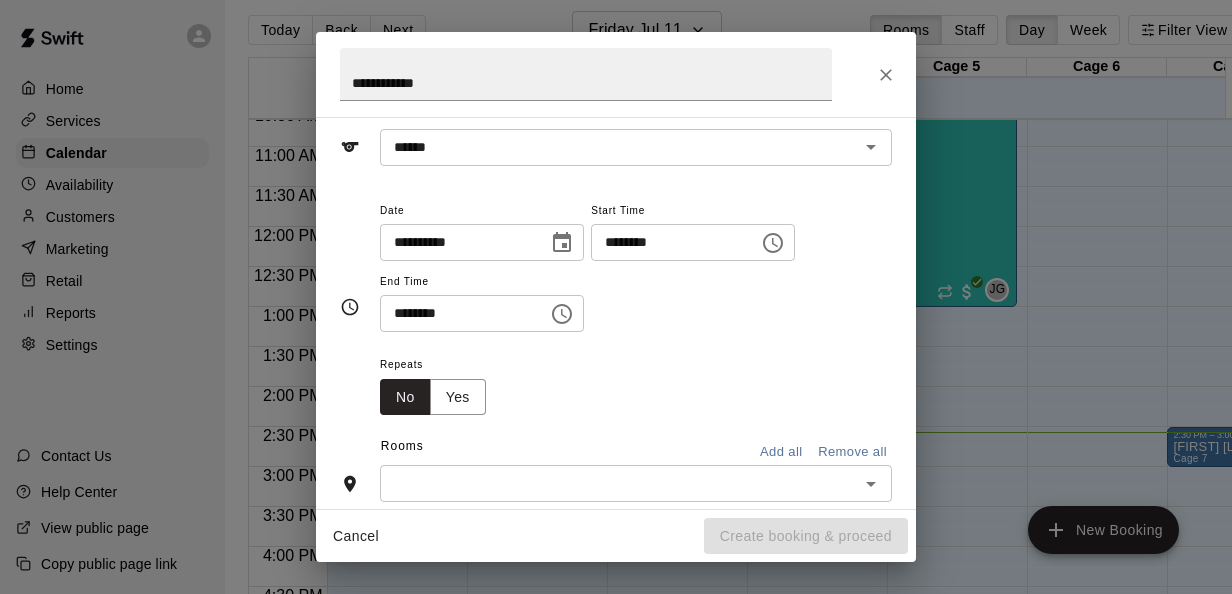 click on "Repeats No Yes" at bounding box center (636, 383) 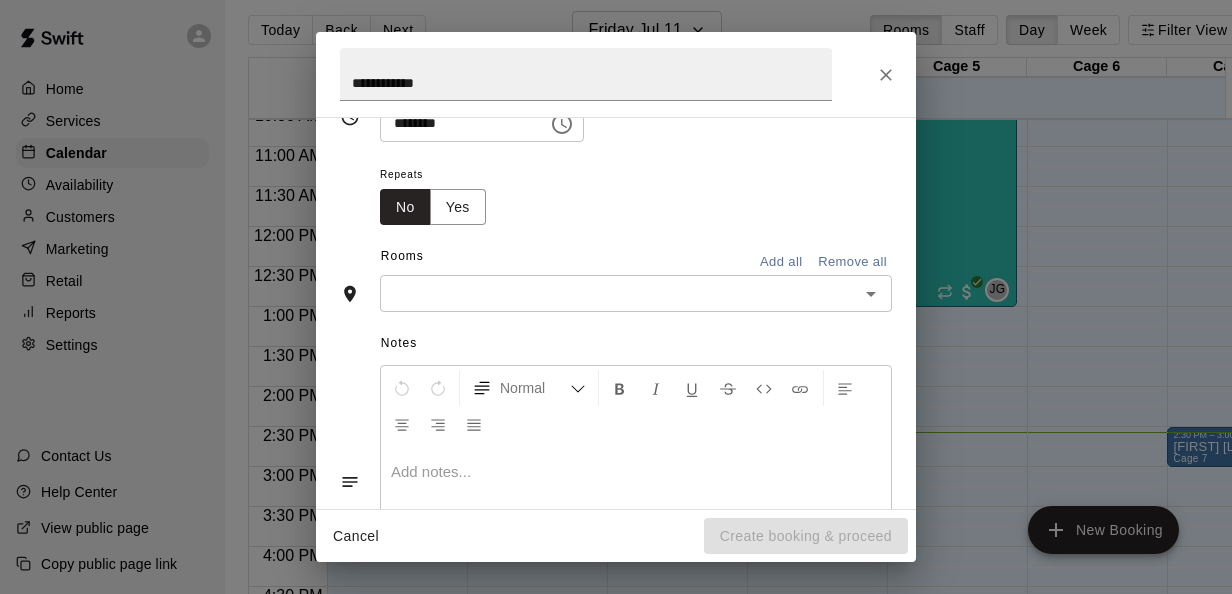 scroll, scrollTop: 281, scrollLeft: 0, axis: vertical 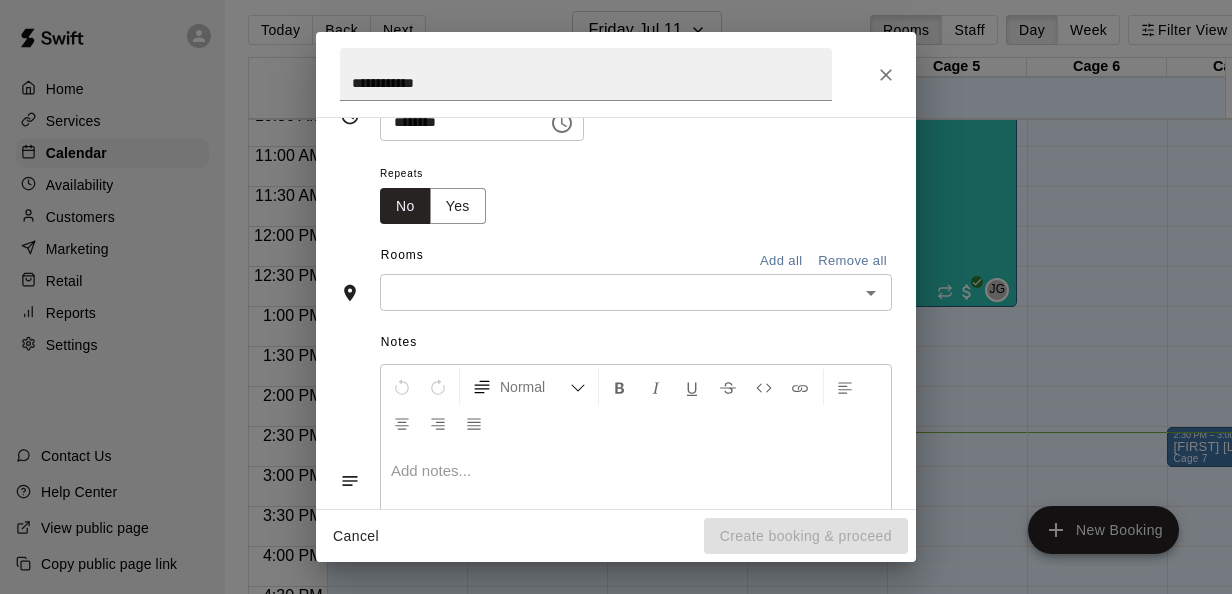 click on "​" at bounding box center (636, 292) 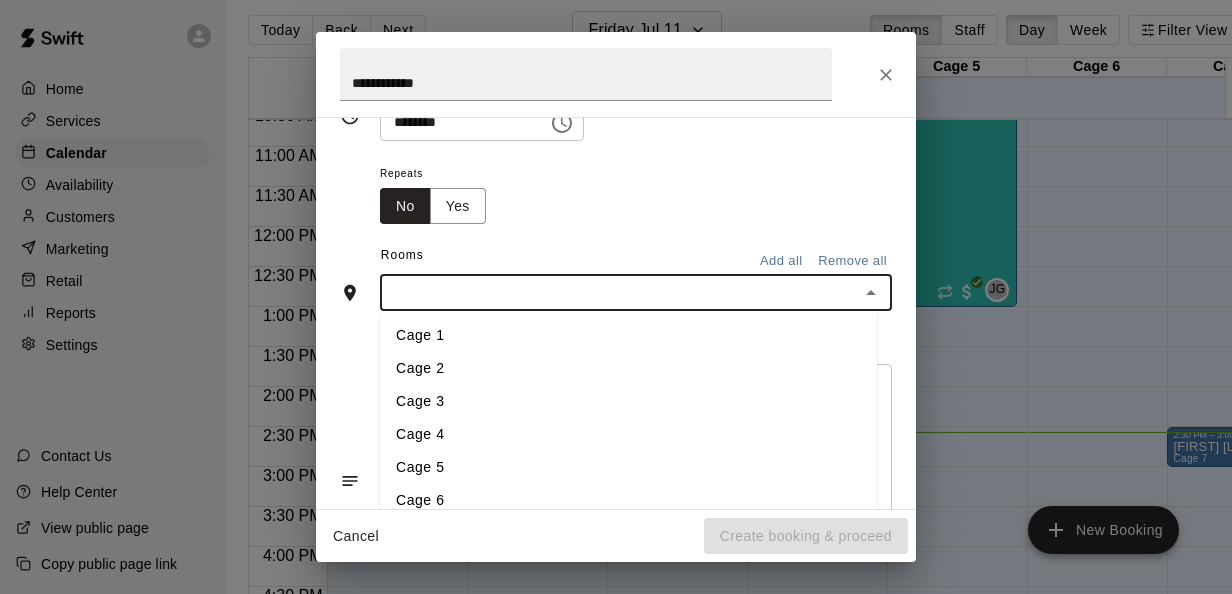 click on "Cage 6" at bounding box center (628, 501) 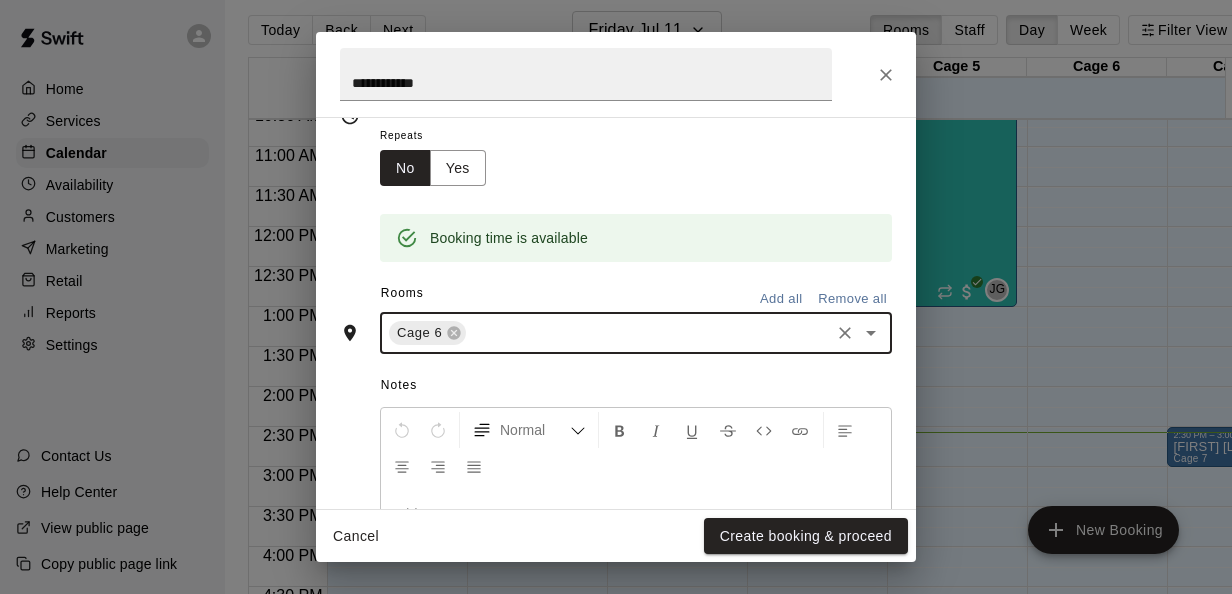 scroll, scrollTop: 484, scrollLeft: 0, axis: vertical 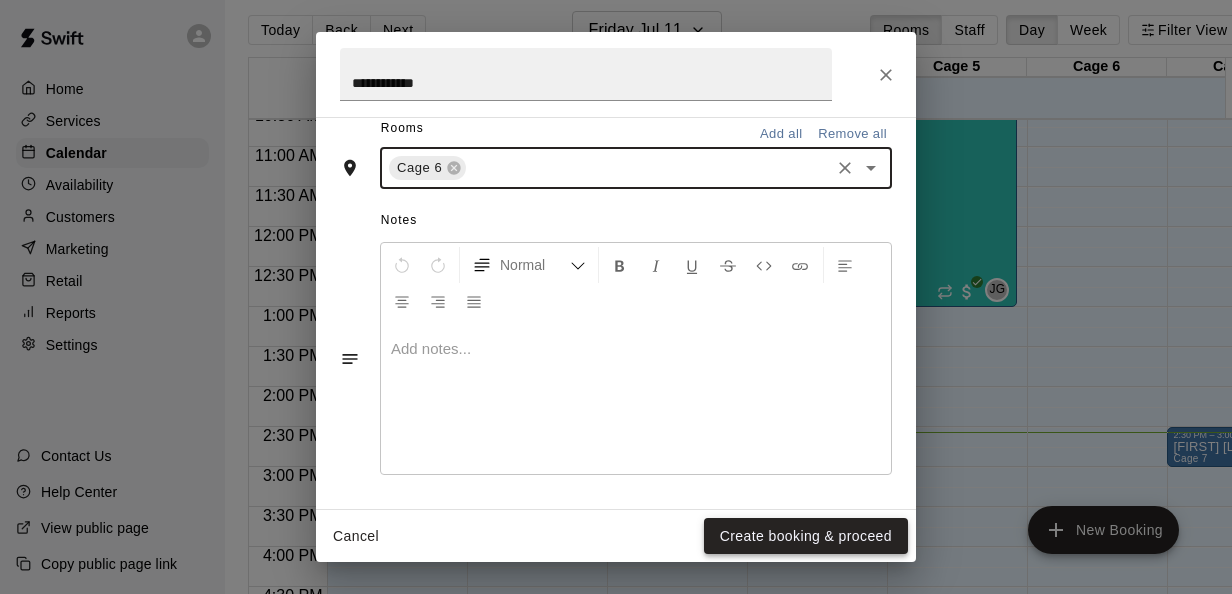 click on "Create booking & proceed" at bounding box center (806, 536) 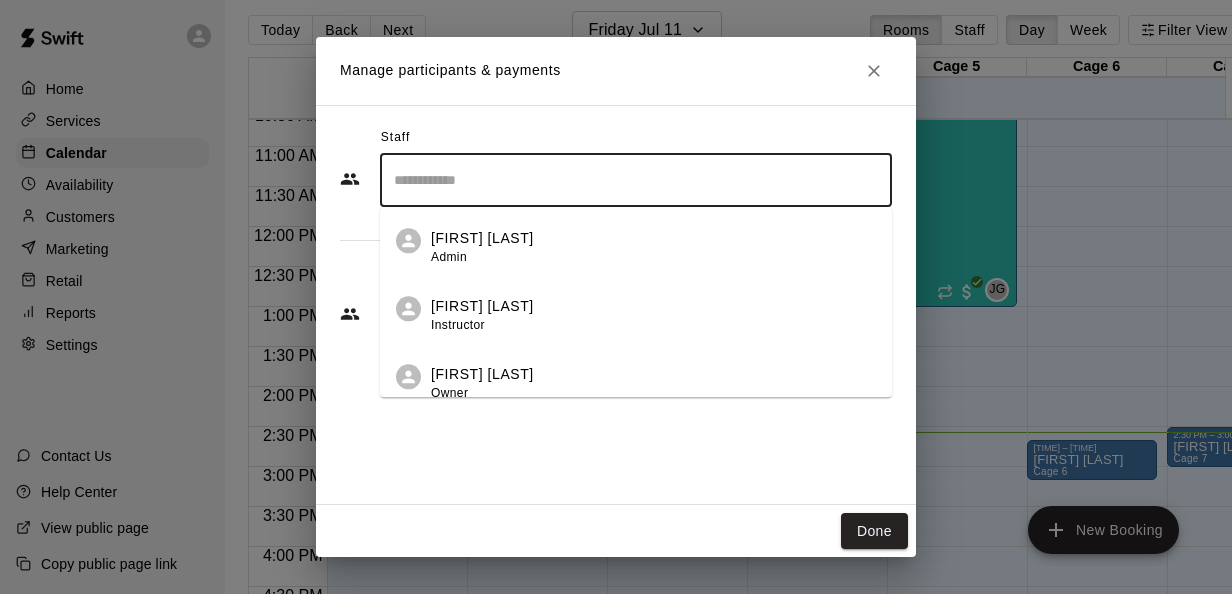 click at bounding box center [636, 180] 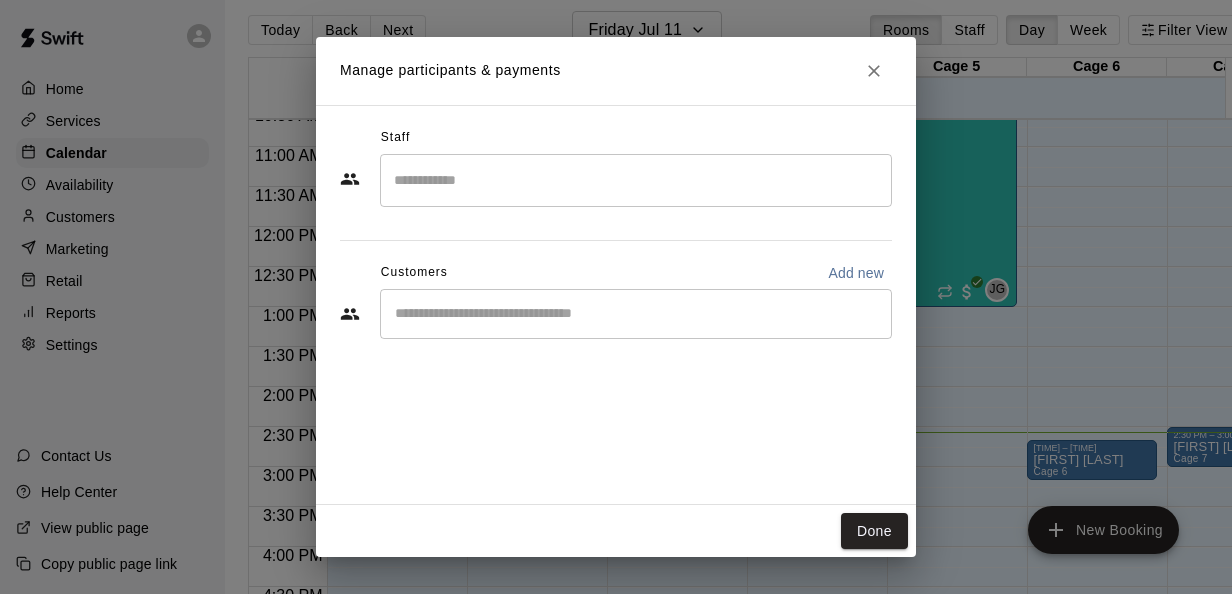 click on "Manage participants & payments Staff ​ Customers Add new ​ Done" at bounding box center [616, 297] 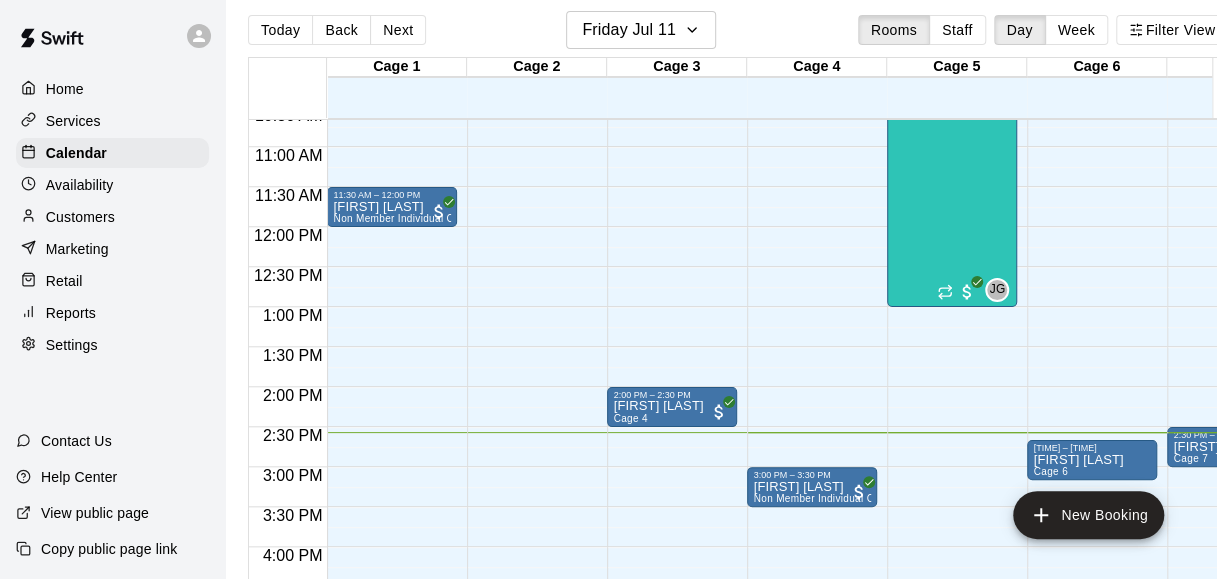 click on "12:00 AM – 9:00 AM Closed 10:00 PM – 11:59 PM Closed" at bounding box center (532, 227) 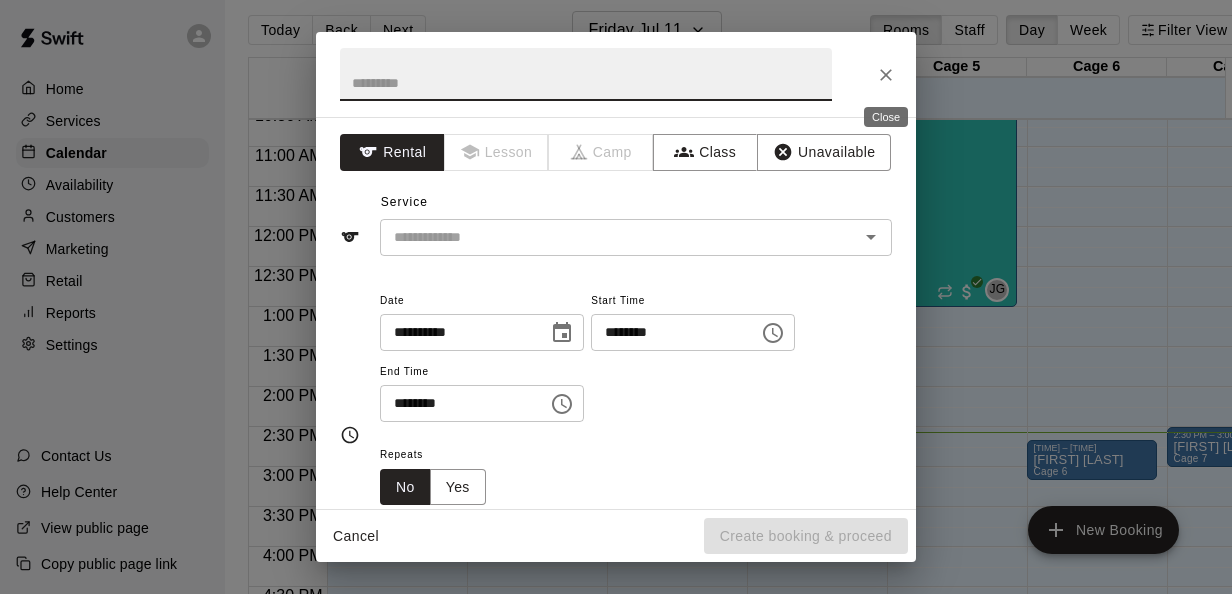 click 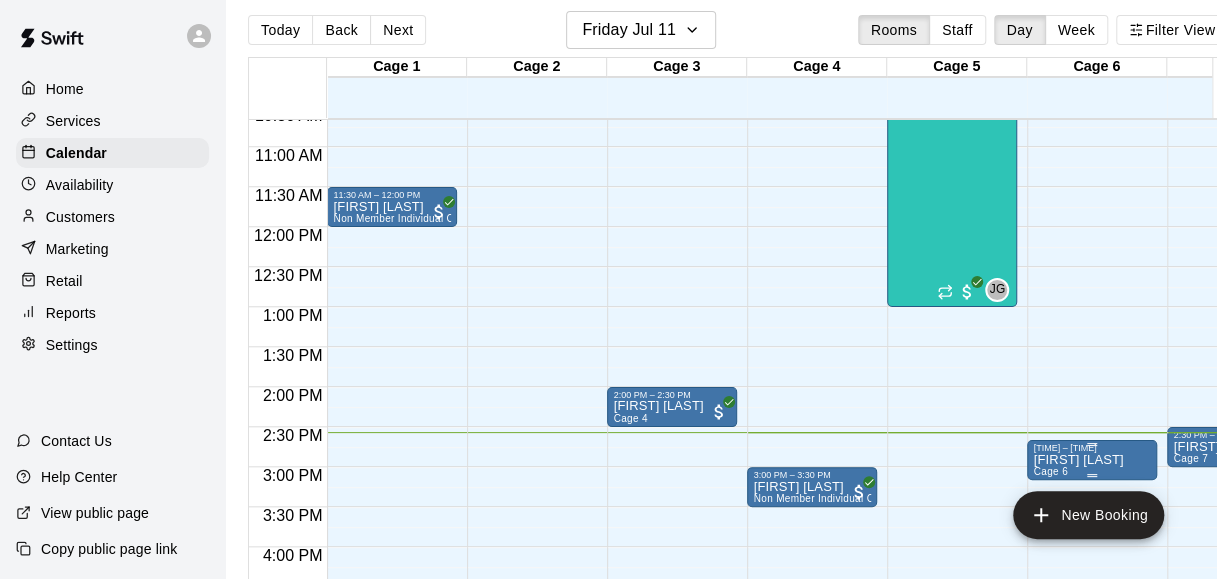 click on "Cage 6" at bounding box center (1050, 471) 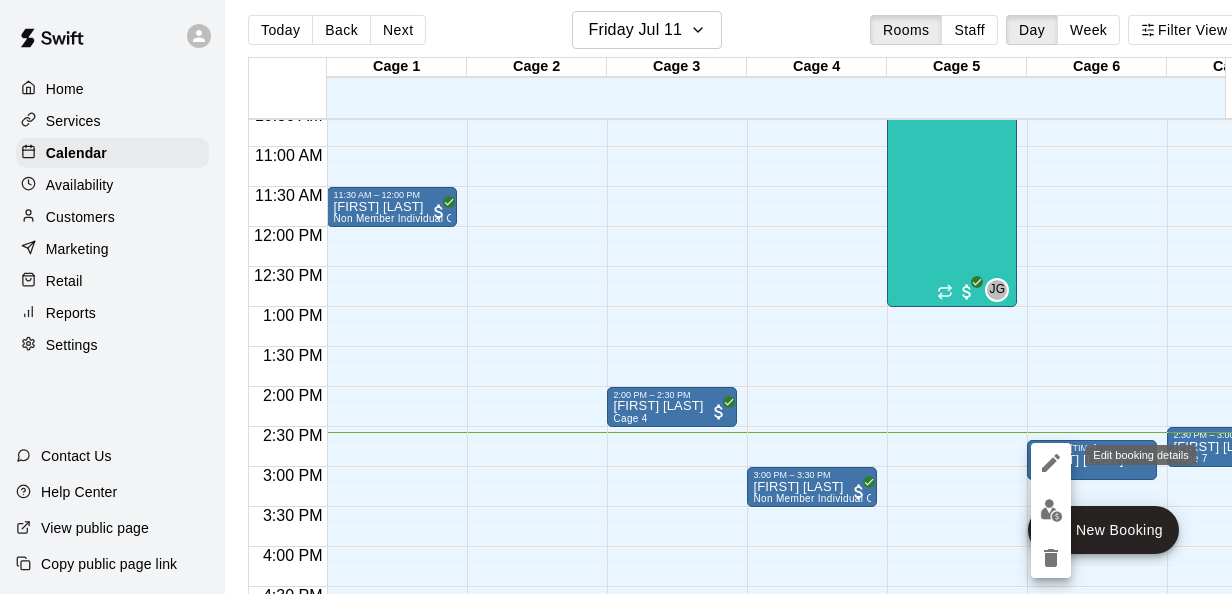 click 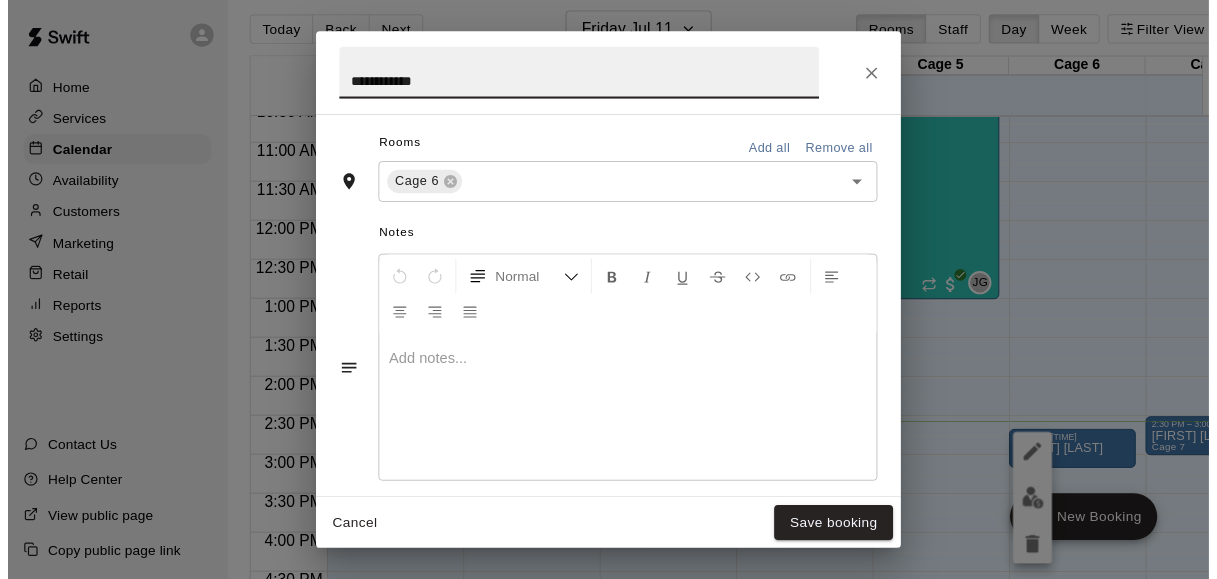 scroll, scrollTop: 466, scrollLeft: 0, axis: vertical 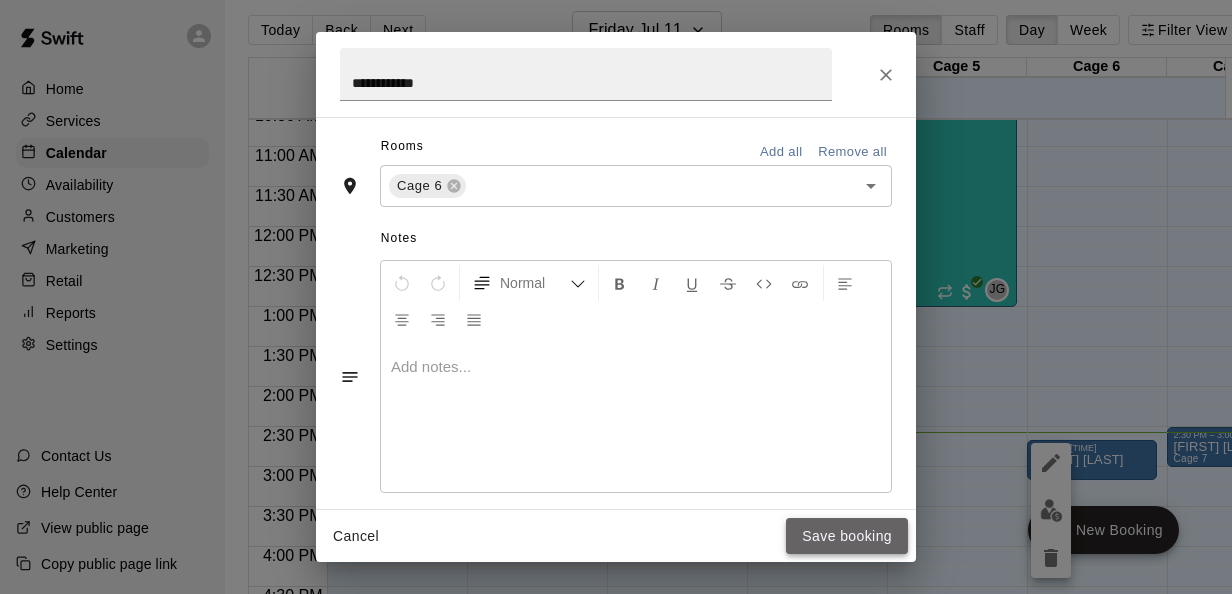 click on "Save booking" at bounding box center [847, 536] 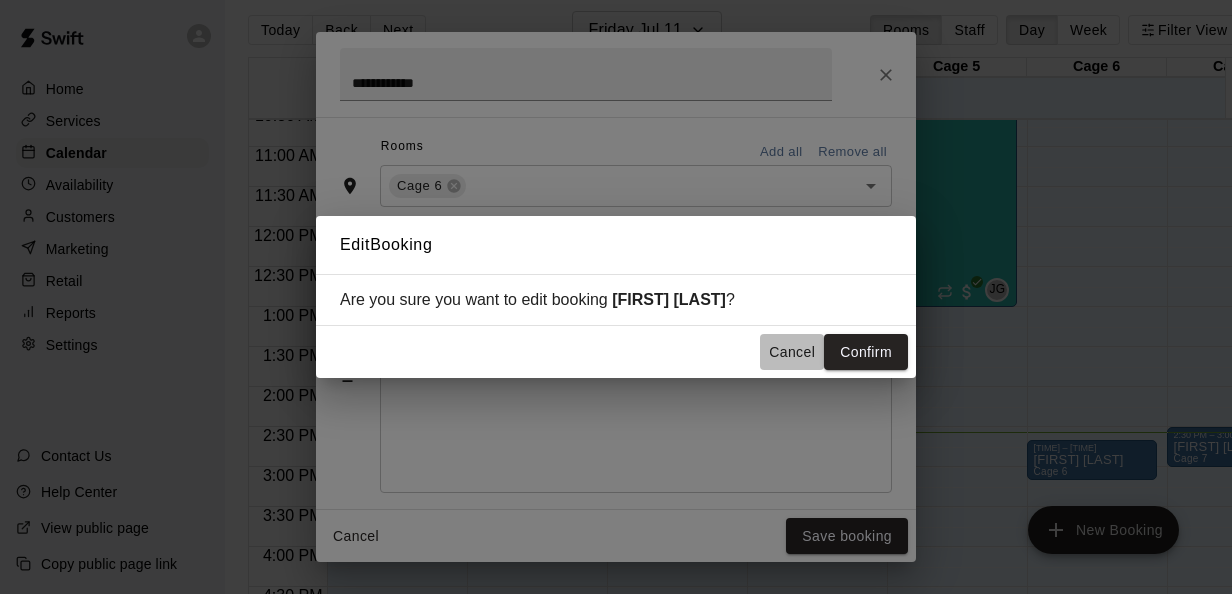 click on "Cancel" at bounding box center [792, 352] 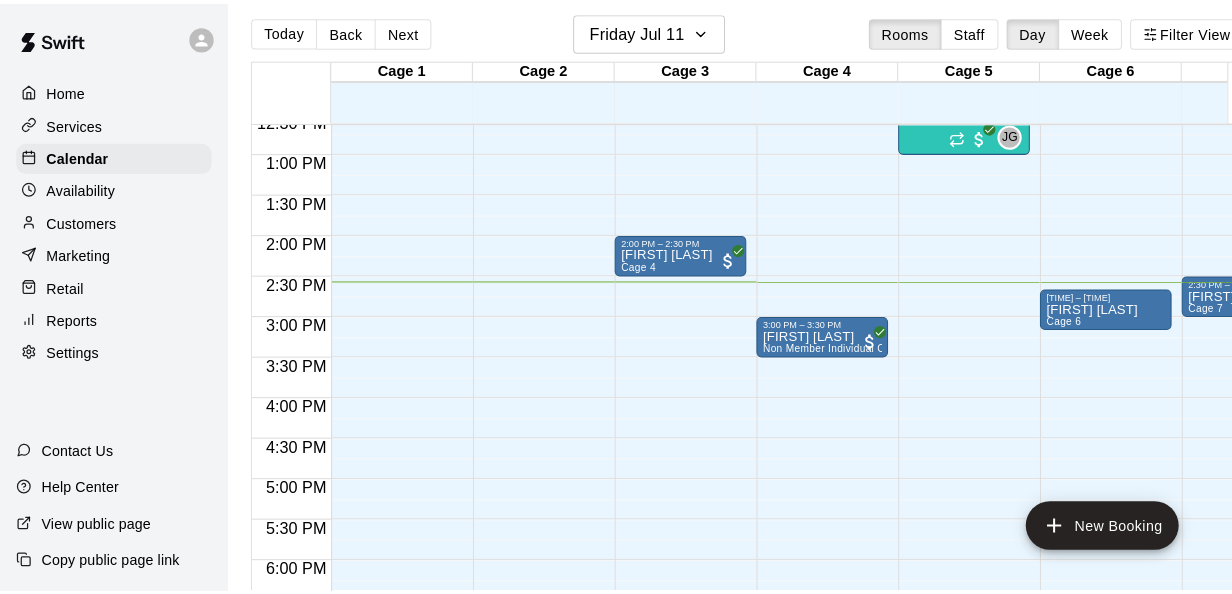 scroll, scrollTop: 1025, scrollLeft: 0, axis: vertical 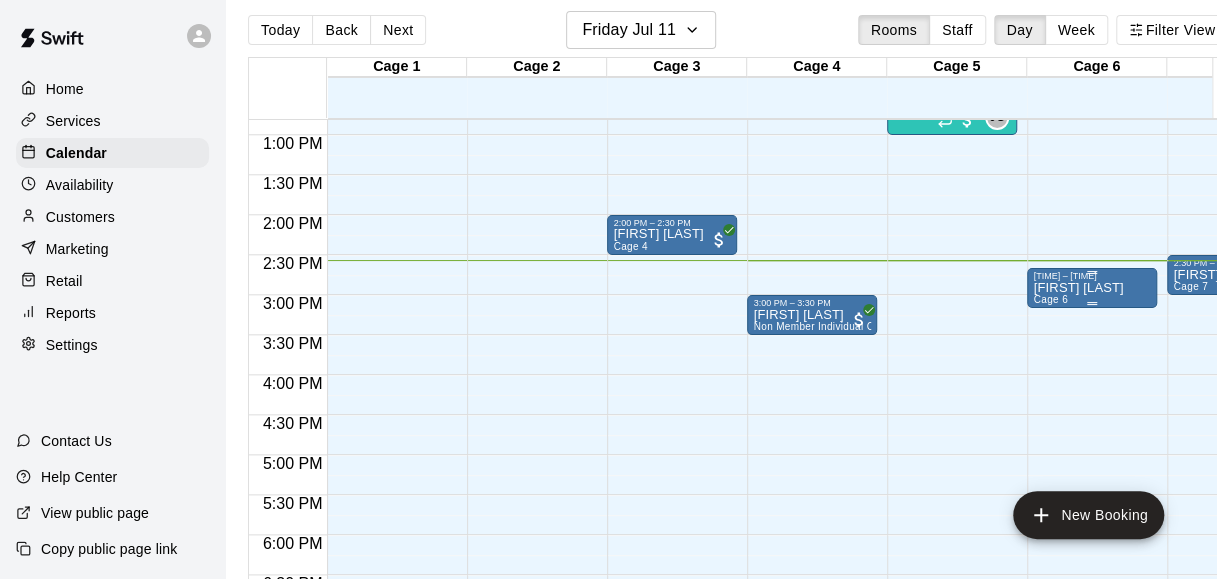 click on "[FIRST] [LAST]" at bounding box center [1078, 288] 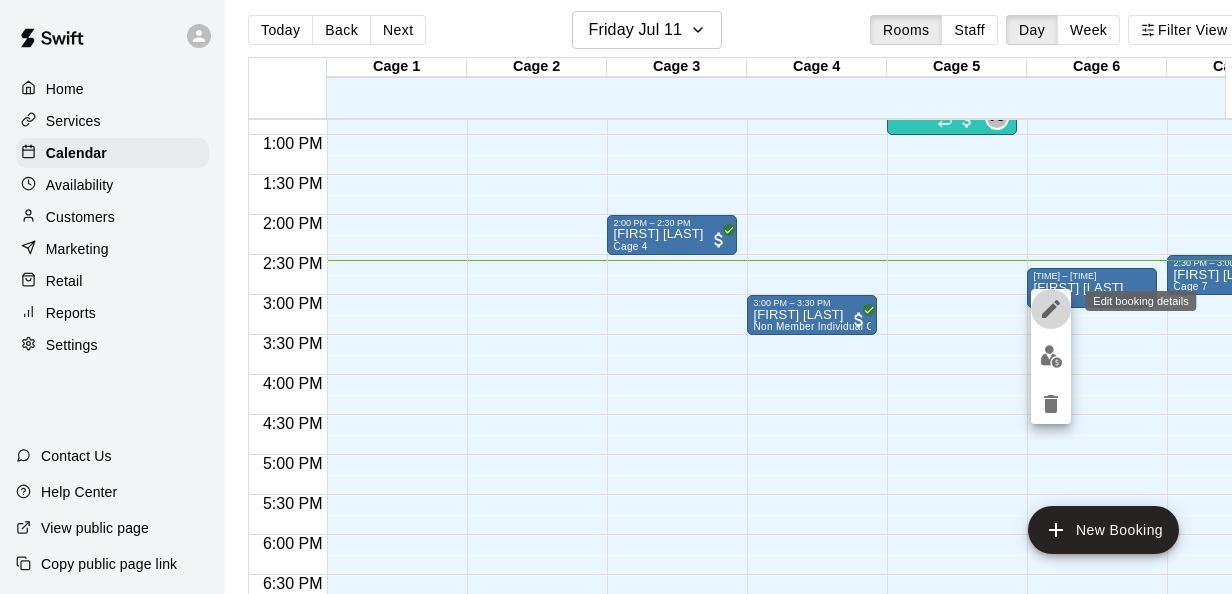click 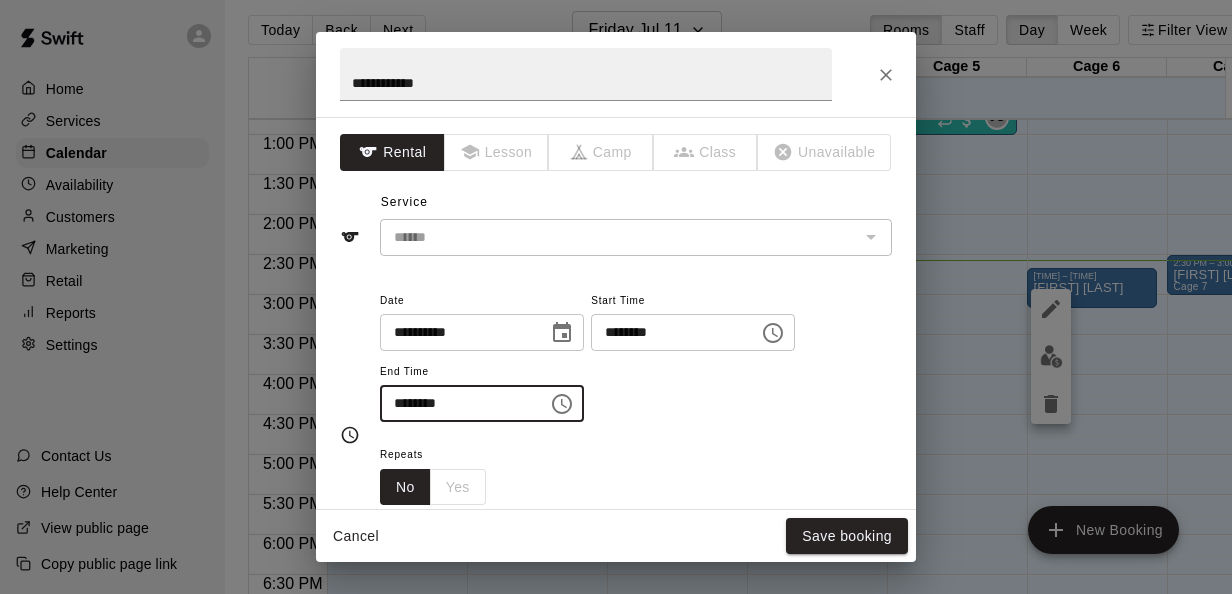 click on "********" at bounding box center (457, 403) 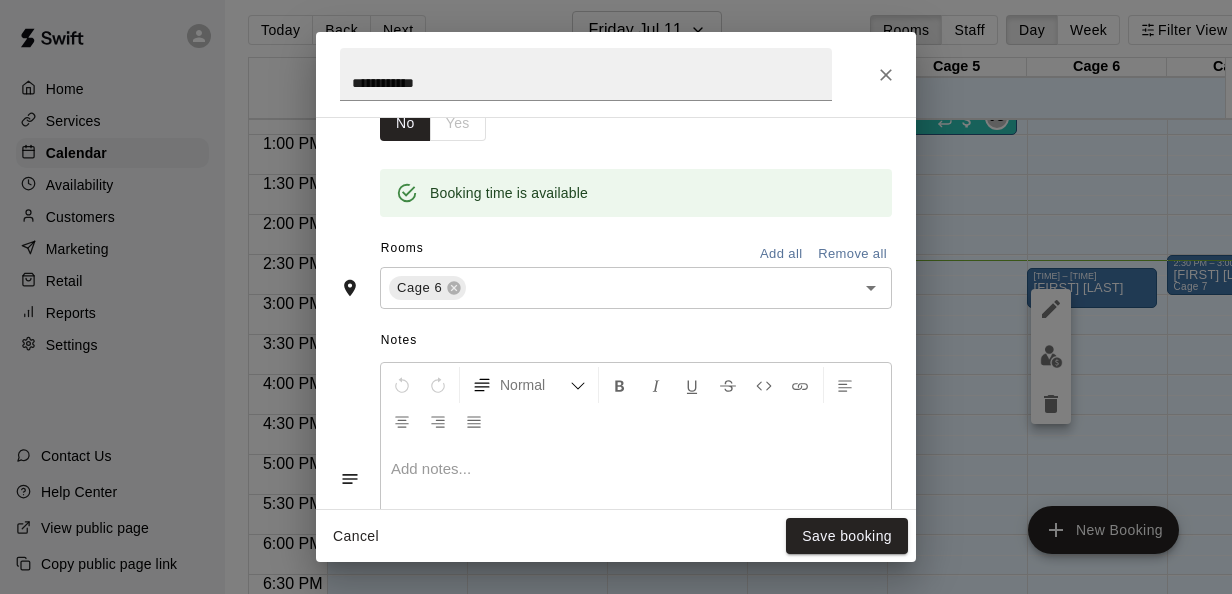 scroll, scrollTop: 382, scrollLeft: 0, axis: vertical 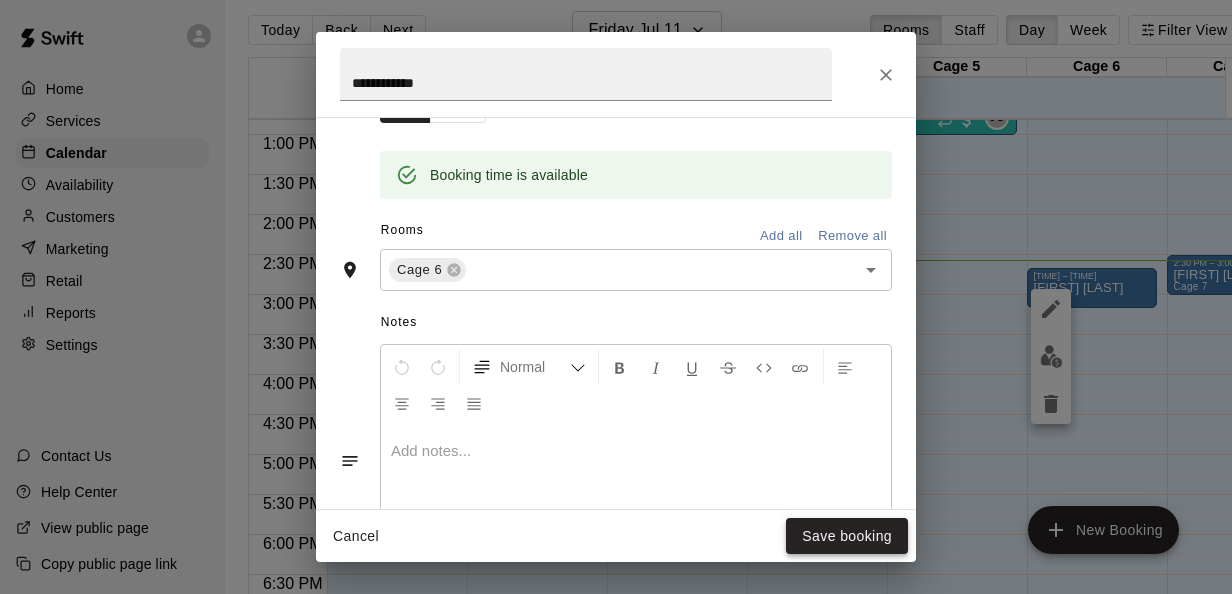 type on "********" 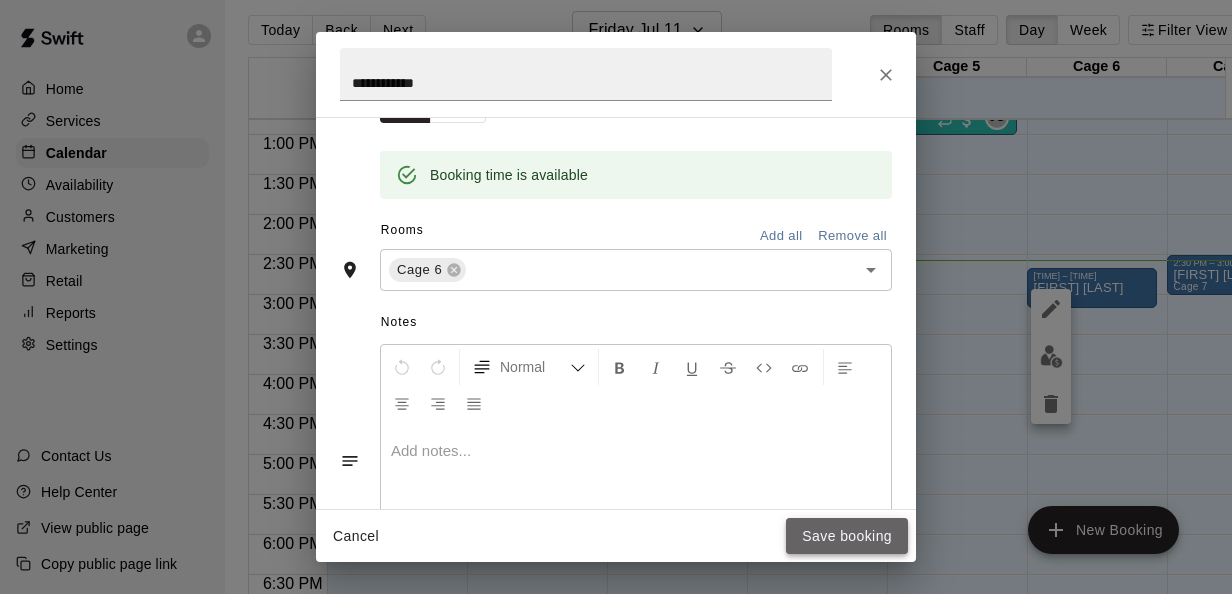 click on "Save booking" at bounding box center (847, 536) 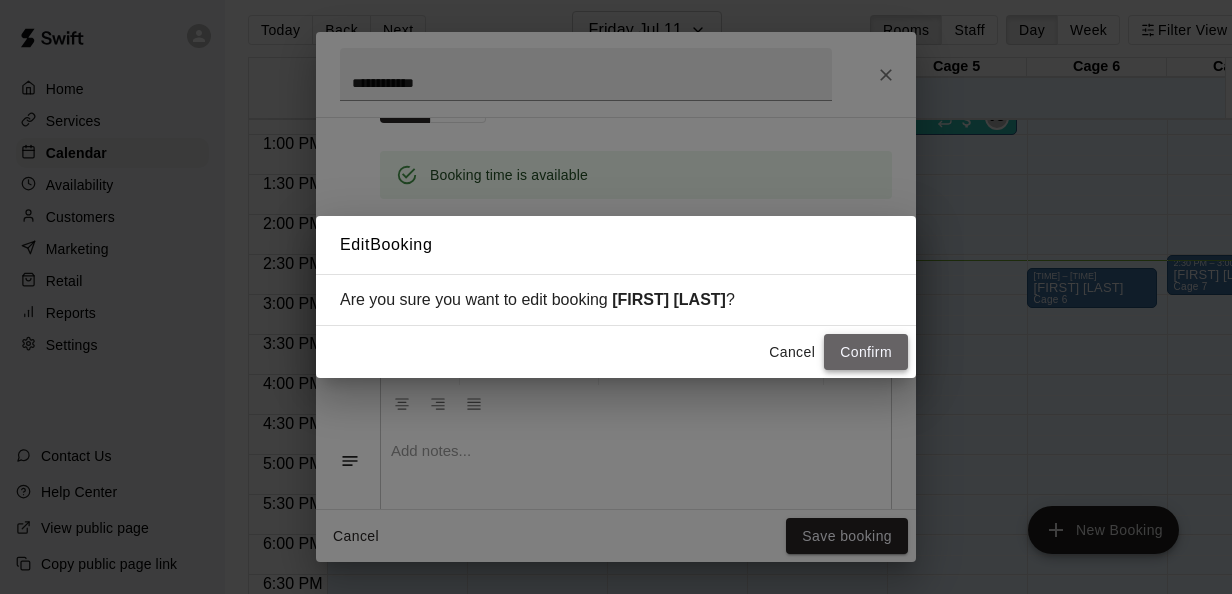 click on "Confirm" at bounding box center (866, 352) 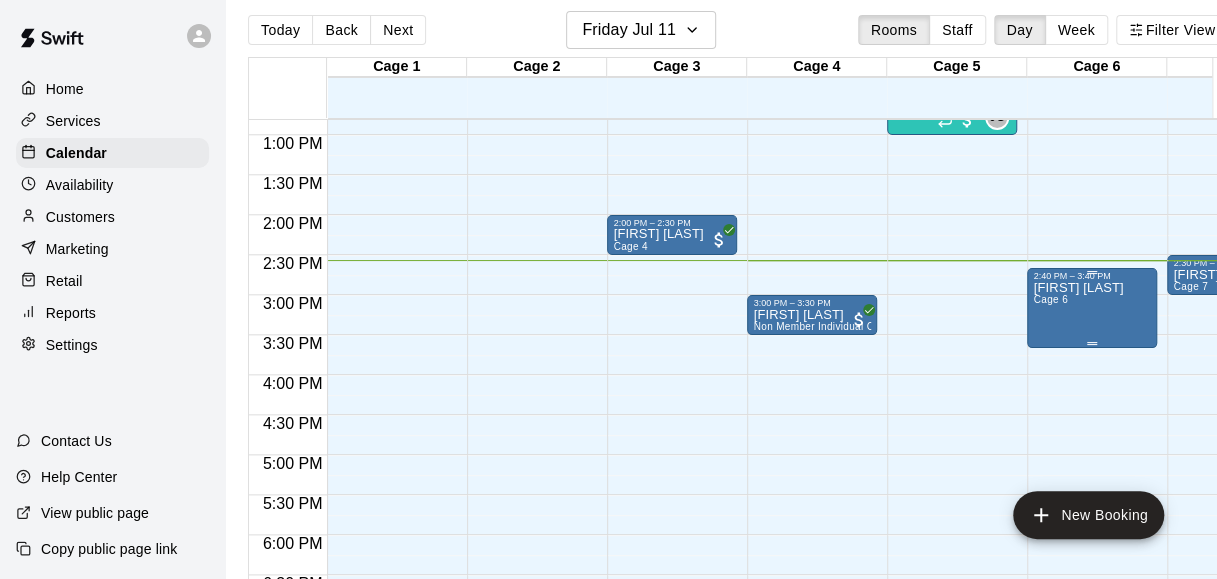 click on "[FIRST] [LAST]" at bounding box center [1078, 288] 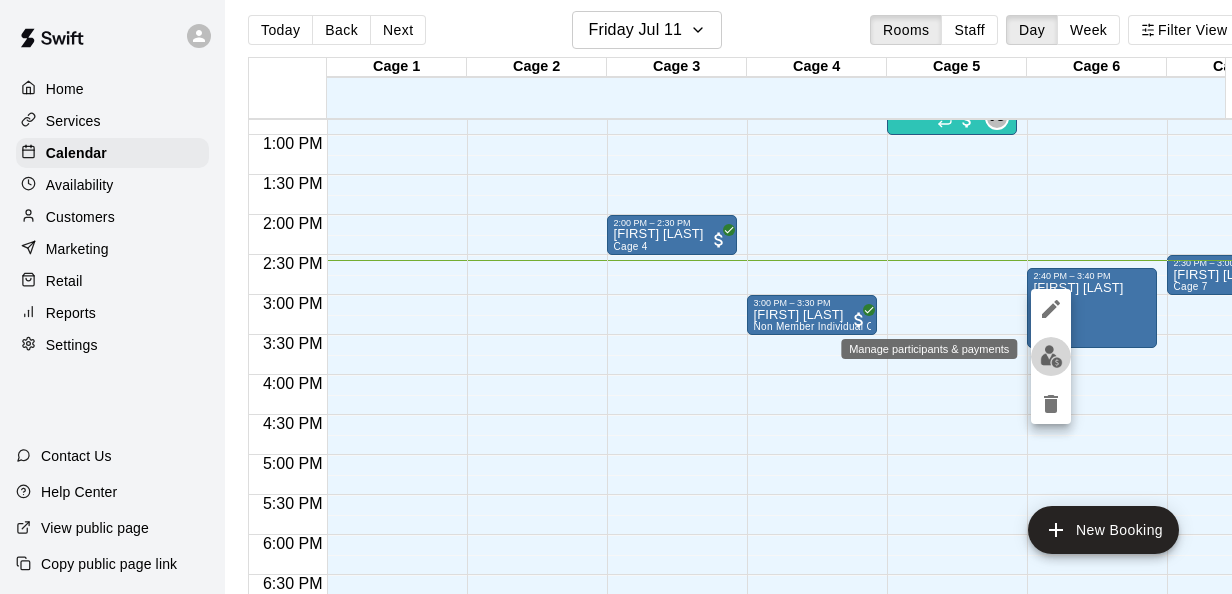 click at bounding box center (1051, 356) 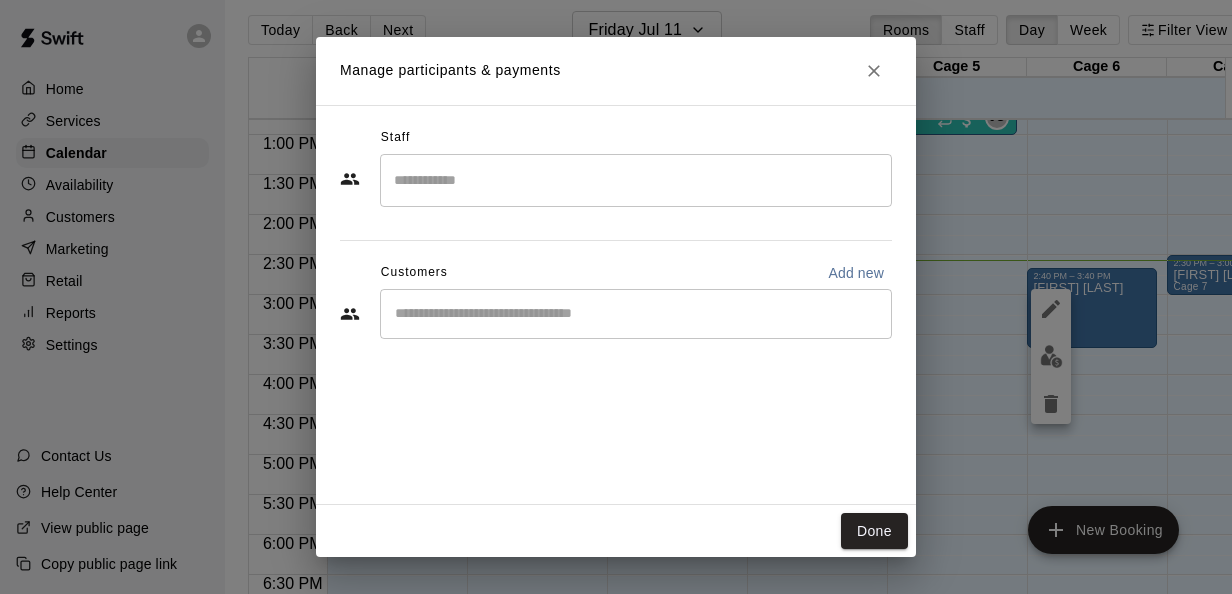 click on "​" at bounding box center (636, 314) 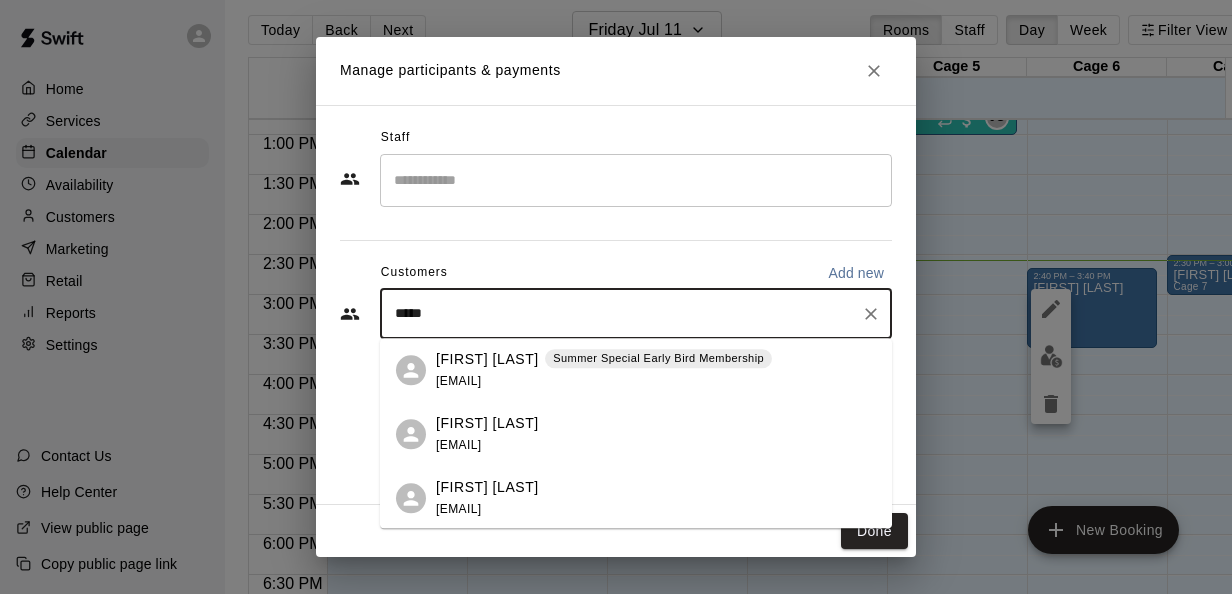 type on "*****" 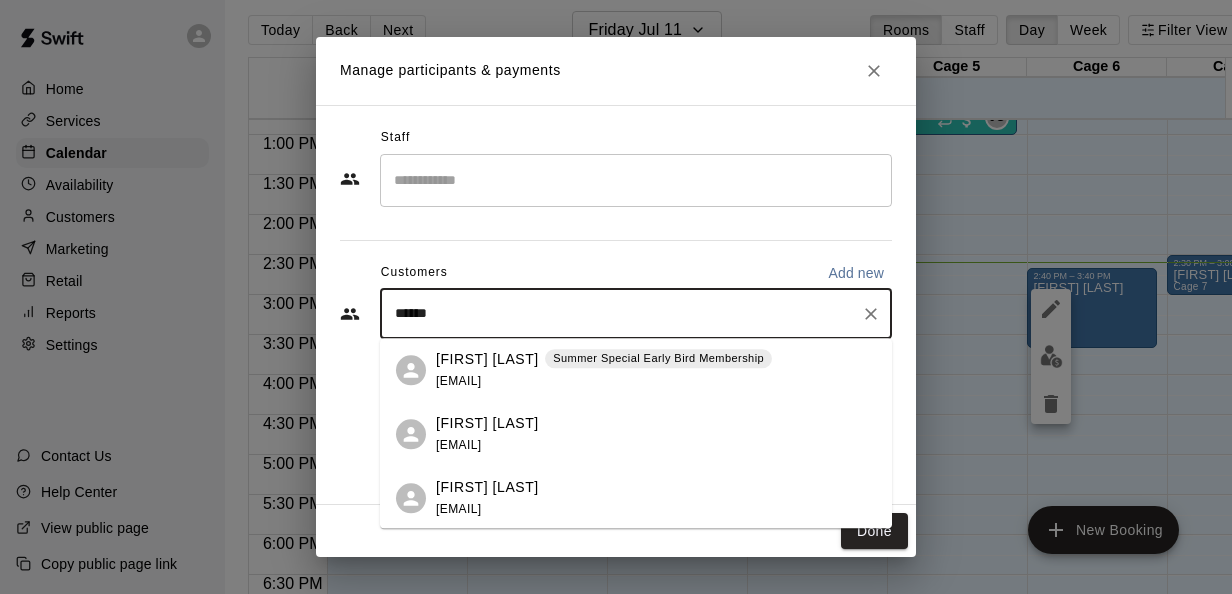 click on "[FIRST] [LAST]" at bounding box center [487, 359] 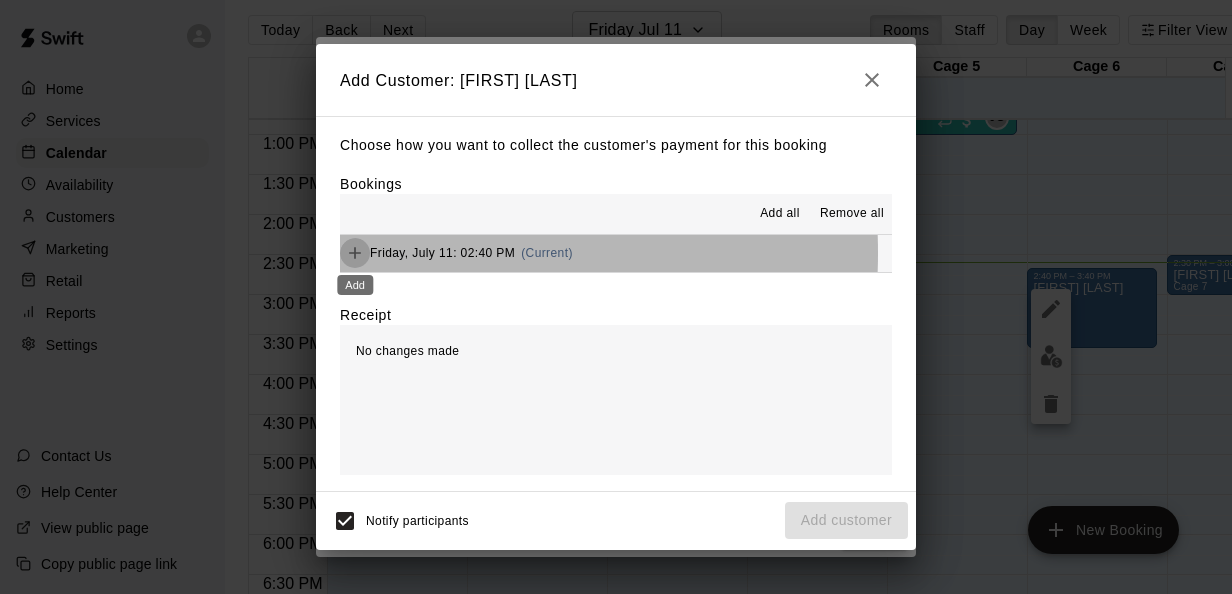 click 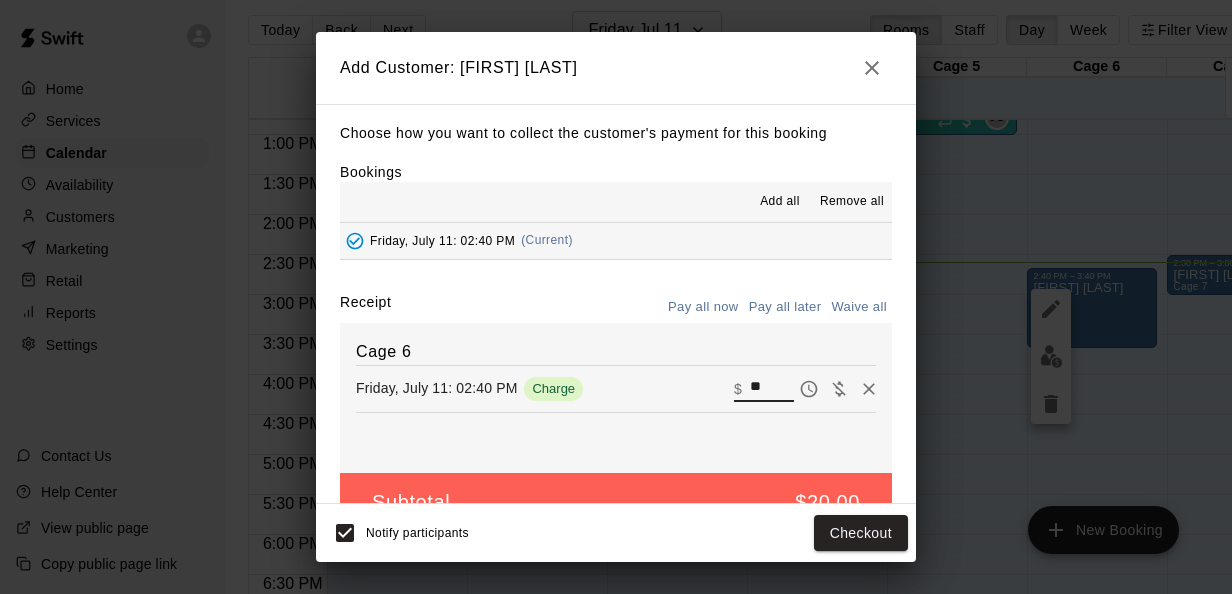click on "**" at bounding box center [772, 388] 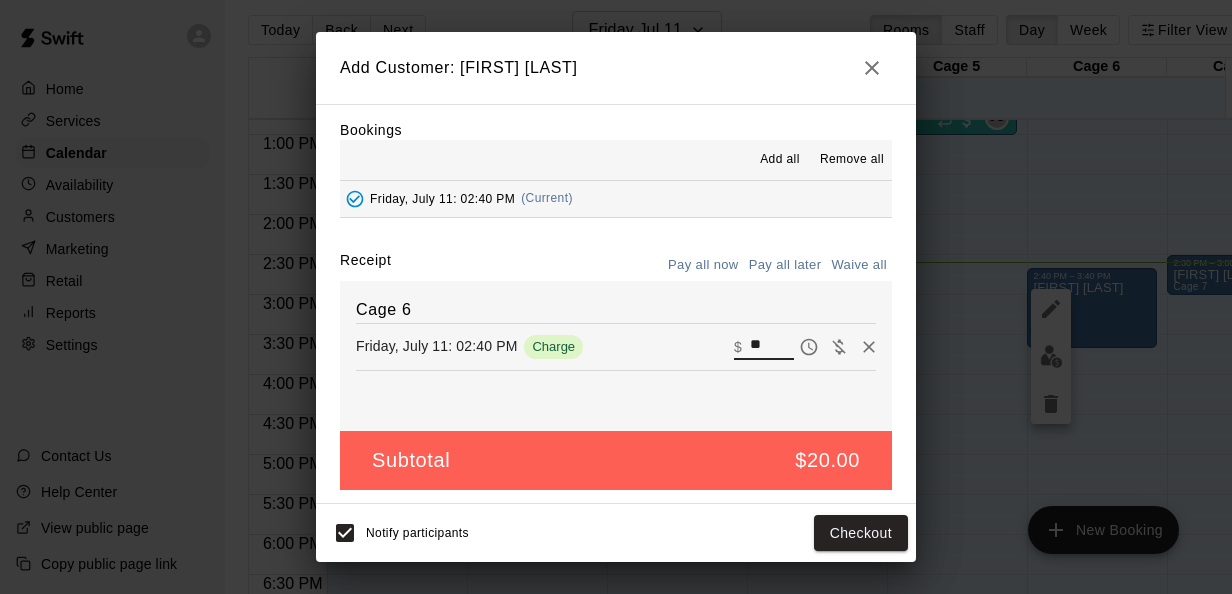 scroll, scrollTop: 46, scrollLeft: 0, axis: vertical 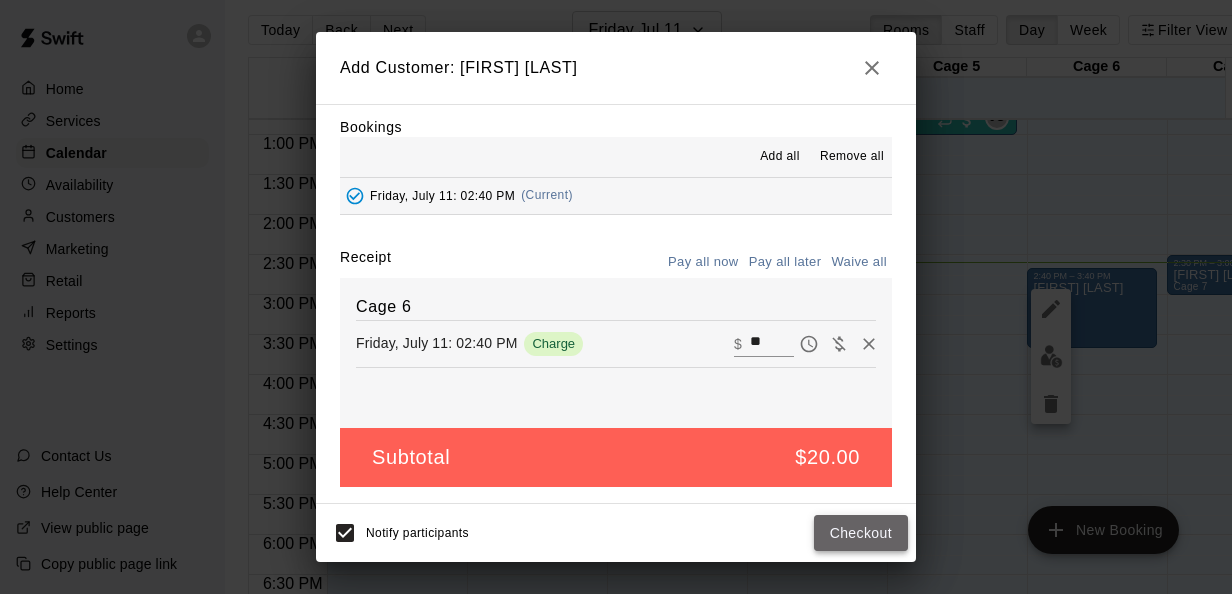 click on "Checkout" at bounding box center (861, 533) 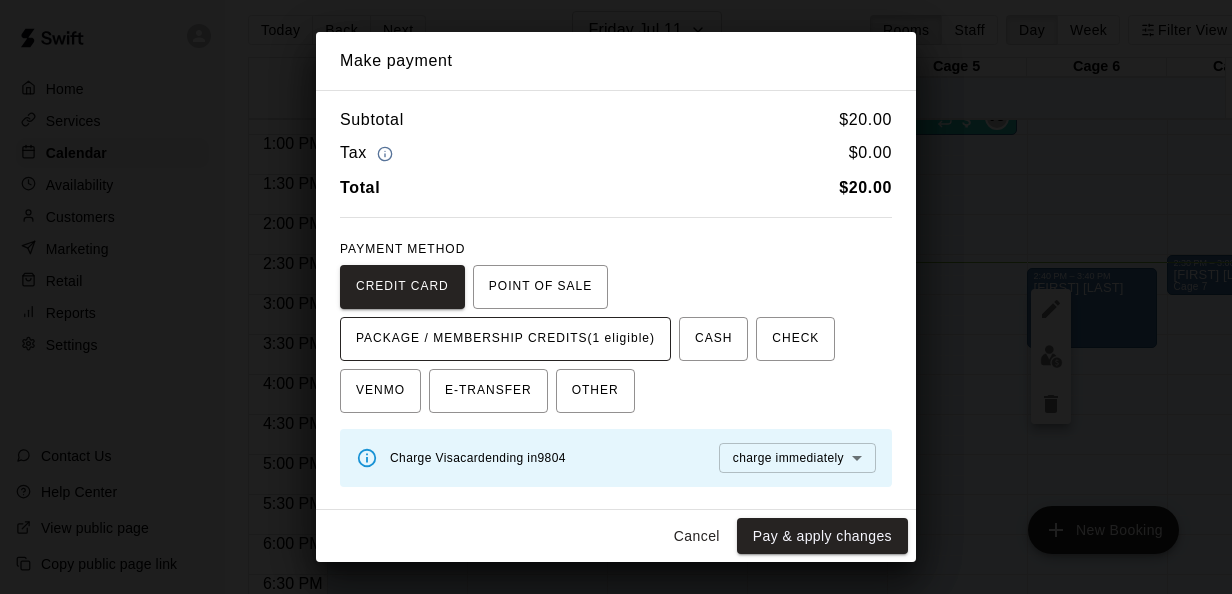 scroll, scrollTop: 150, scrollLeft: 0, axis: vertical 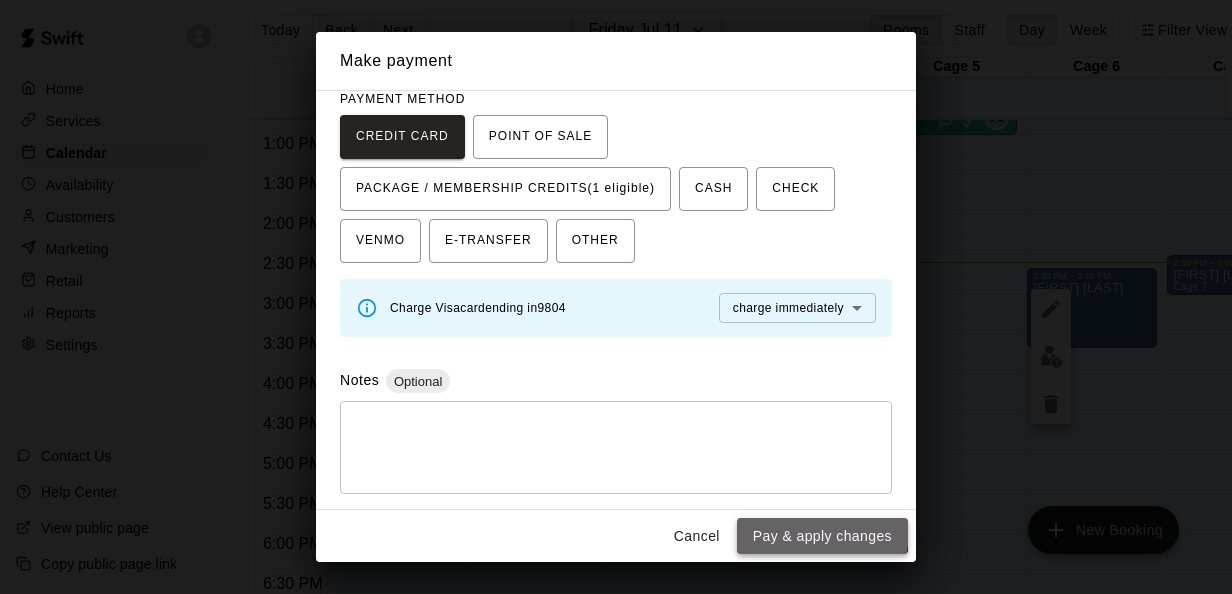 click on "Pay & apply changes" at bounding box center (822, 536) 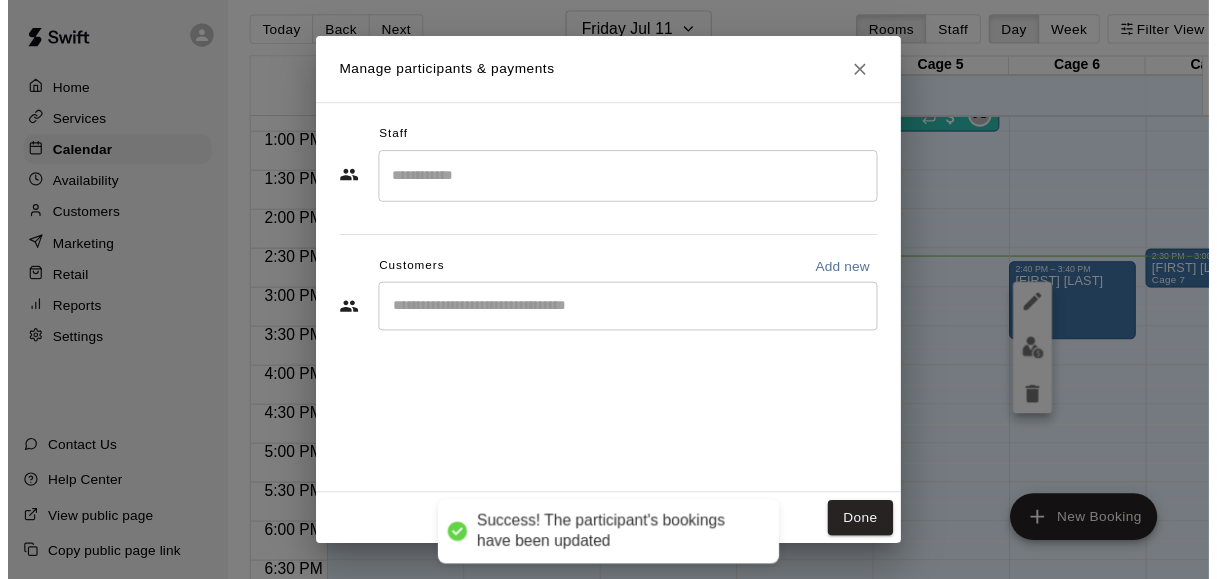scroll, scrollTop: 0, scrollLeft: 0, axis: both 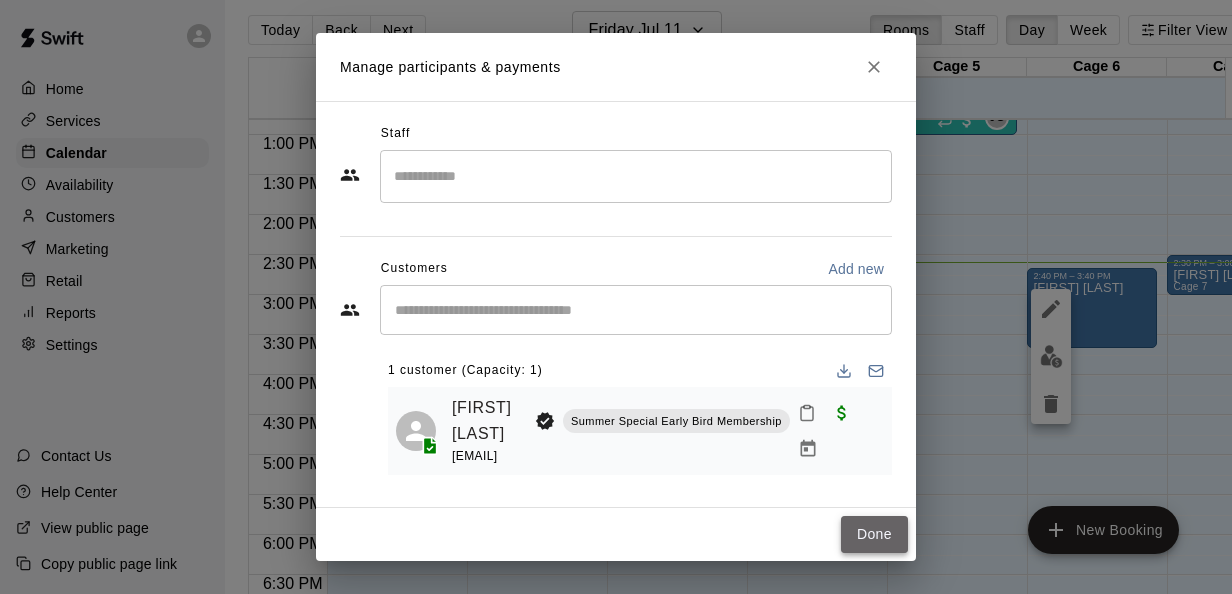 click on "Done" at bounding box center [874, 534] 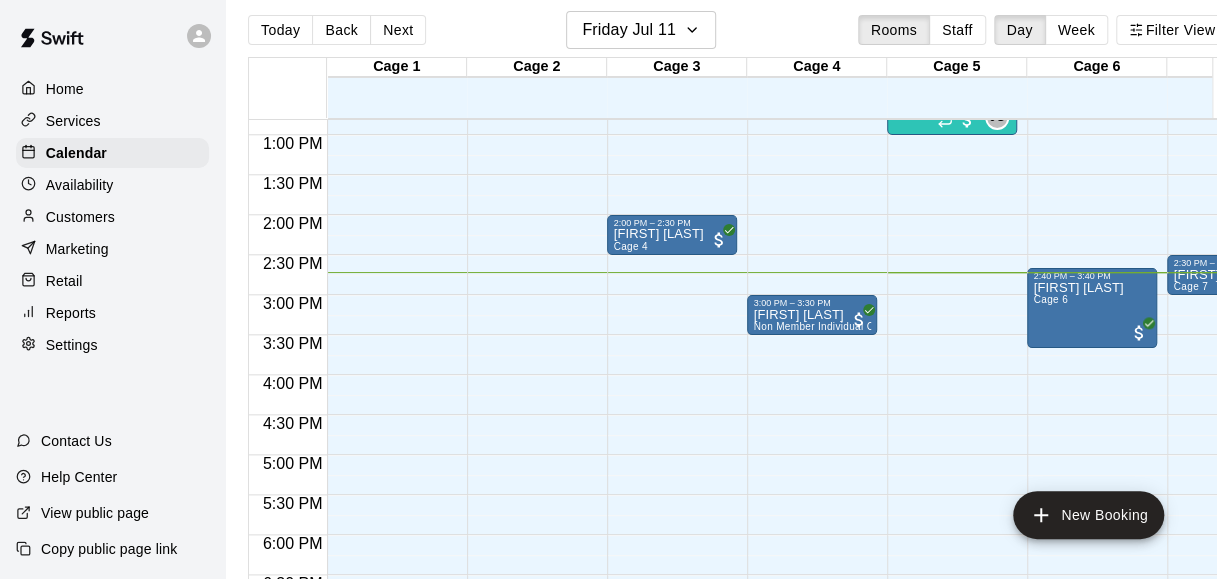 click on "[FIRST] [LAST] Cage 7" at bounding box center [1218, 557] 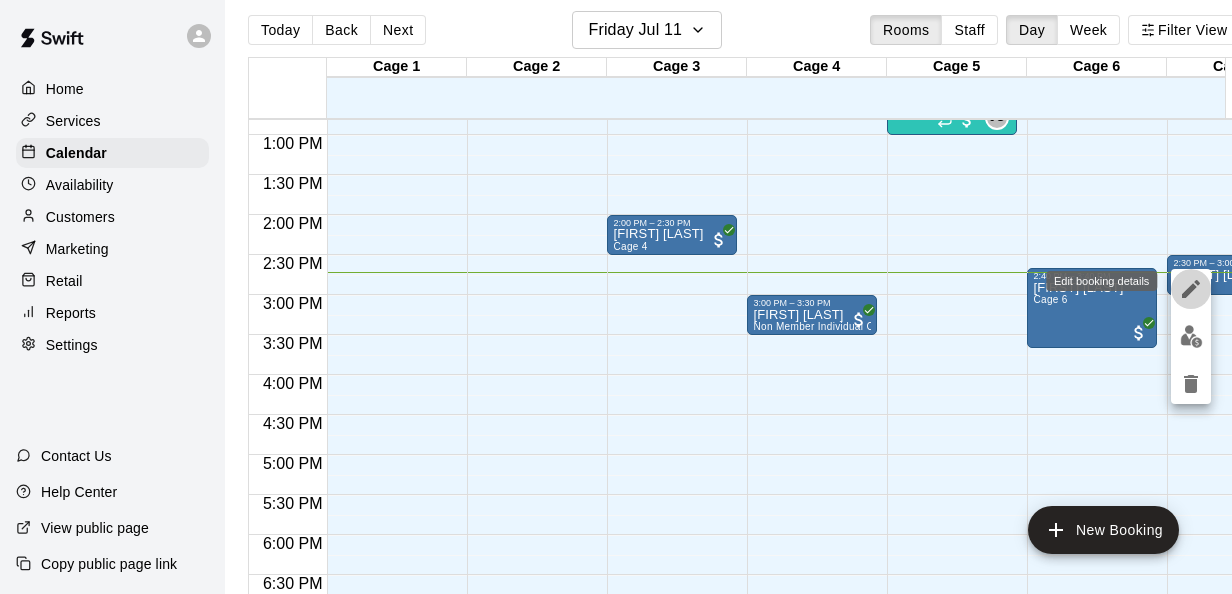 click 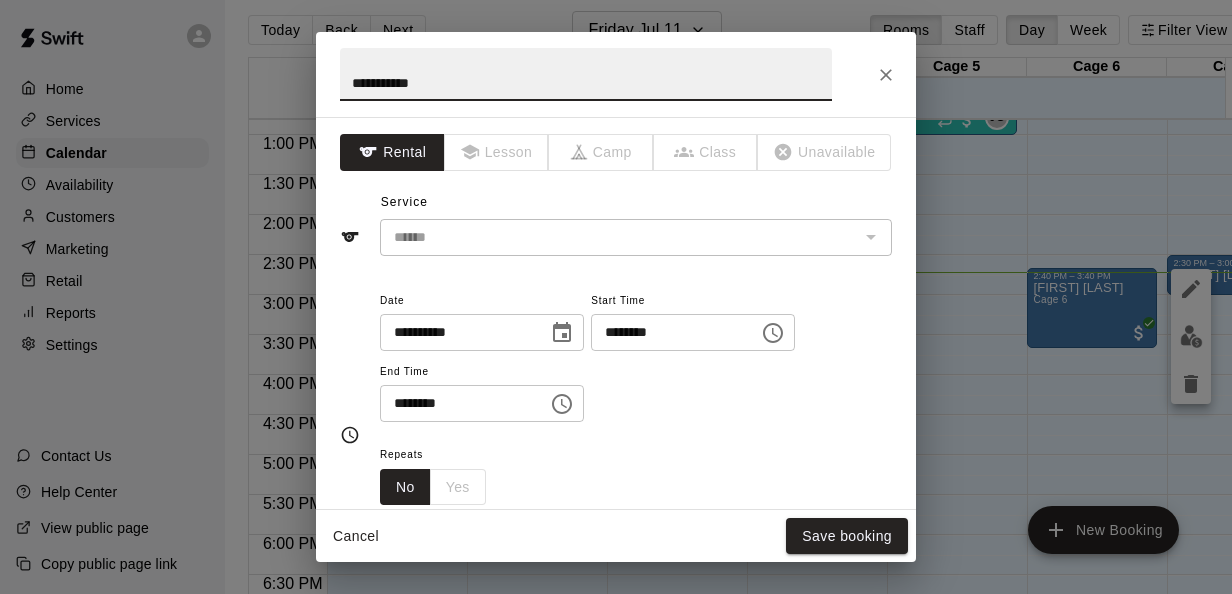 click on "********" at bounding box center [668, 332] 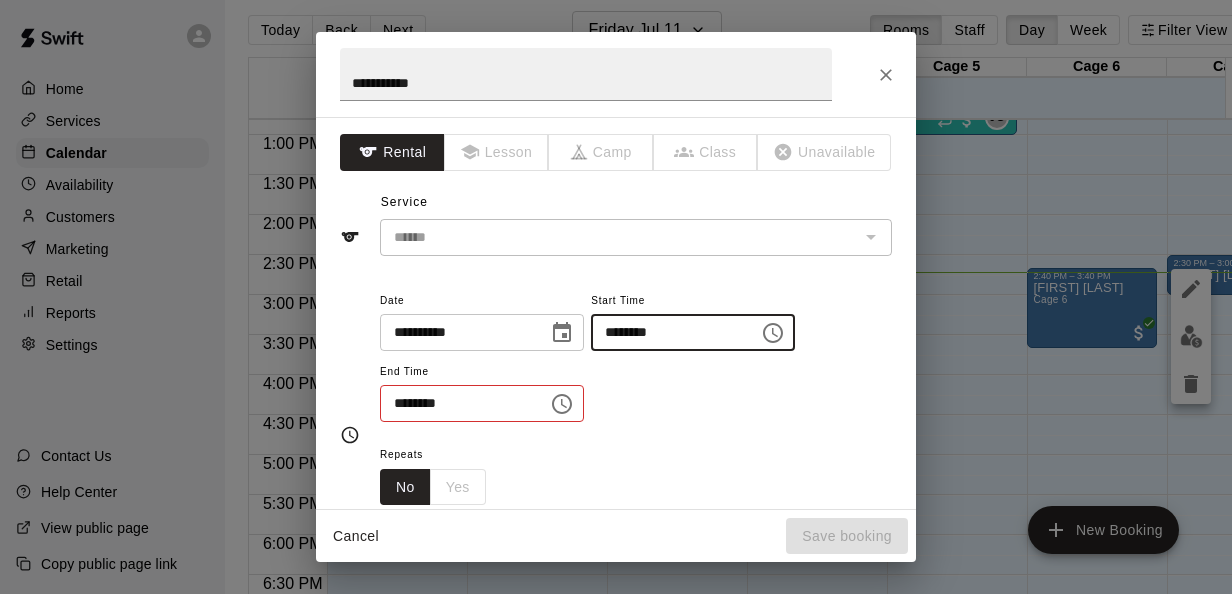 type on "********" 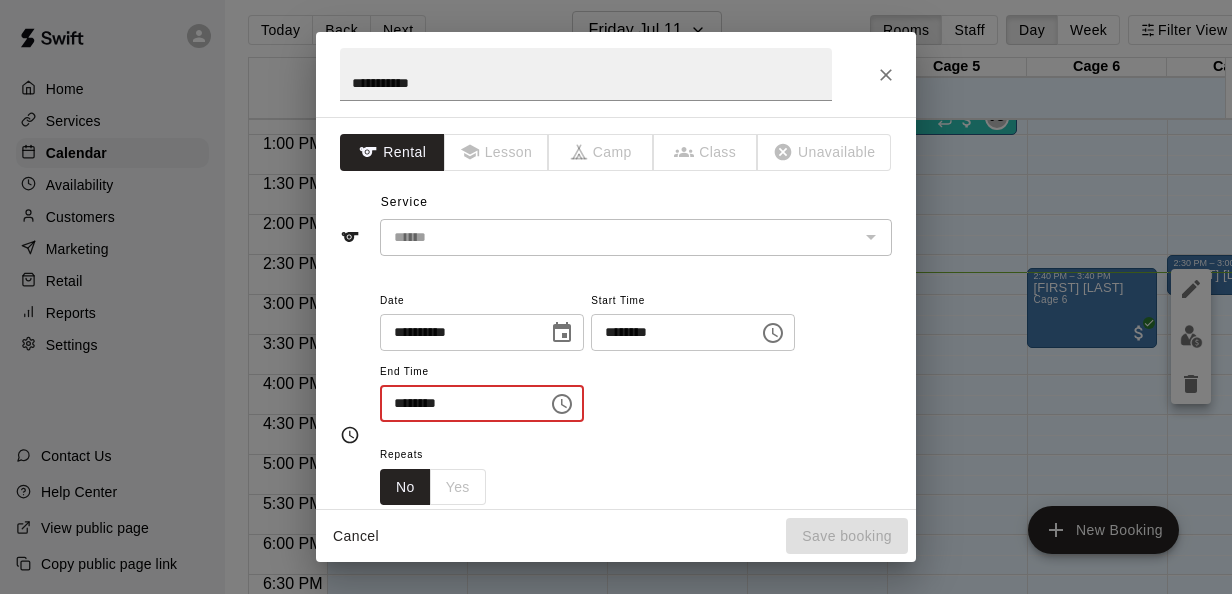 click on "********" at bounding box center [457, 403] 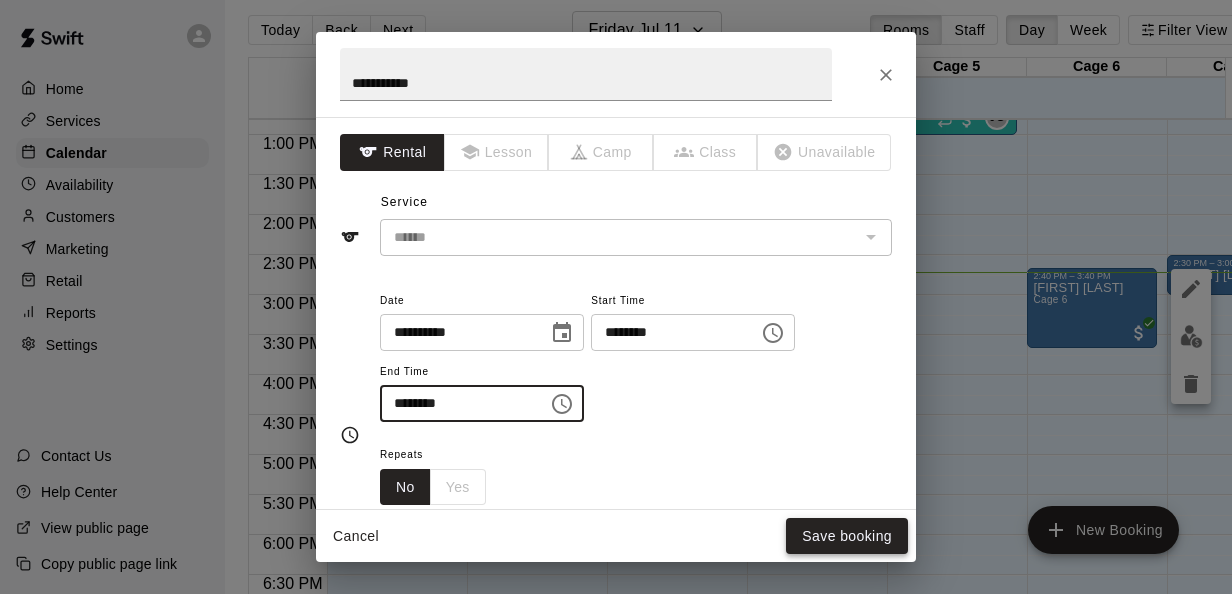 type on "********" 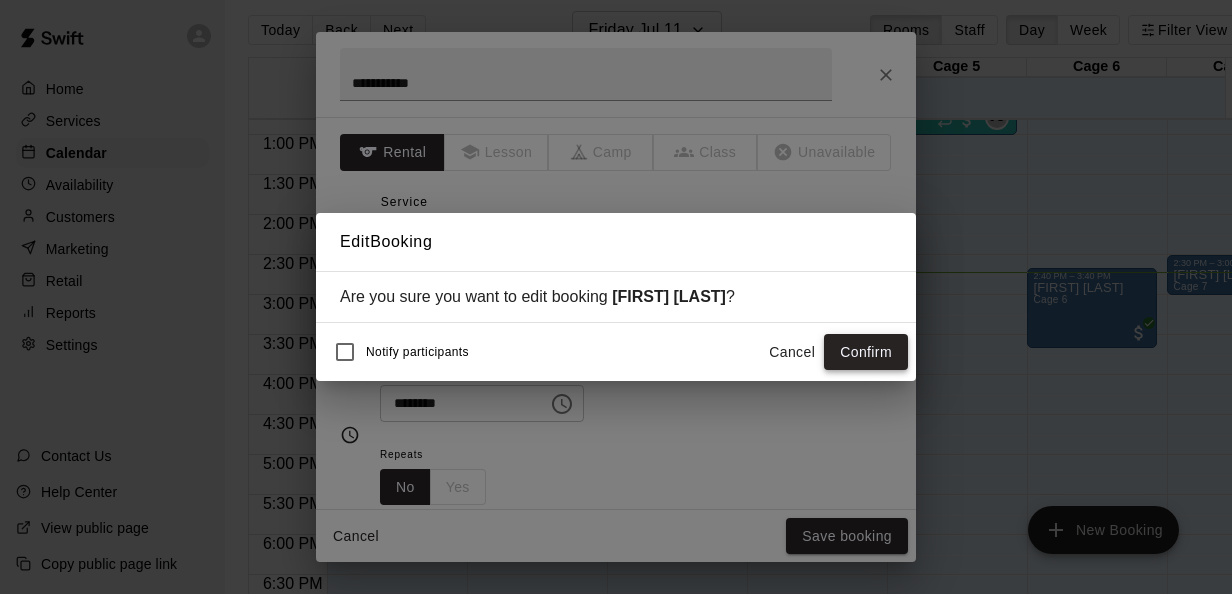 click on "Confirm" at bounding box center [866, 352] 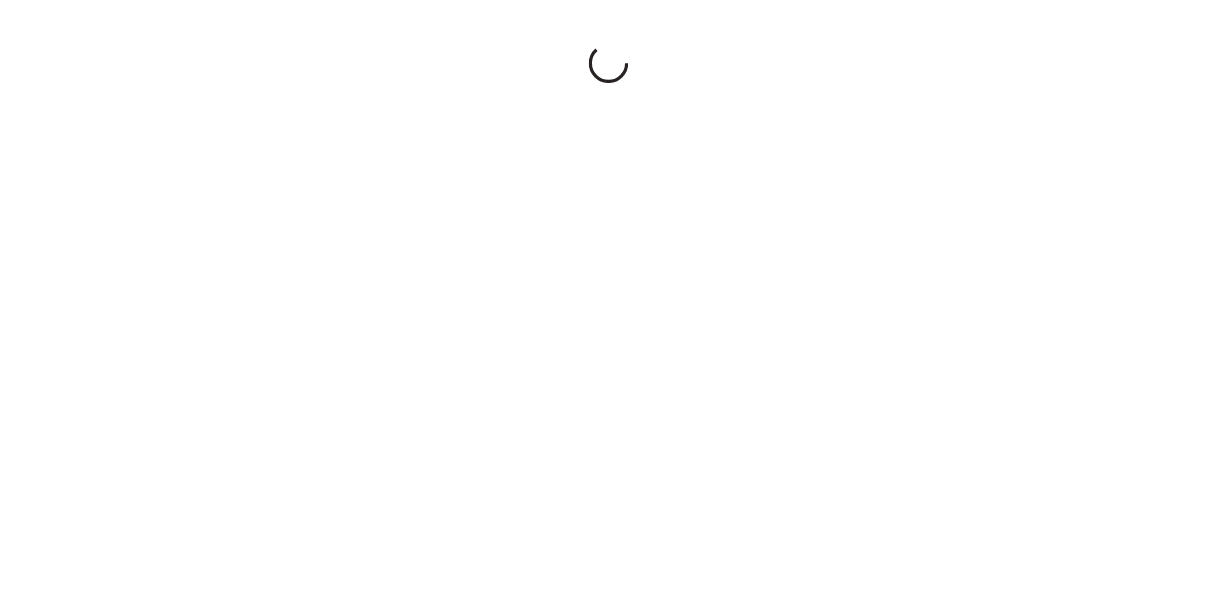scroll, scrollTop: 0, scrollLeft: 0, axis: both 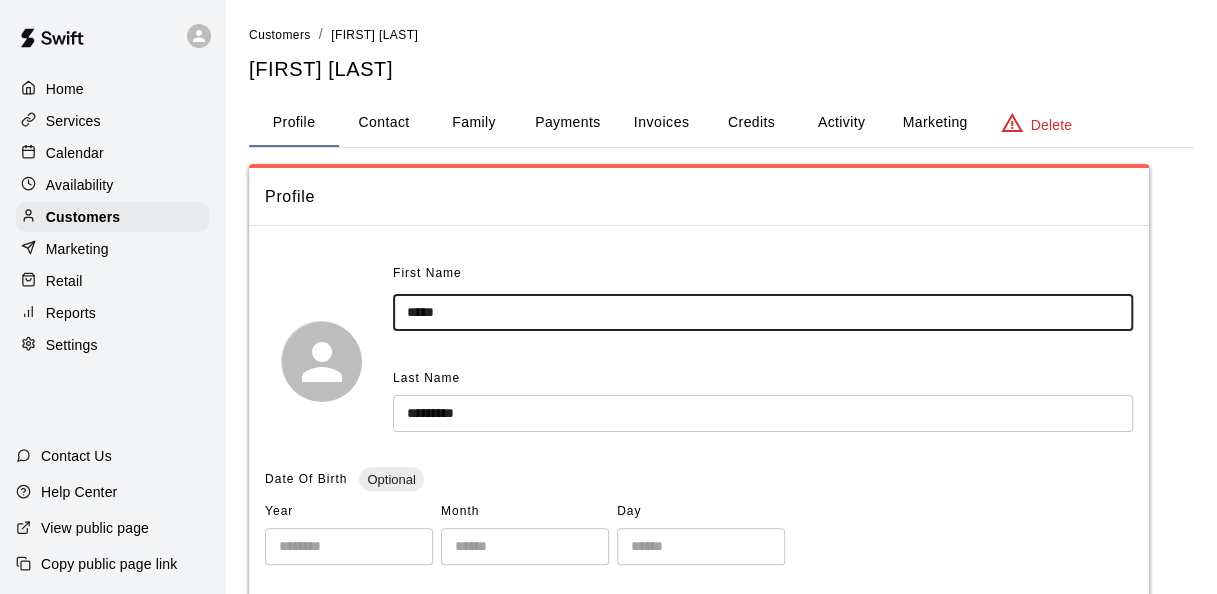 click on "*****" at bounding box center (763, 312) 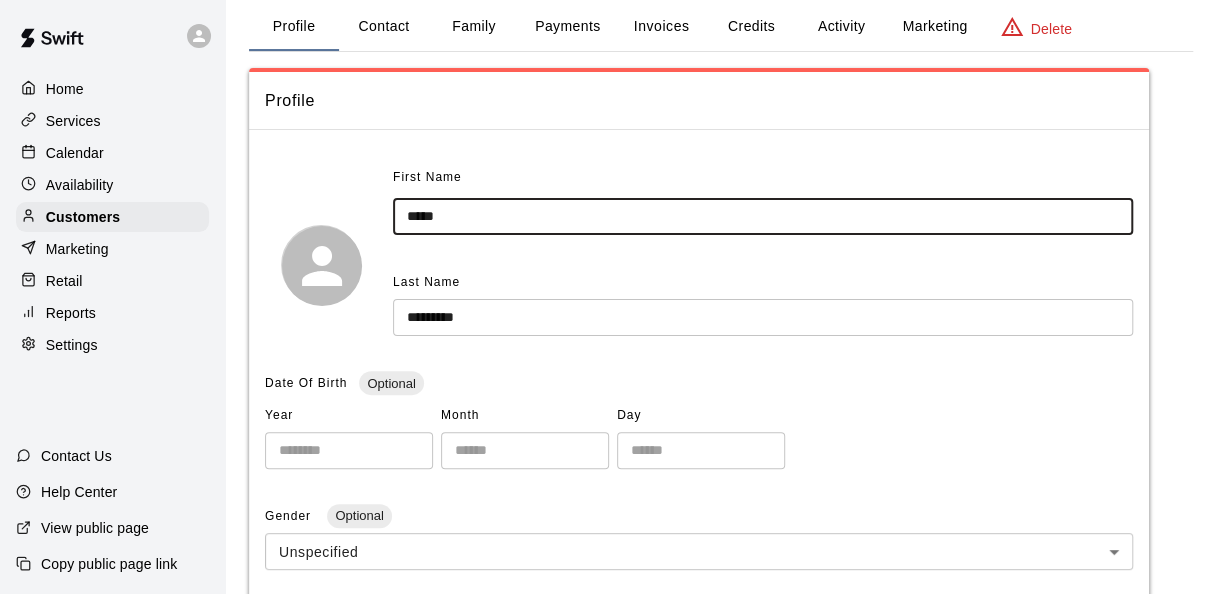 scroll, scrollTop: 0, scrollLeft: 0, axis: both 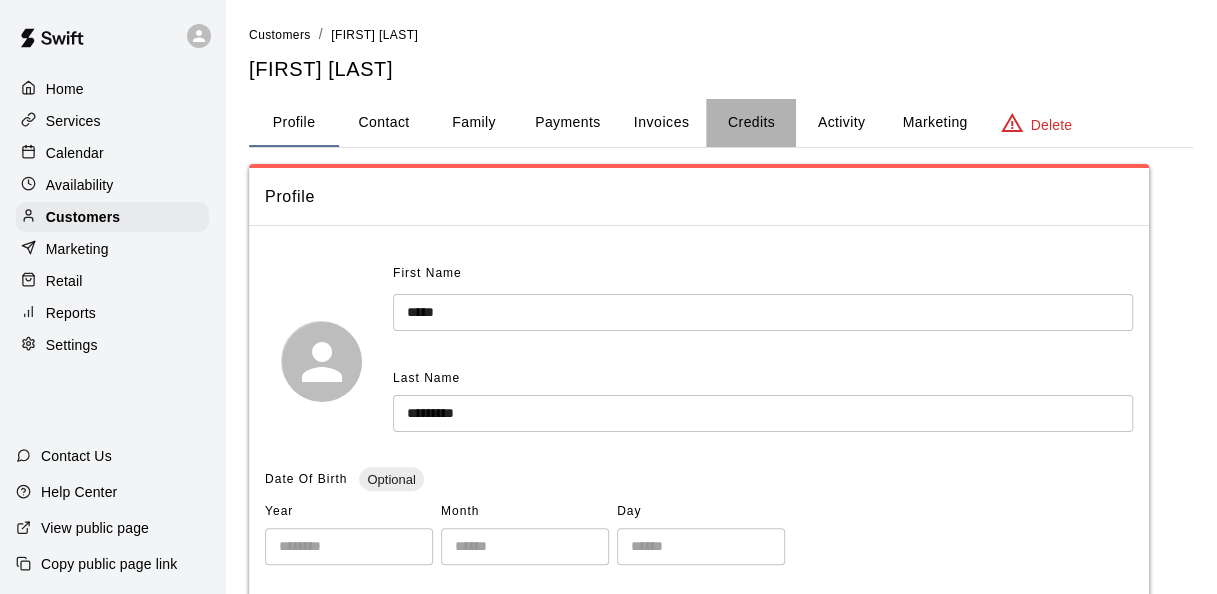 click on "Credits" at bounding box center [751, 123] 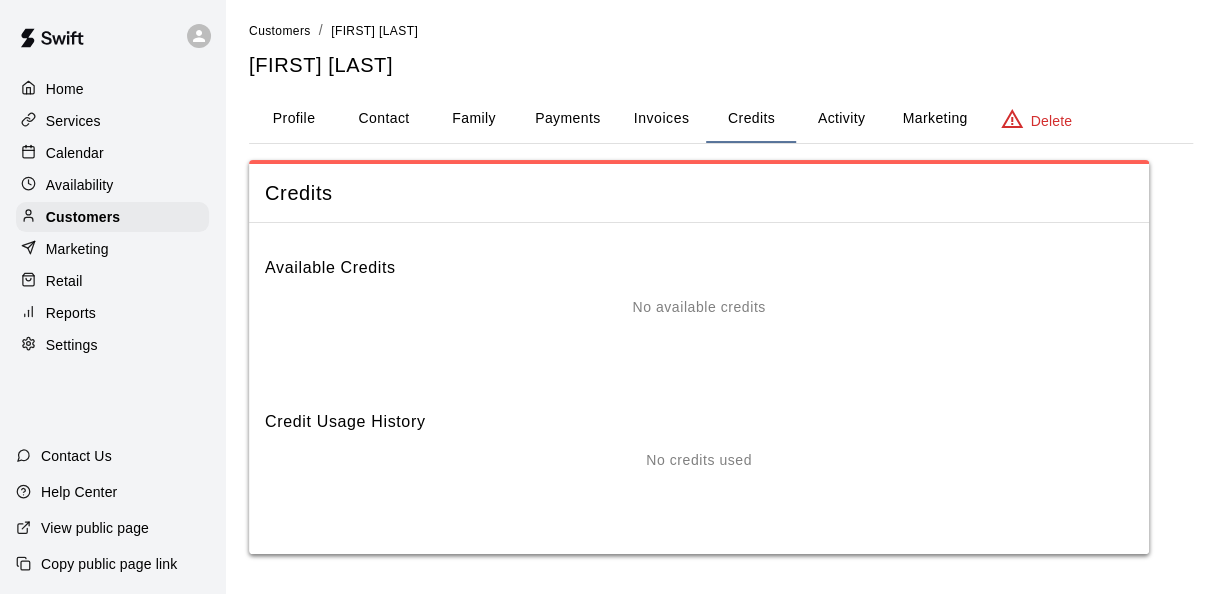 scroll, scrollTop: 0, scrollLeft: 0, axis: both 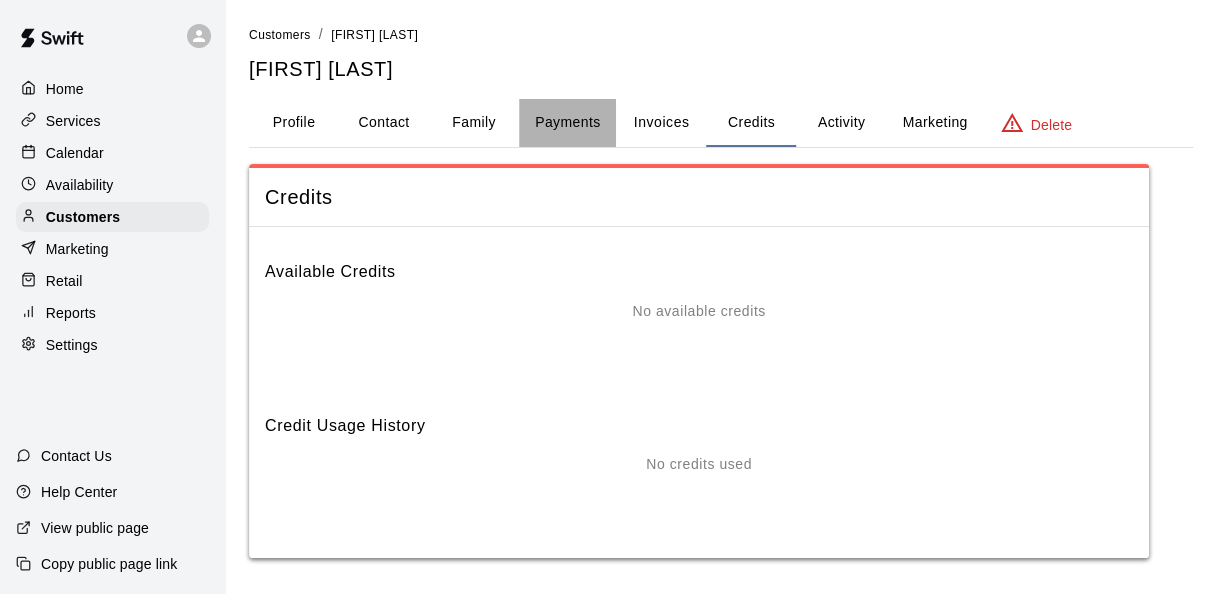 click on "Payments" at bounding box center (567, 123) 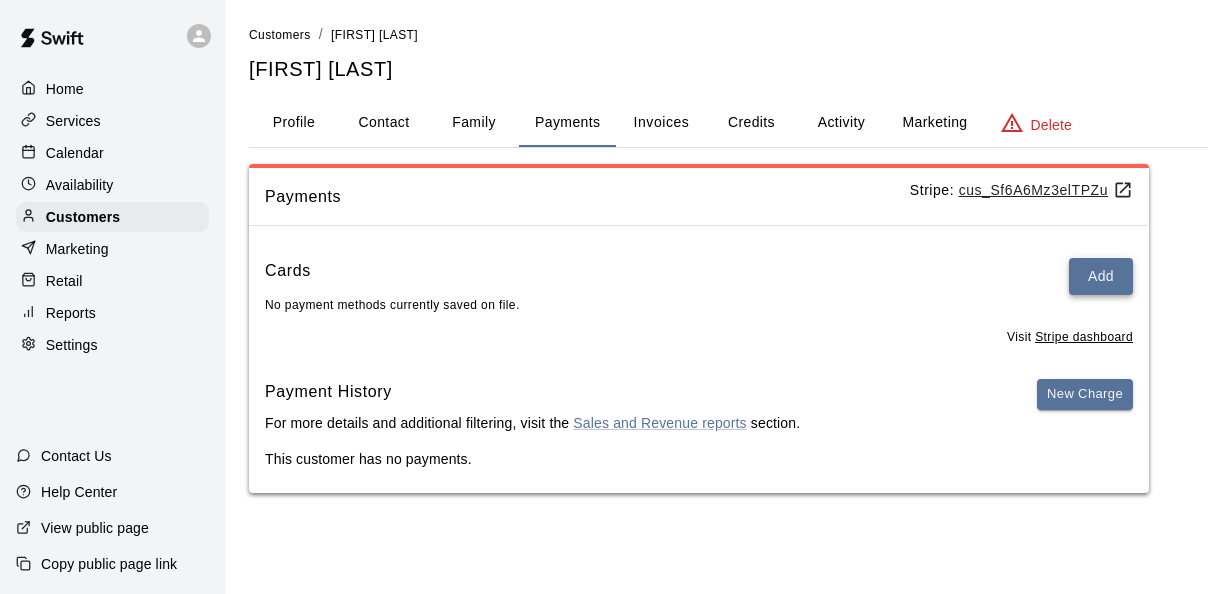 click on "Add" at bounding box center (1101, 276) 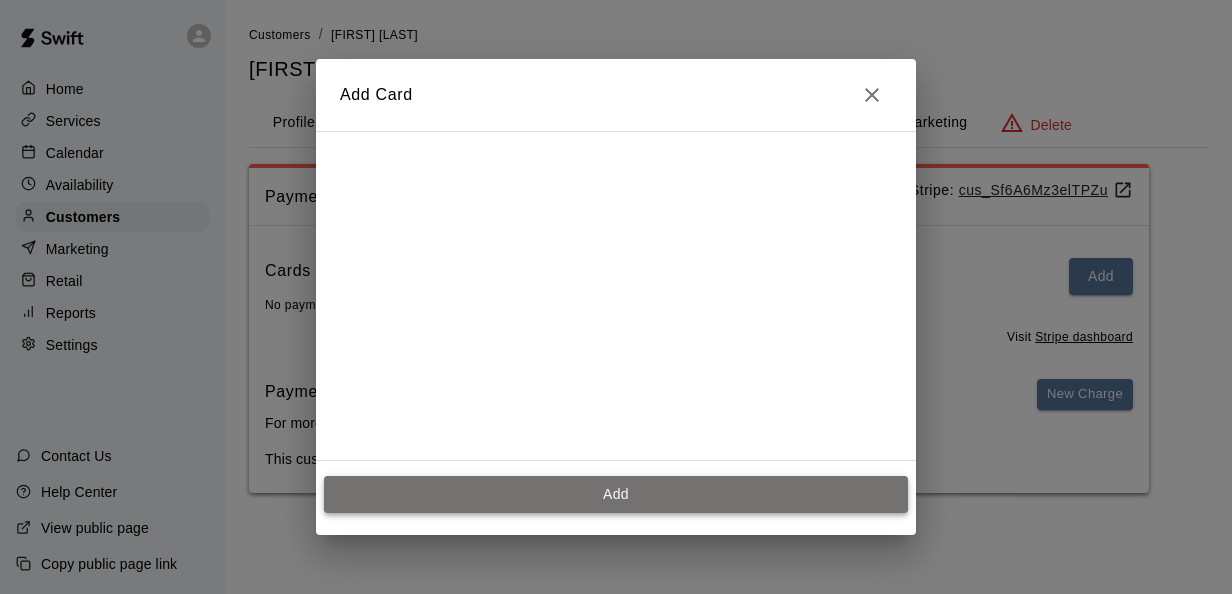 click on "Add" at bounding box center (616, 494) 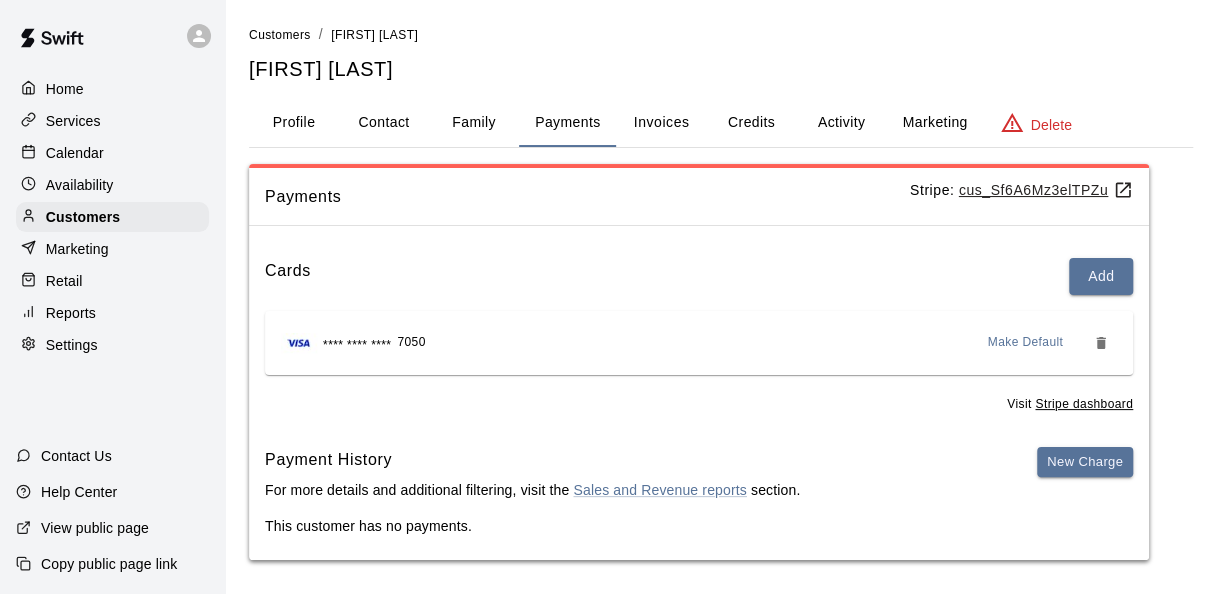 scroll, scrollTop: 5, scrollLeft: 0, axis: vertical 